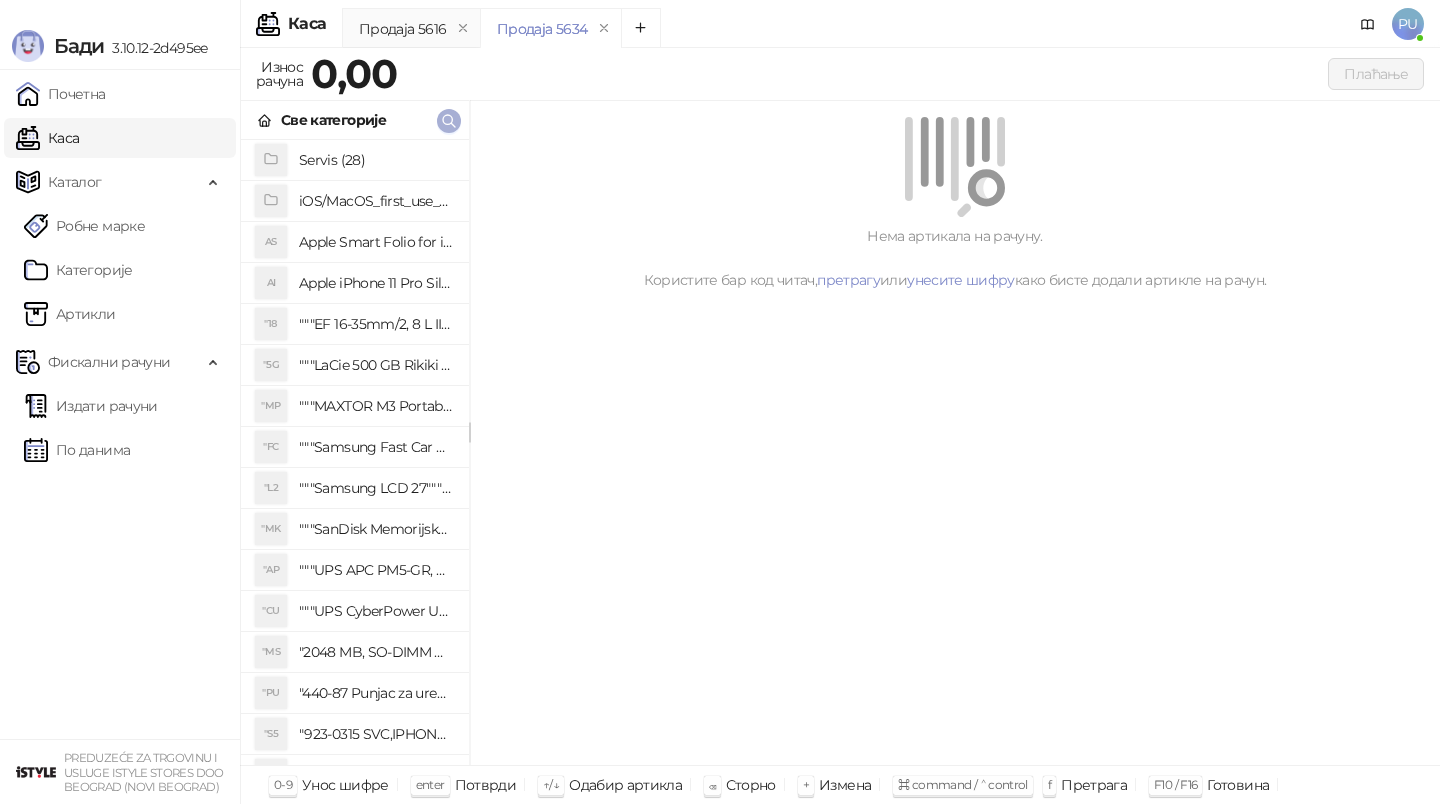 scroll, scrollTop: 0, scrollLeft: 0, axis: both 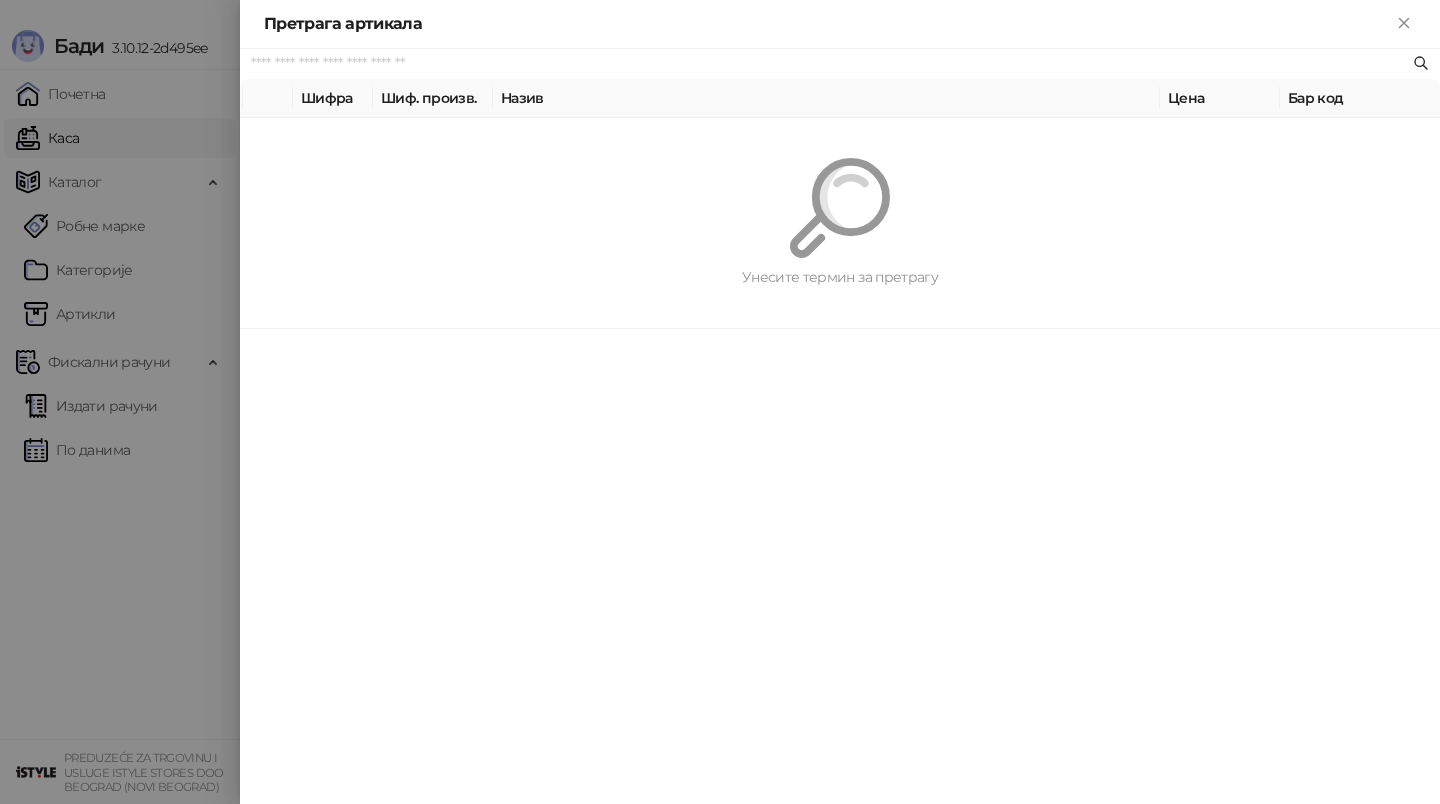 paste on "*********" 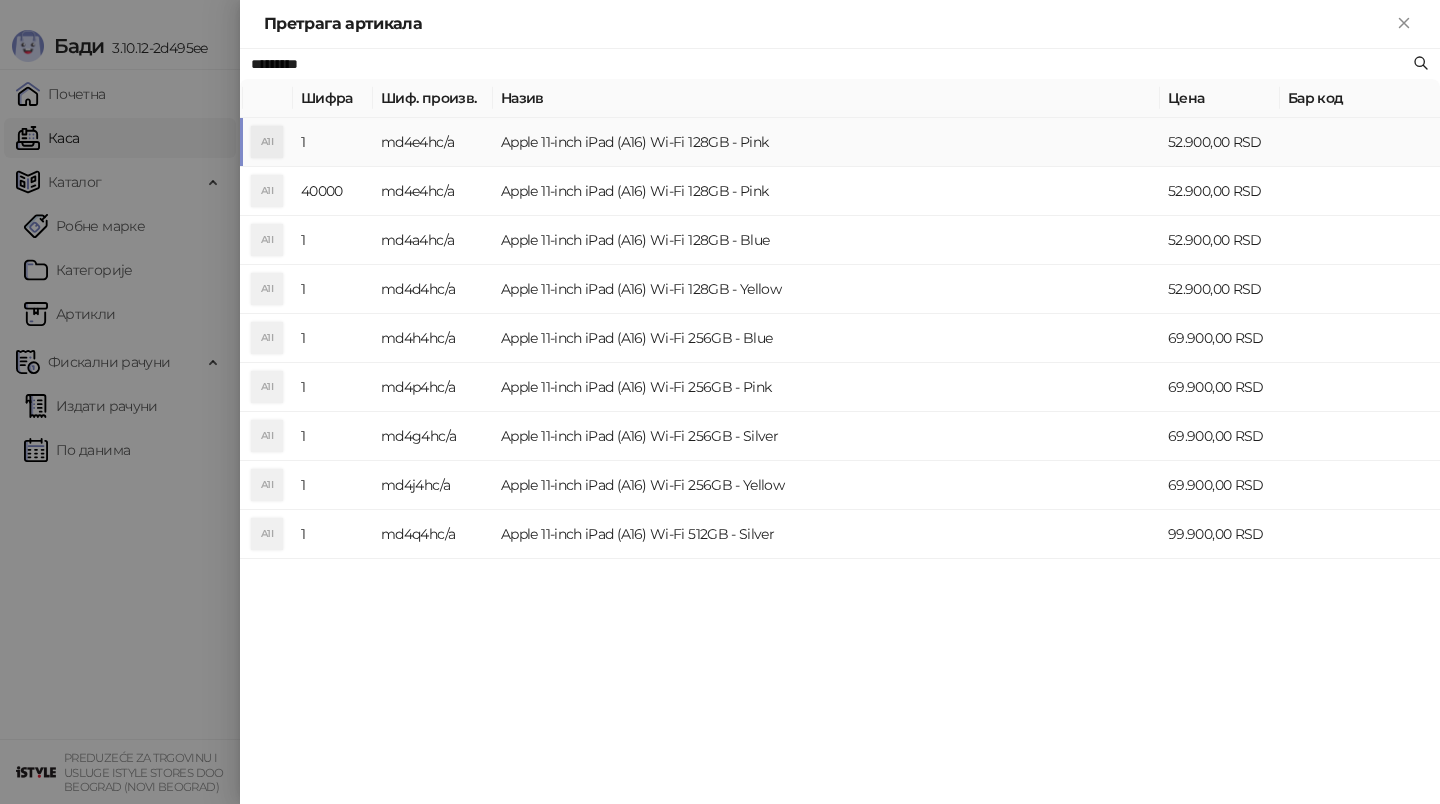 click on "Apple 11-inch iPad (A16) Wi-Fi 128GB - Pink" at bounding box center [826, 142] 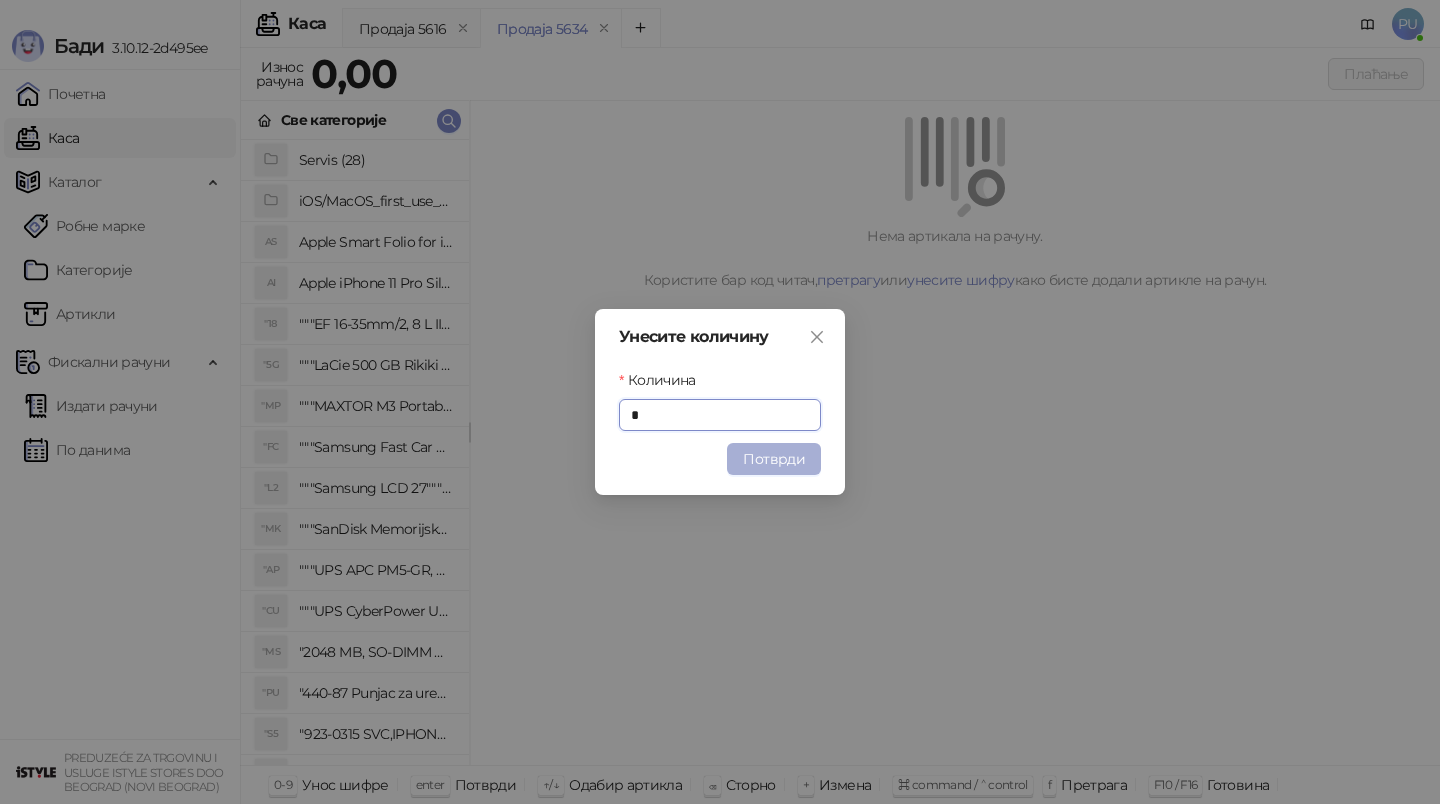 click on "Потврди" at bounding box center [774, 459] 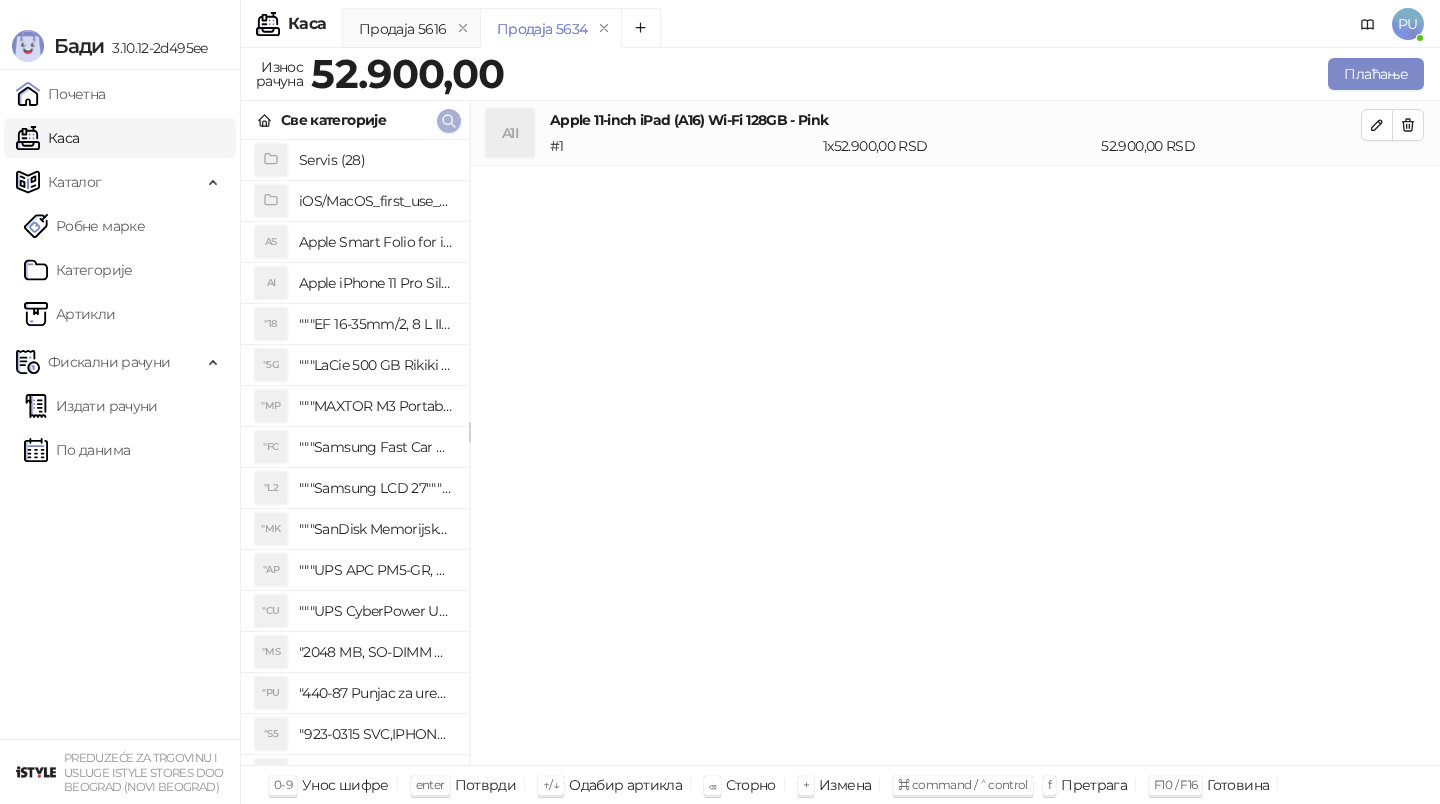 click at bounding box center (449, 121) 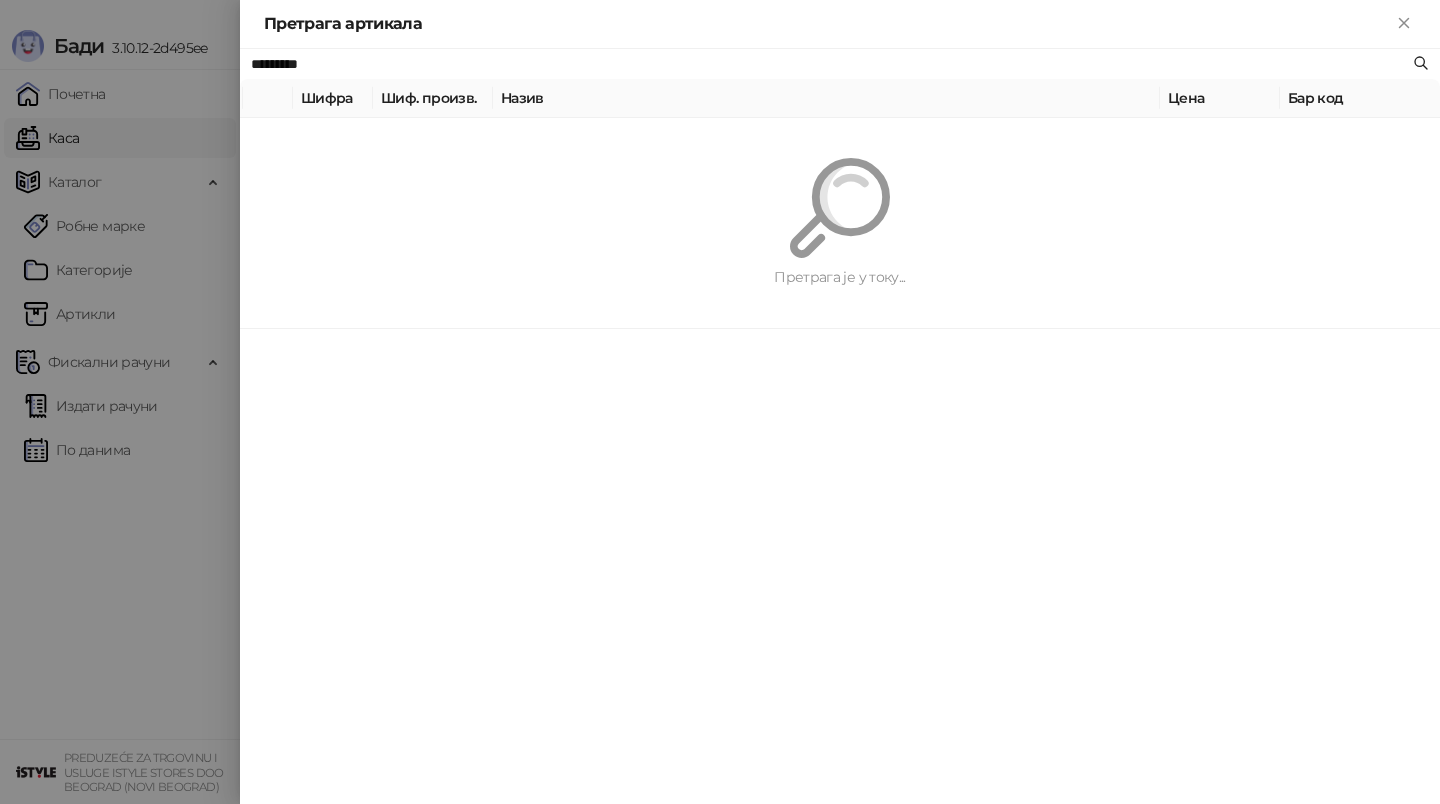 paste 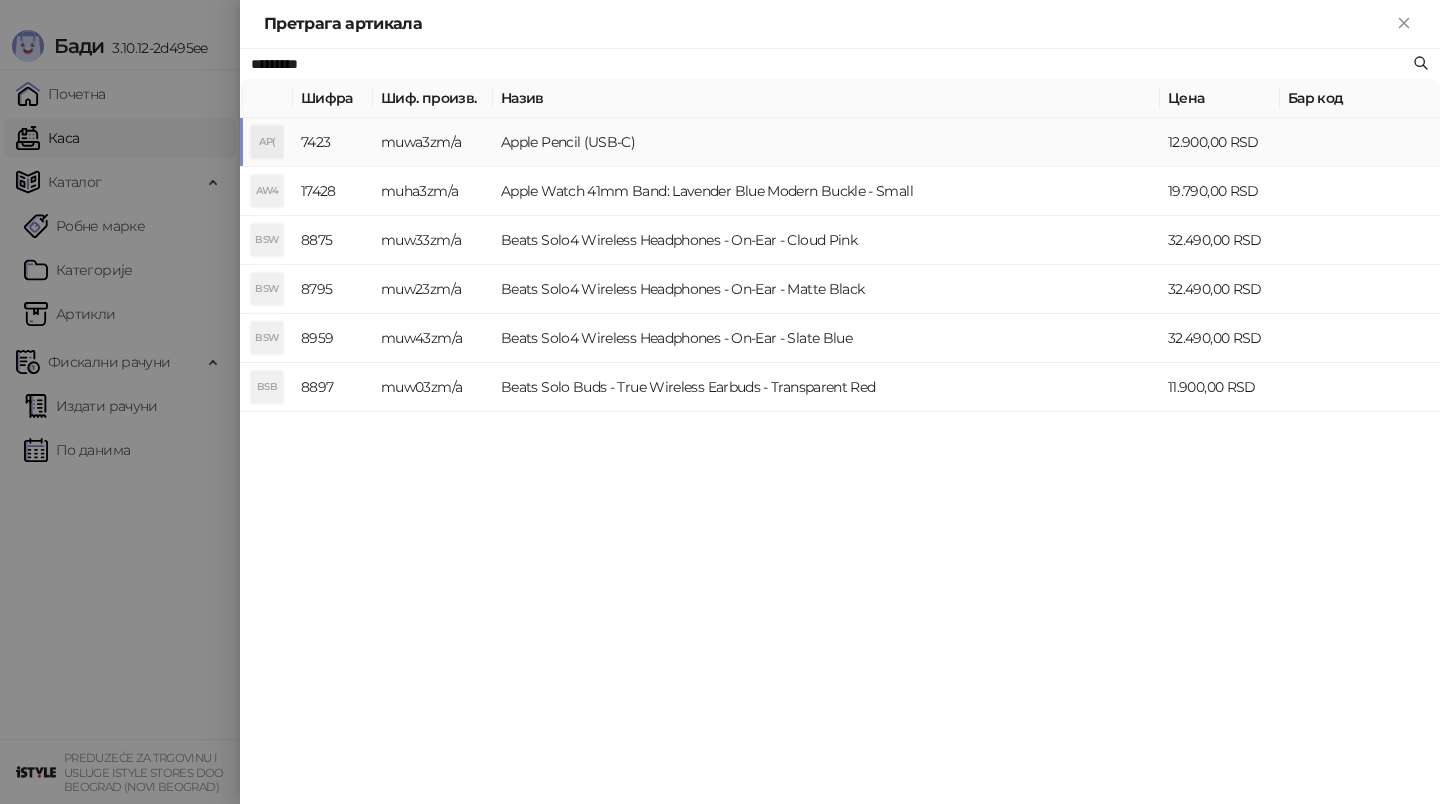 click on "Apple Pencil (USB-C)" at bounding box center [826, 142] 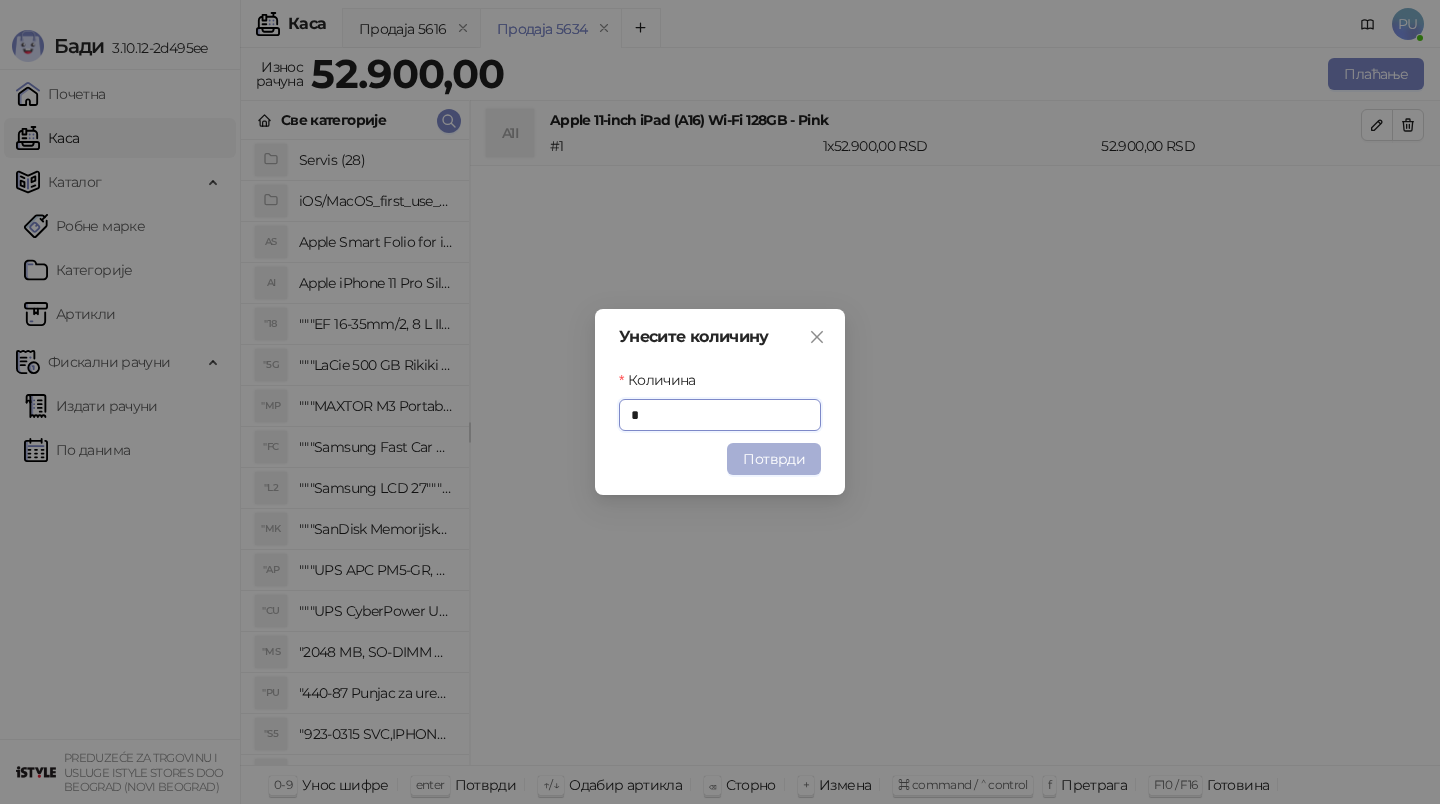 click on "Потврди" at bounding box center (774, 459) 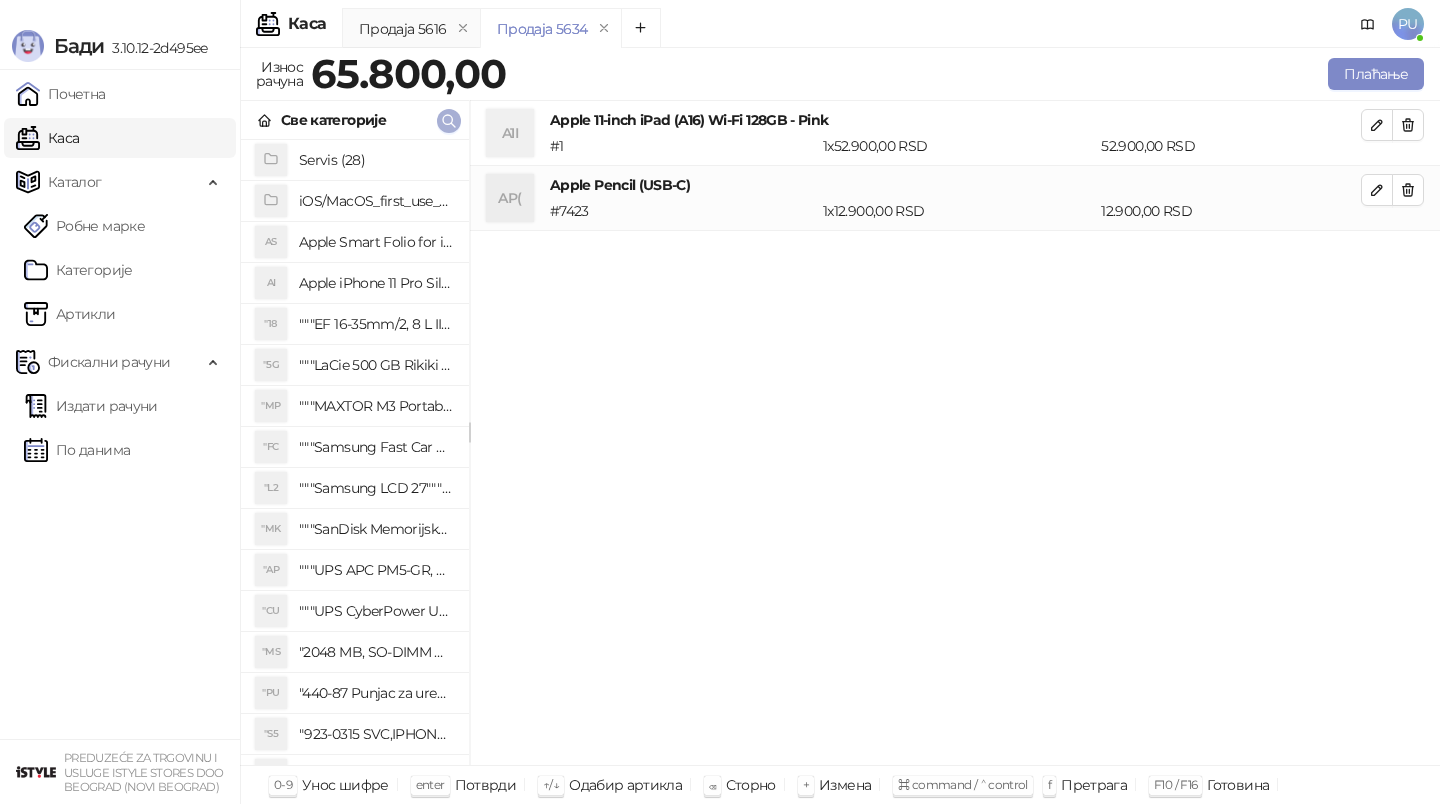 click 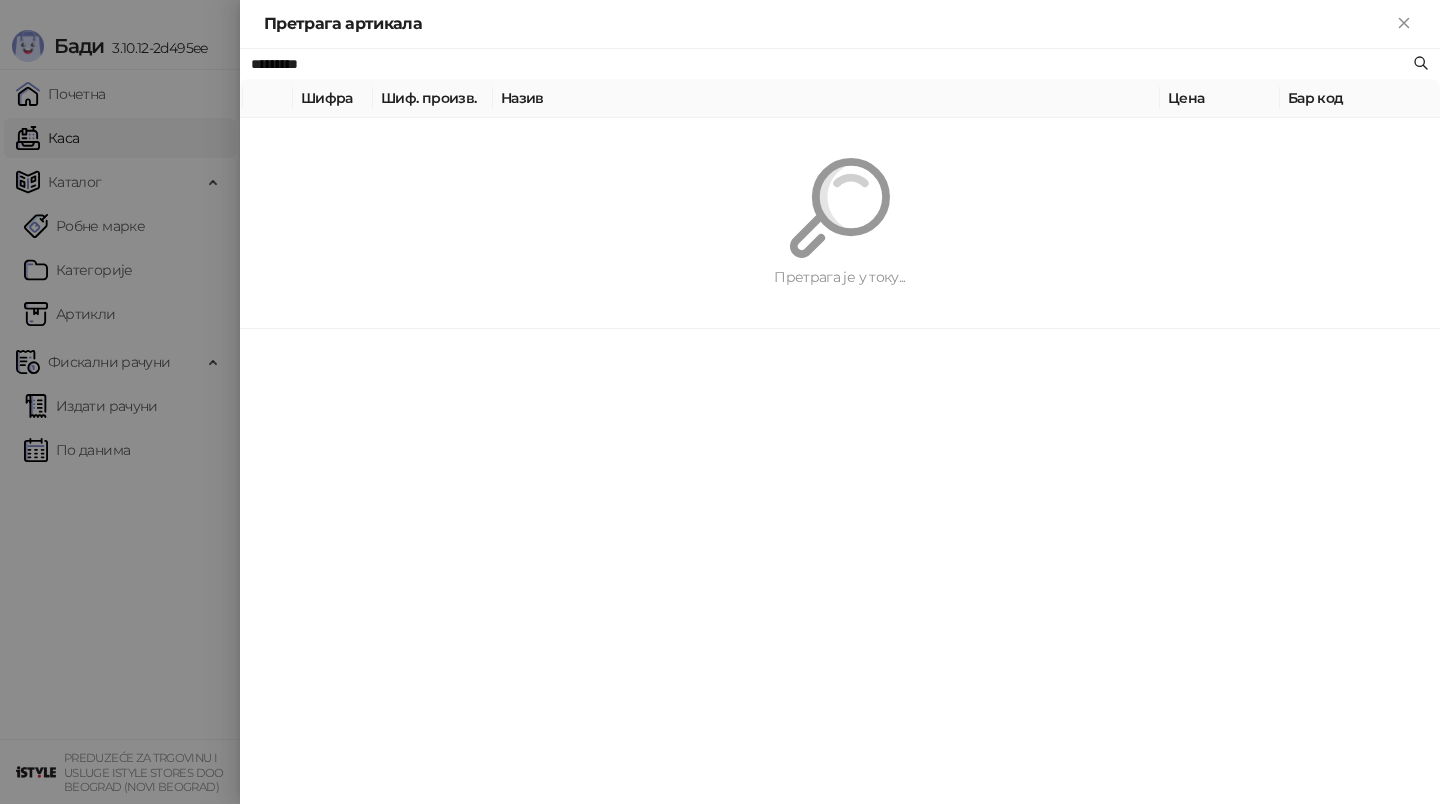 paste 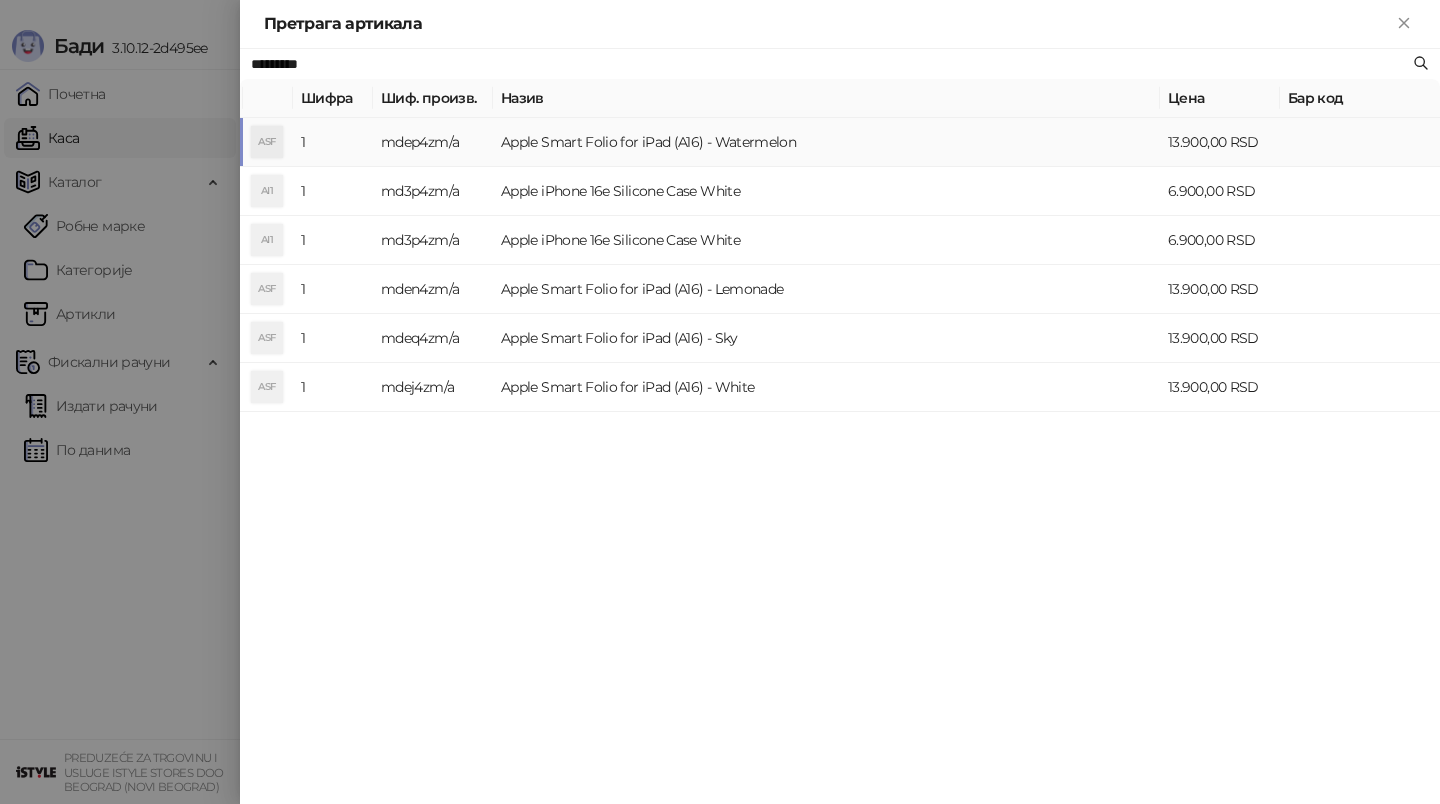click on "Apple Smart Folio for iPad (A16) - Watermelon" at bounding box center [826, 142] 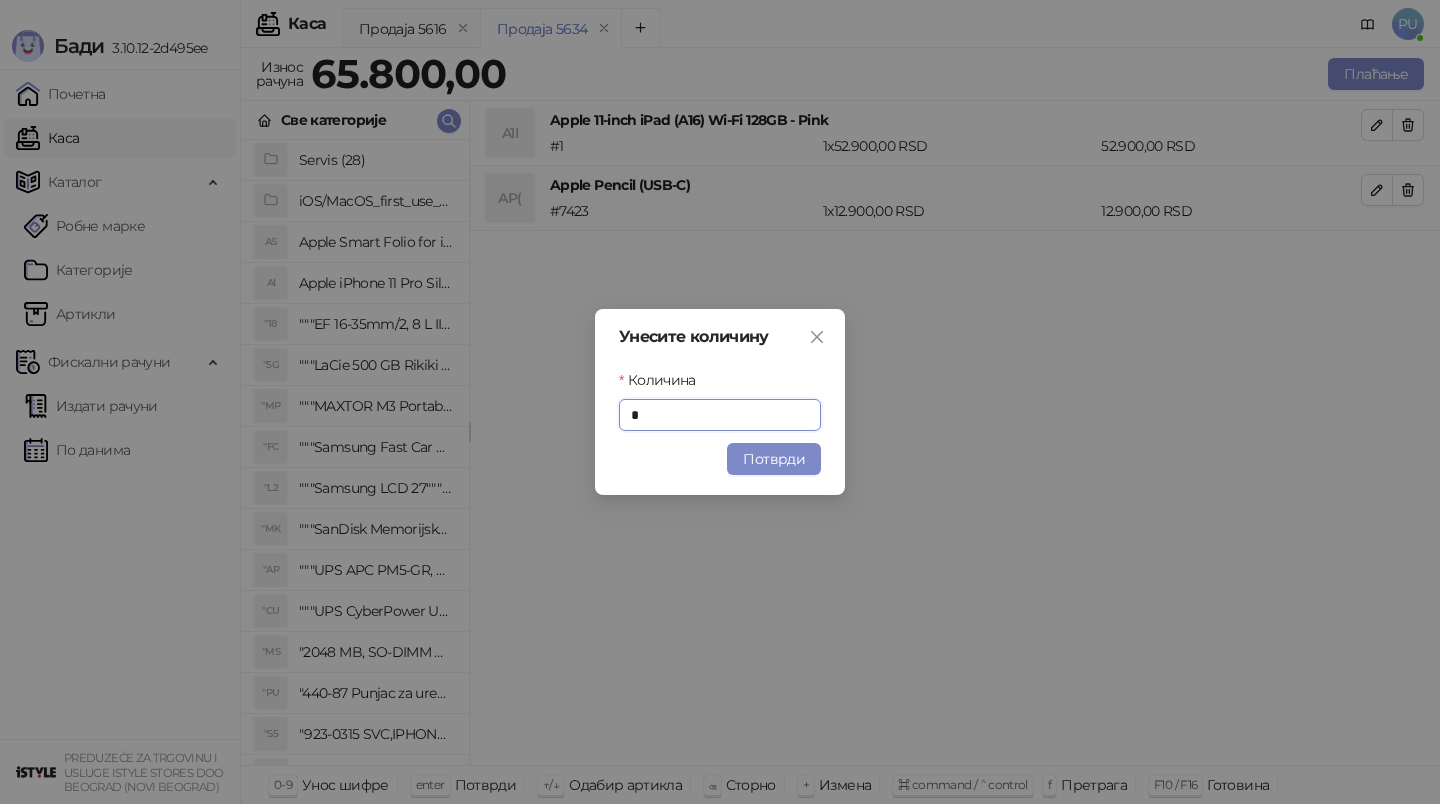 click on "Унесите количину Количина * Потврди" at bounding box center [720, 402] 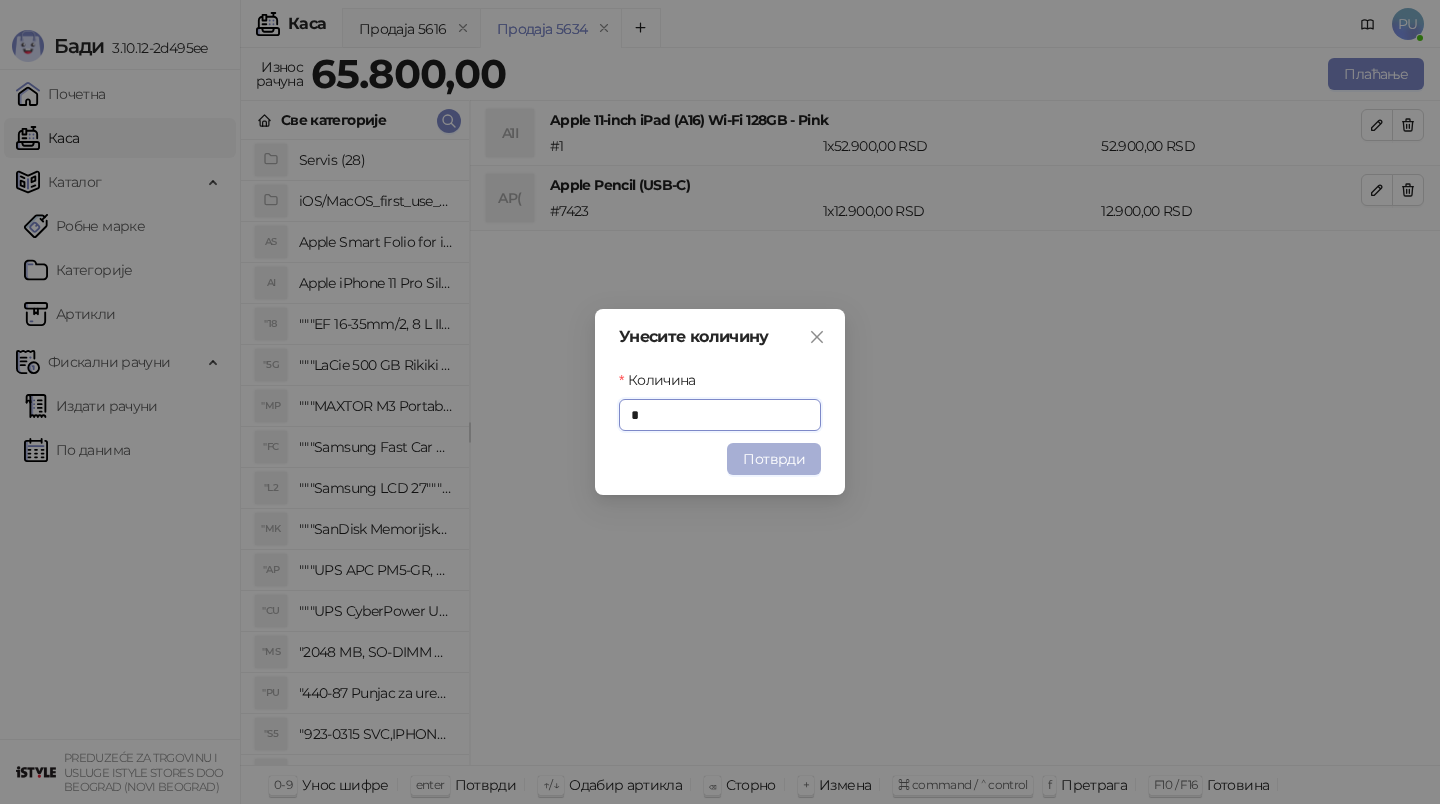 click on "Потврди" at bounding box center (774, 459) 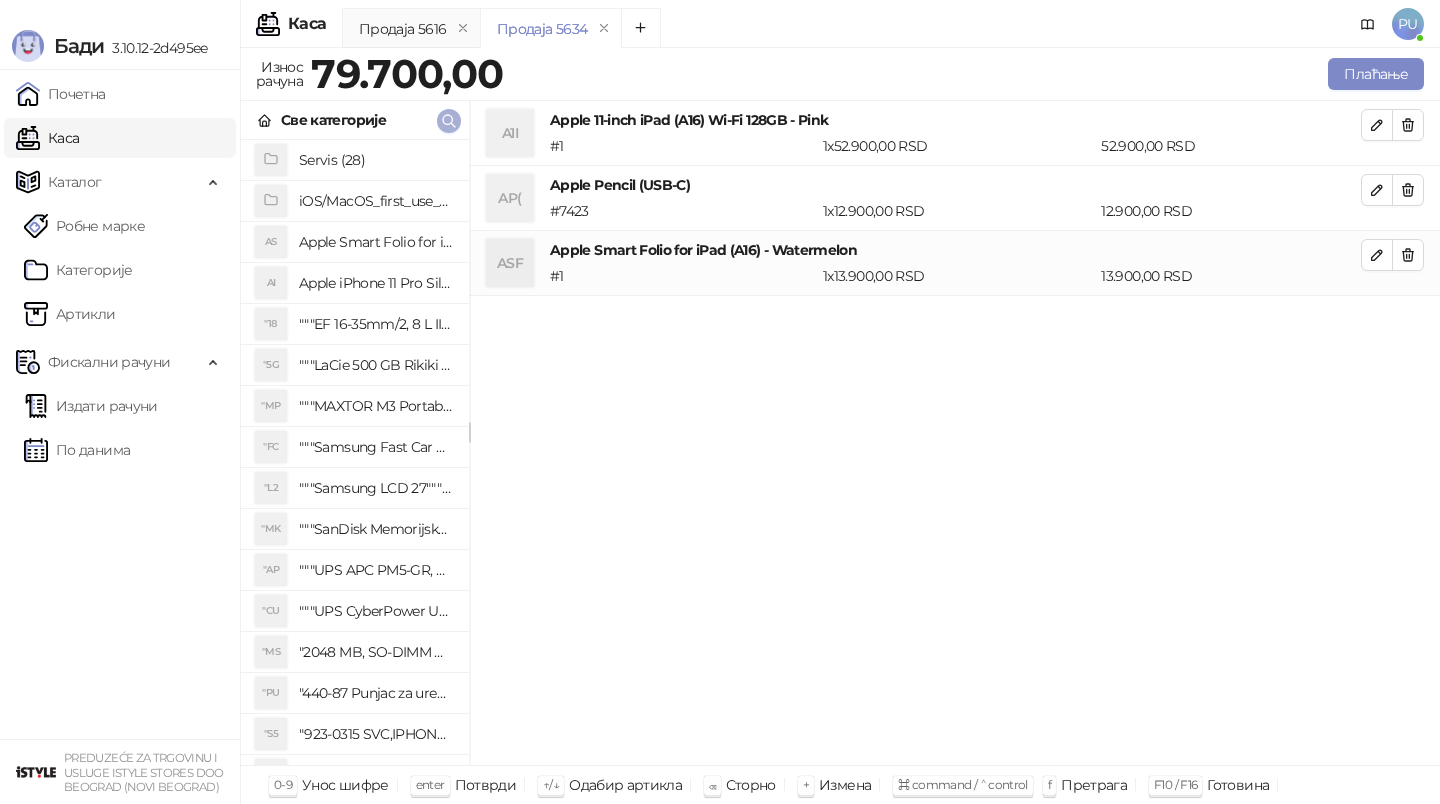 click at bounding box center [449, 120] 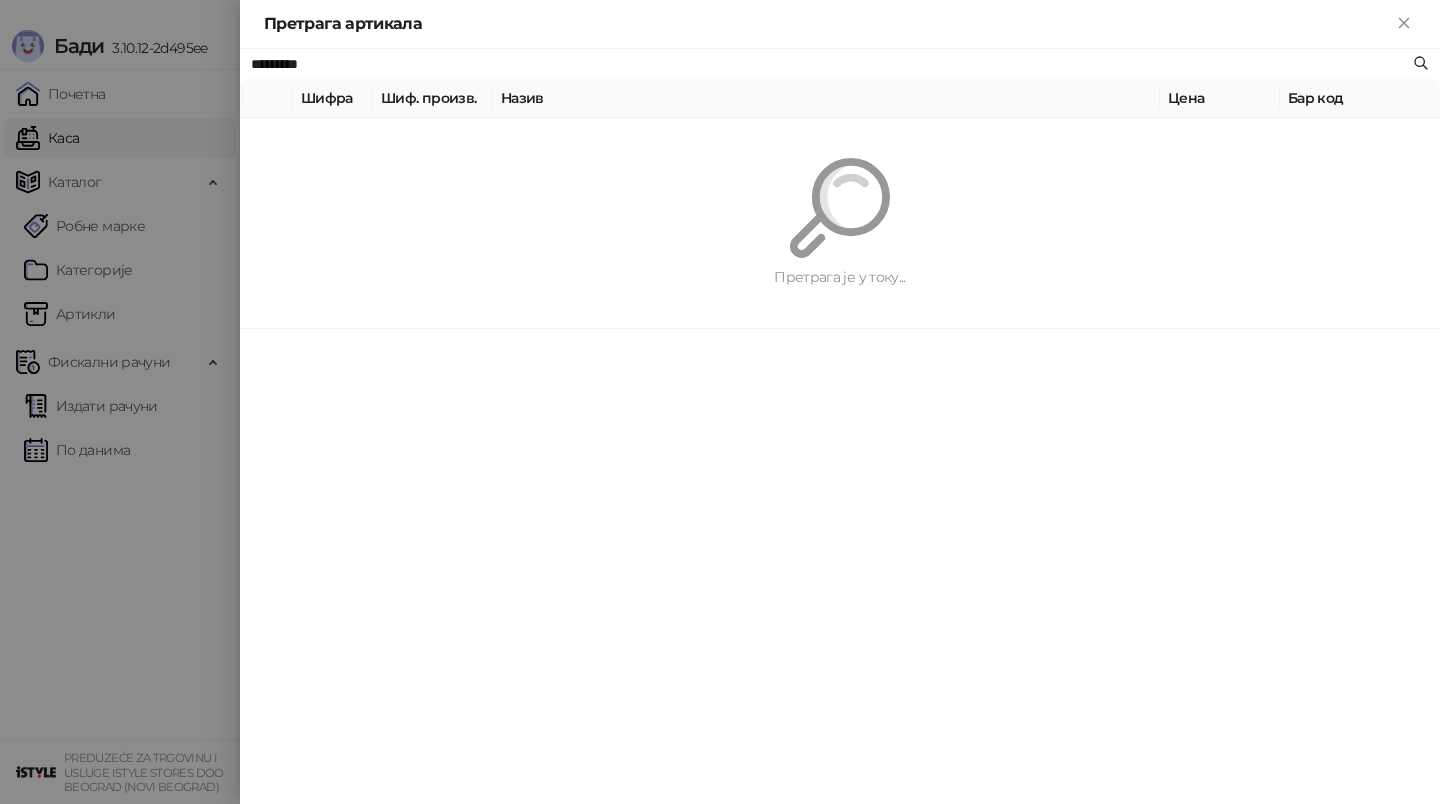 paste on "******" 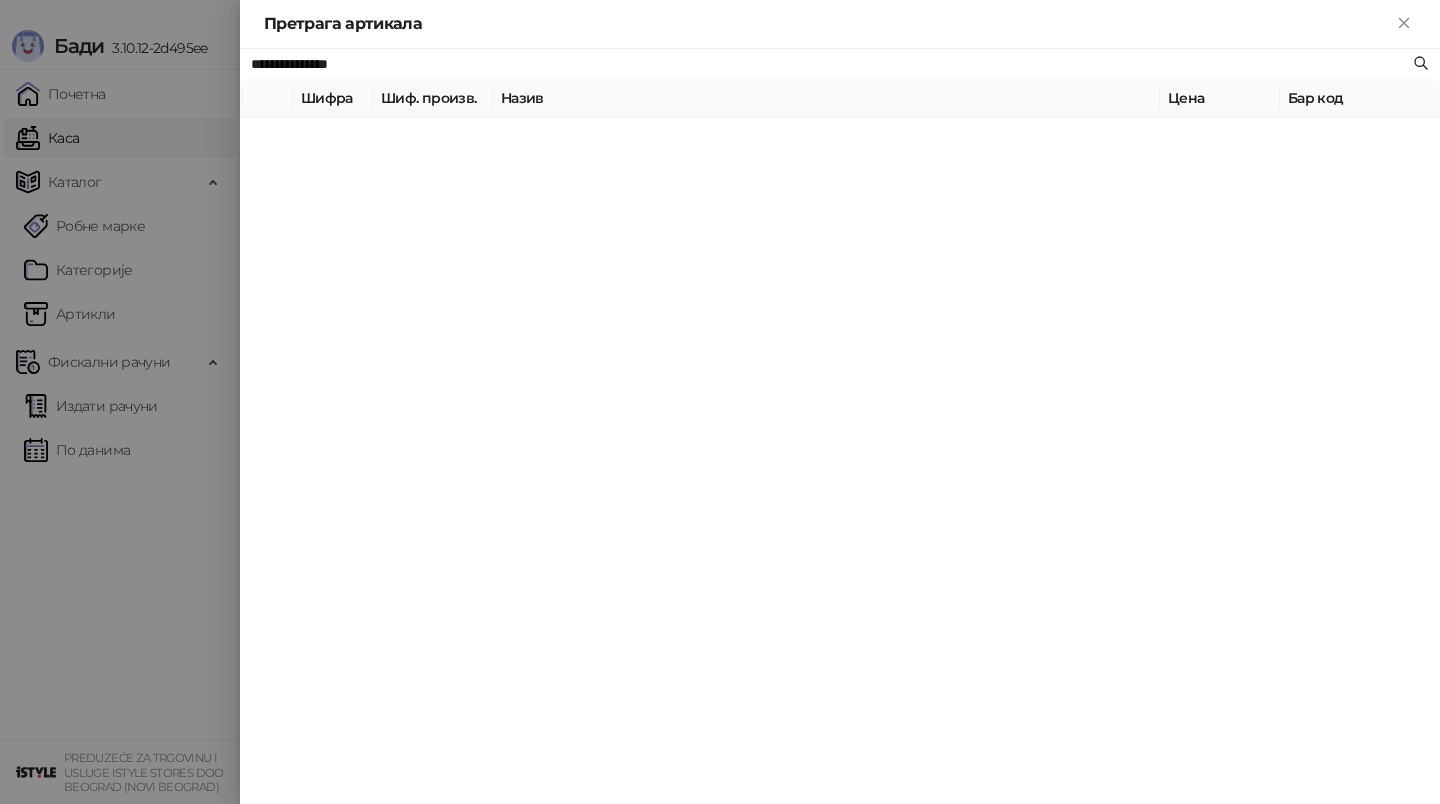 click on "**********" at bounding box center [840, 426] 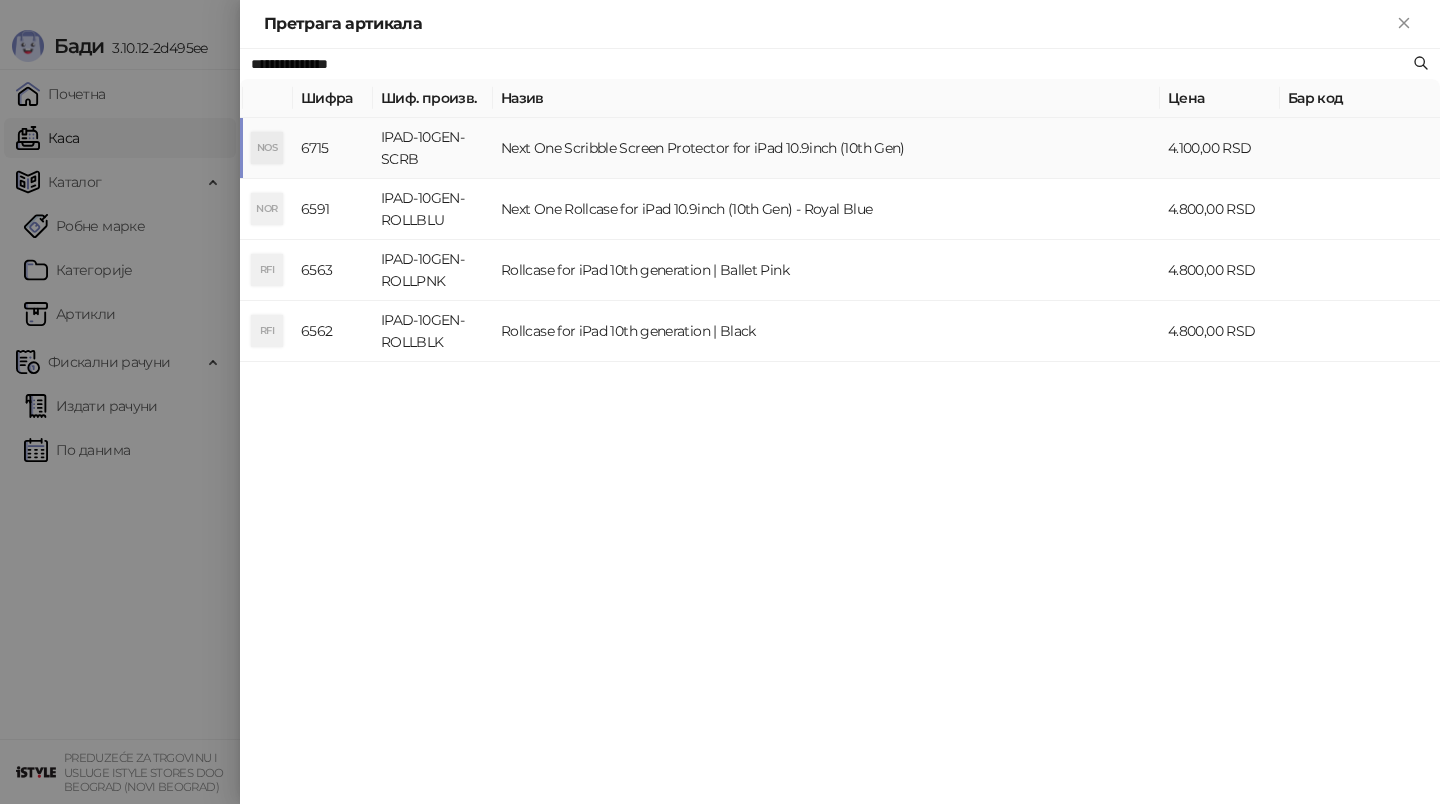 click on "Next One Scribble Screen Protector for iPad 10.9inch (10th Gen)" at bounding box center [826, 148] 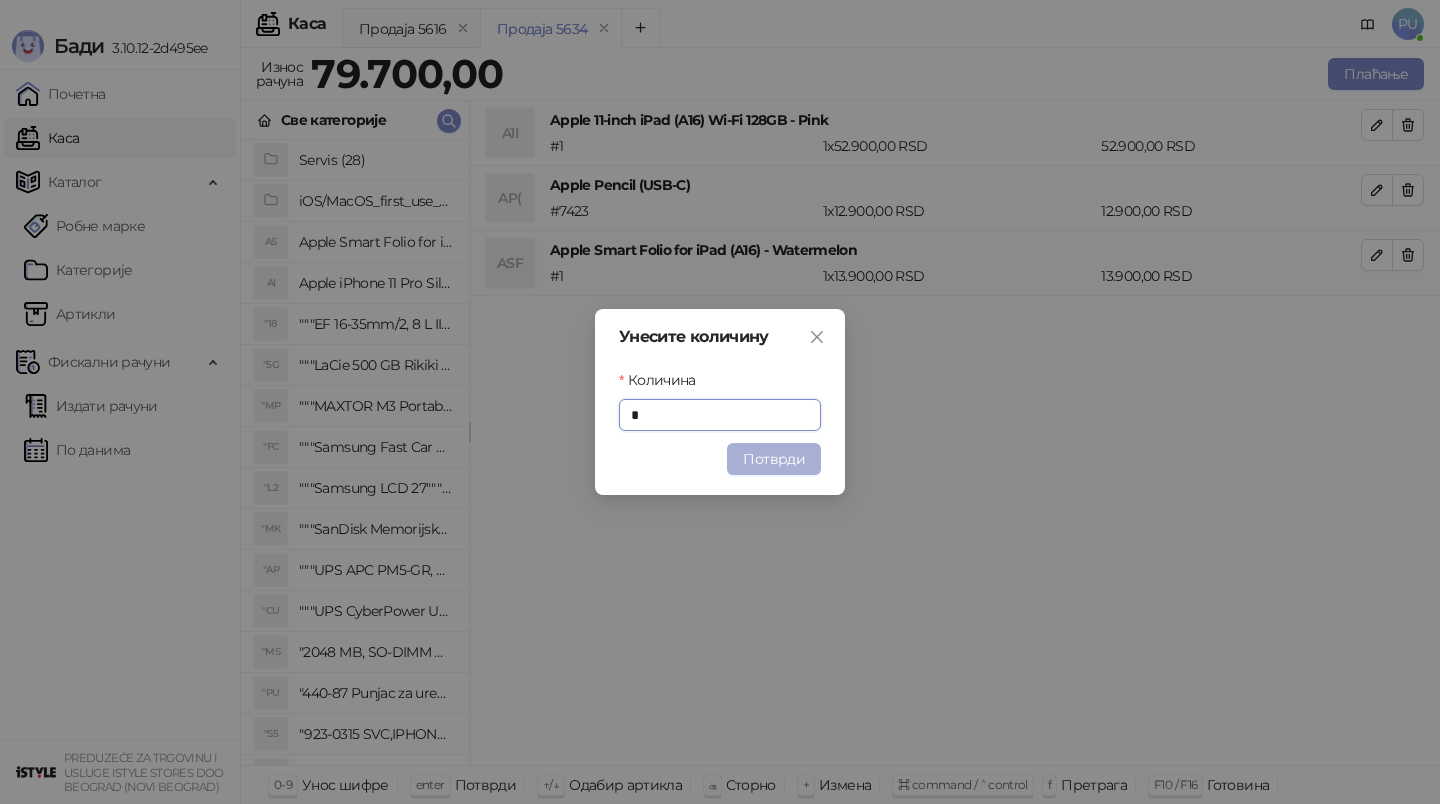 click on "Потврди" at bounding box center (774, 459) 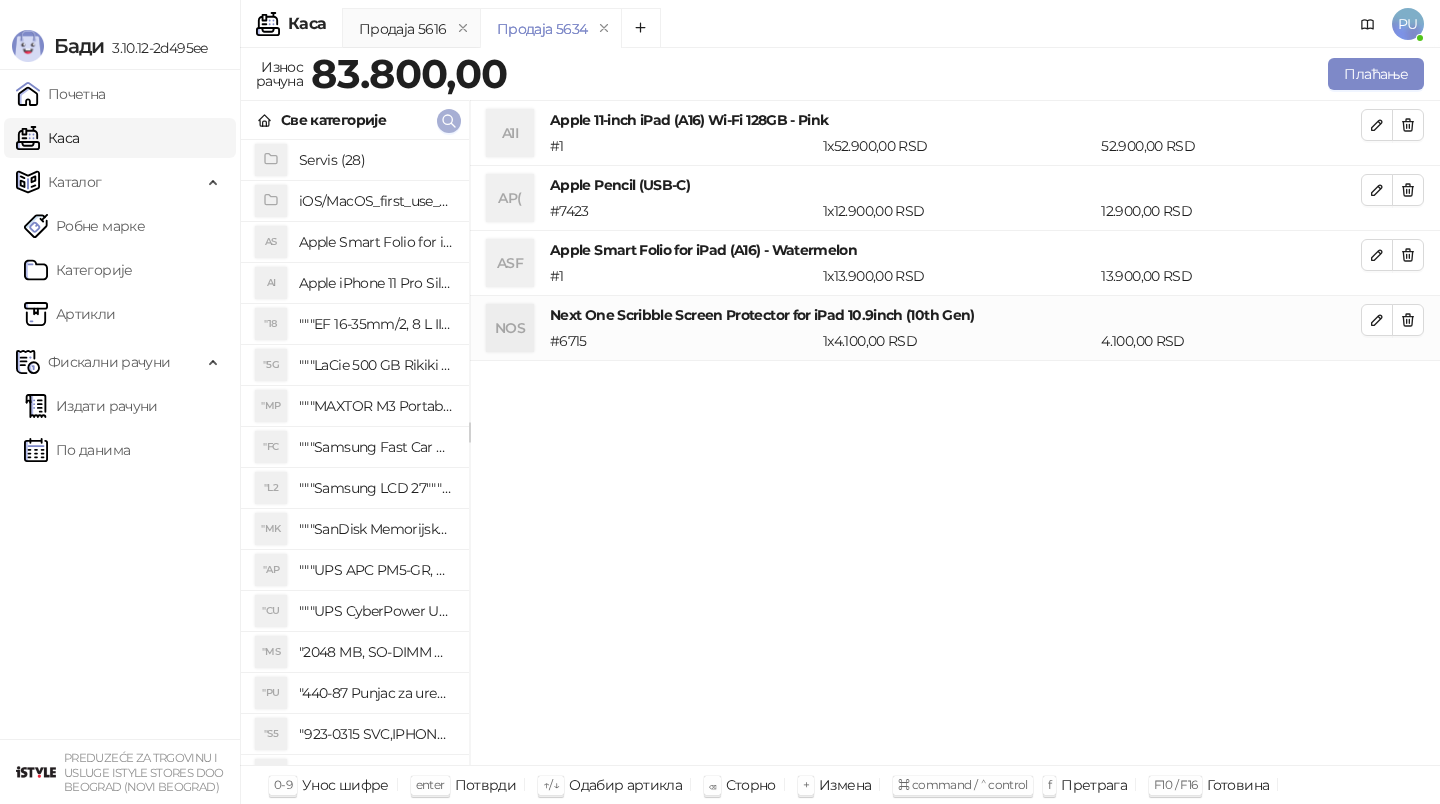 click 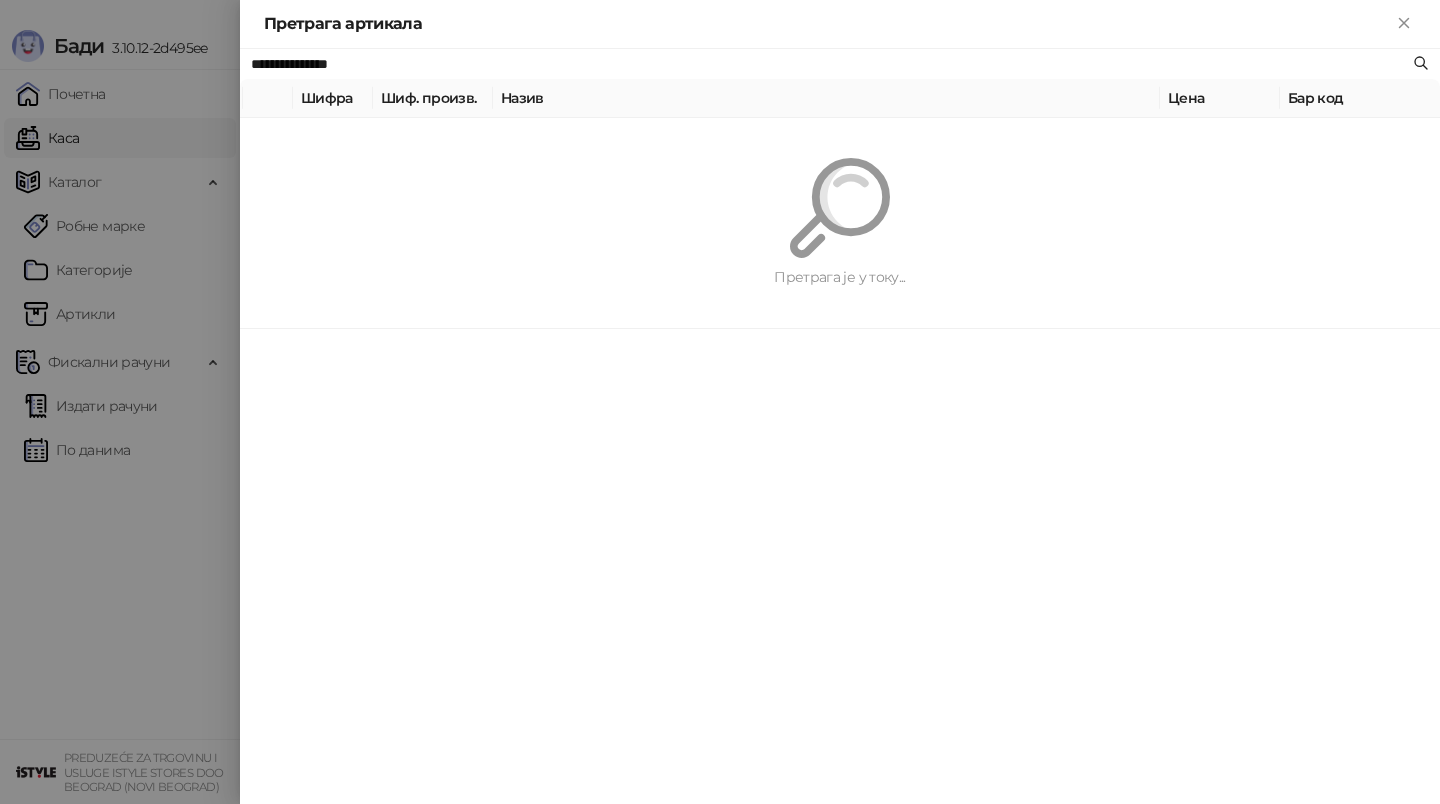 paste on "********" 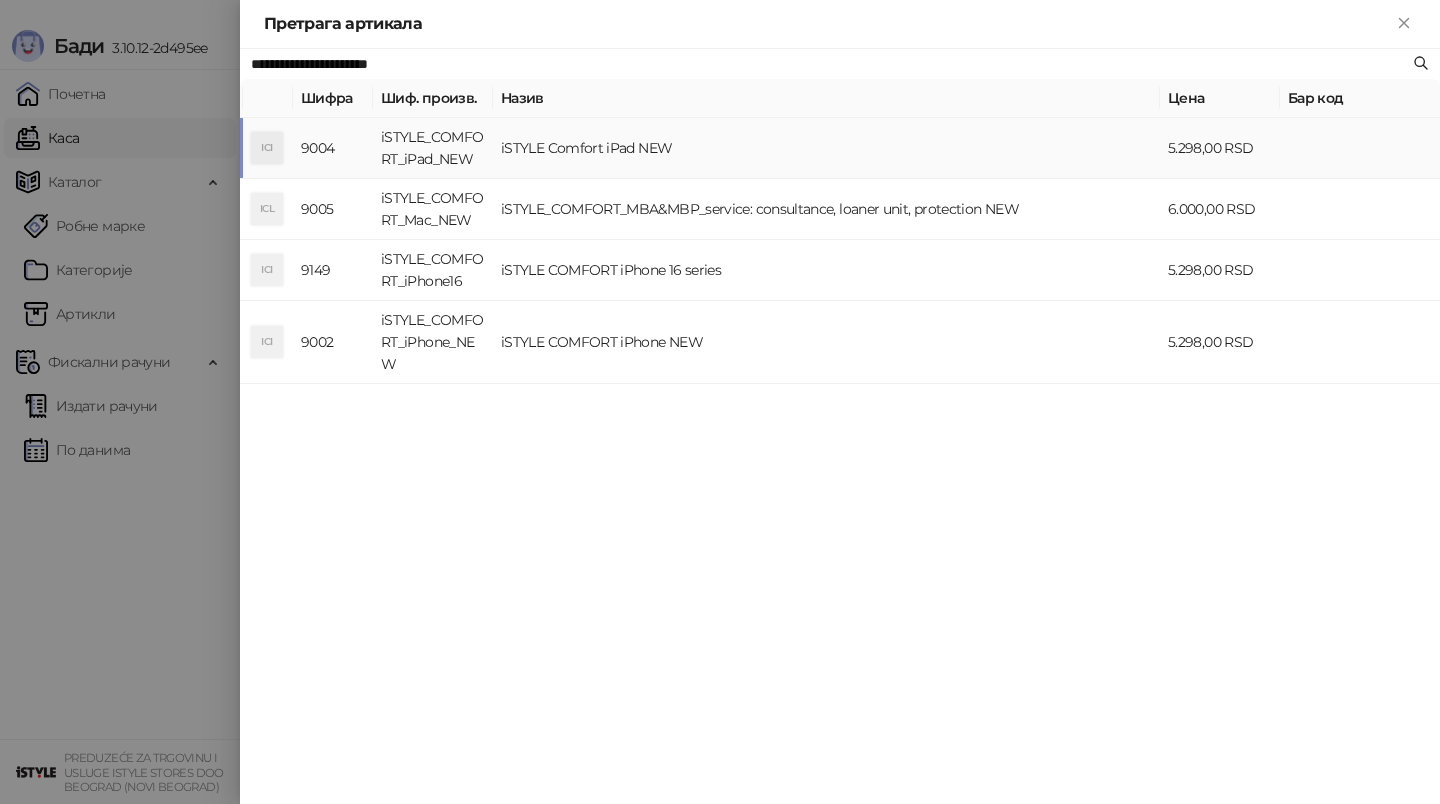 click on "iSTYLE Comfort iPad NEW" at bounding box center [826, 148] 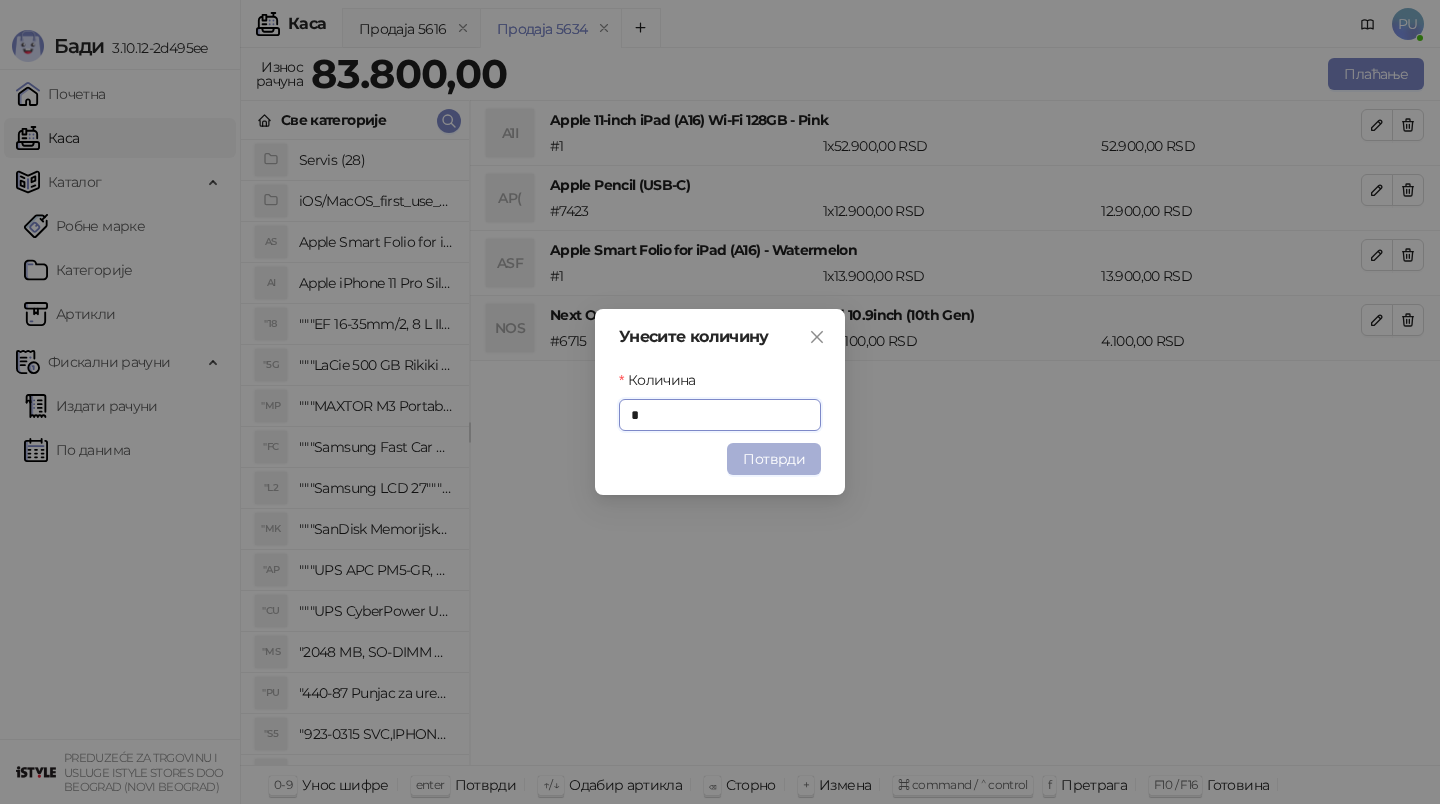 click on "Потврди" at bounding box center (774, 459) 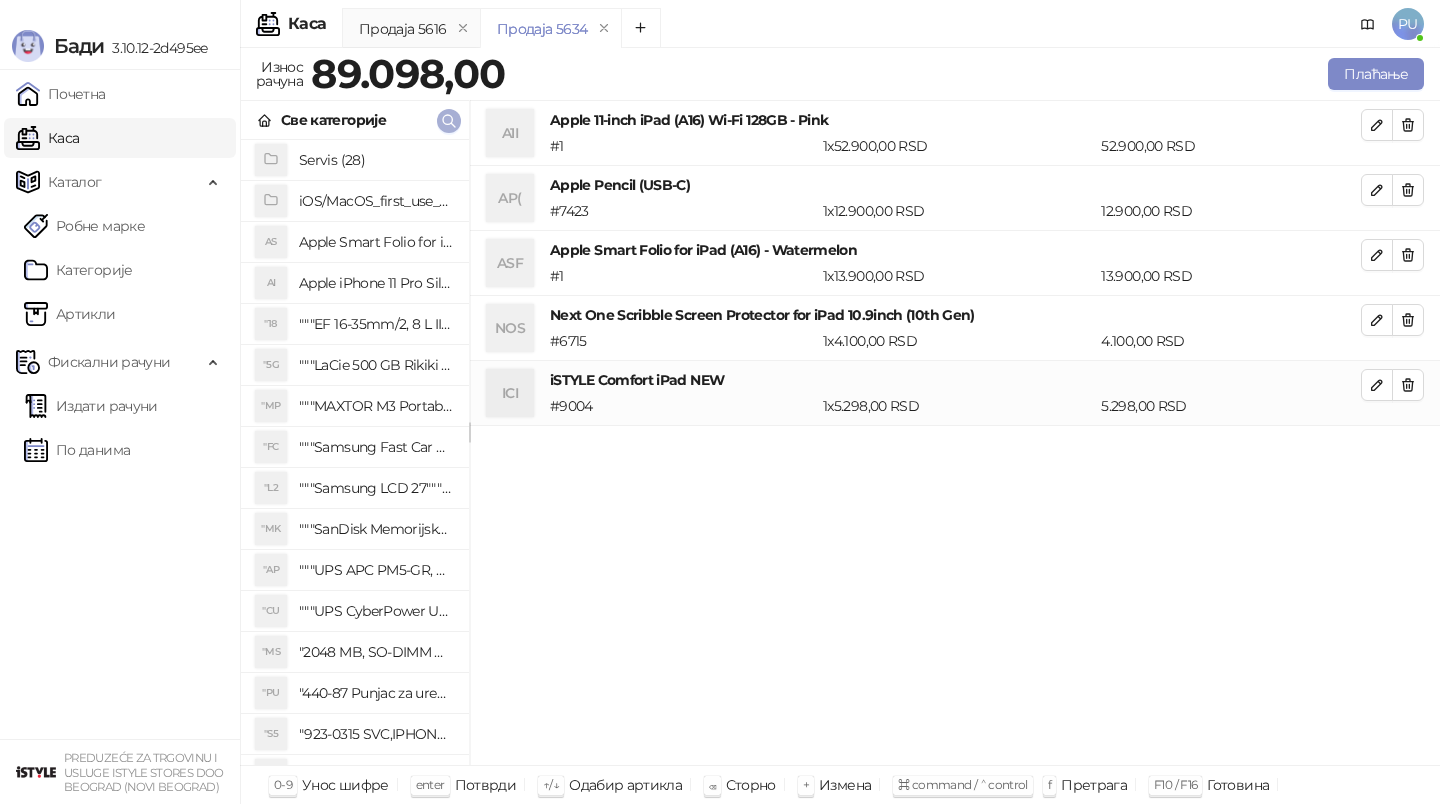 click 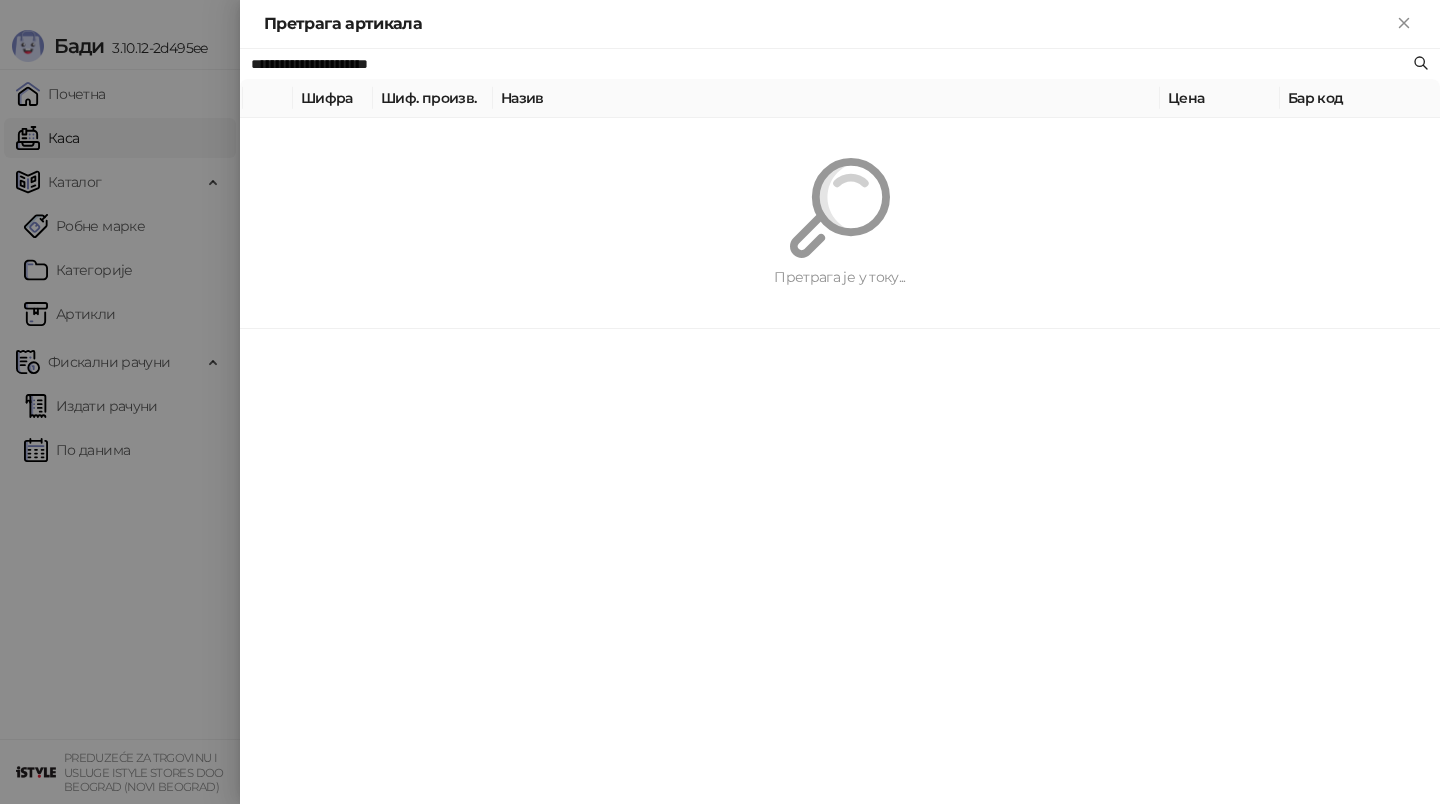 paste 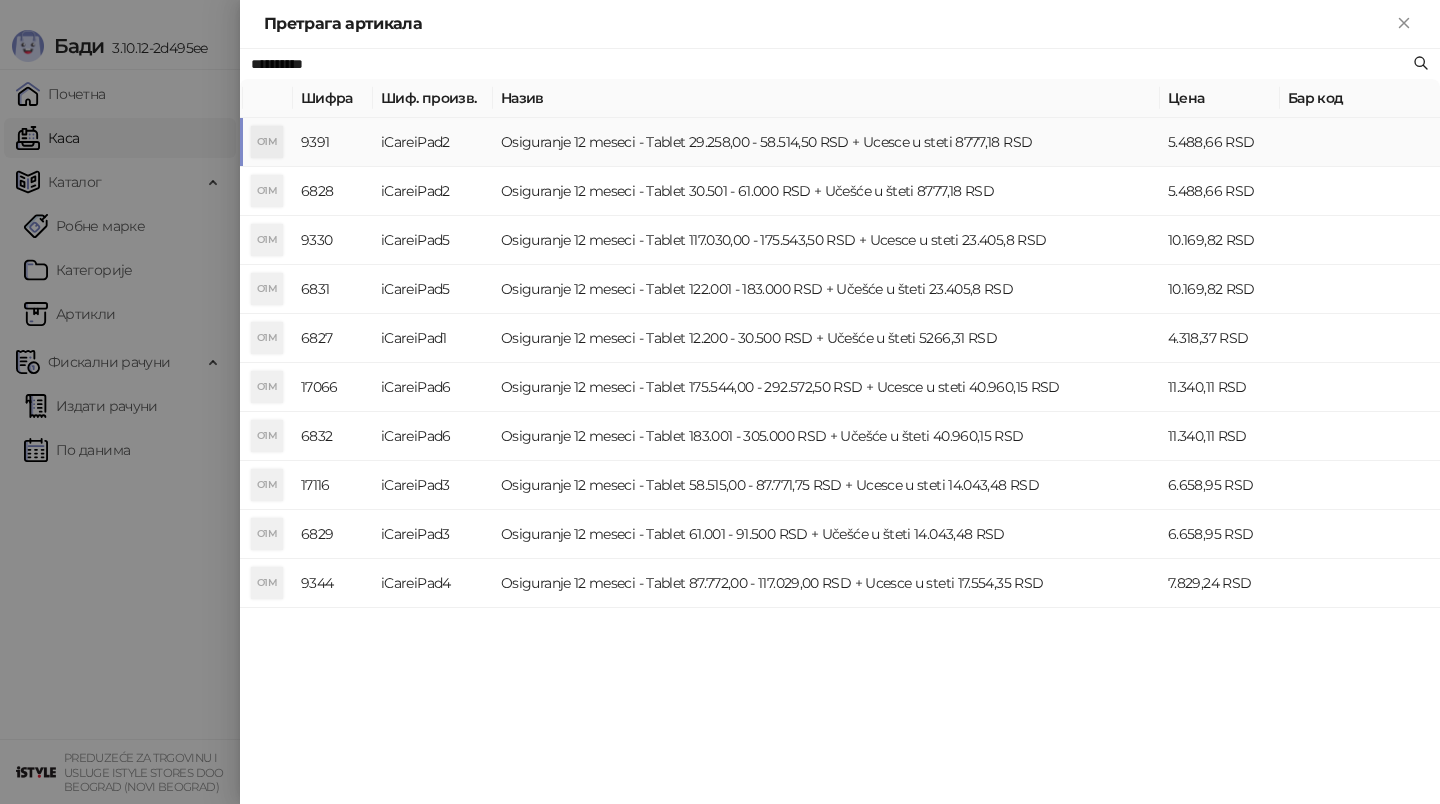 click on "Osiguranje 12 meseci - Tablet 29.258,00 - 58.514,50 RSD + Ucesce u steti 8777,18 RSD" at bounding box center [826, 142] 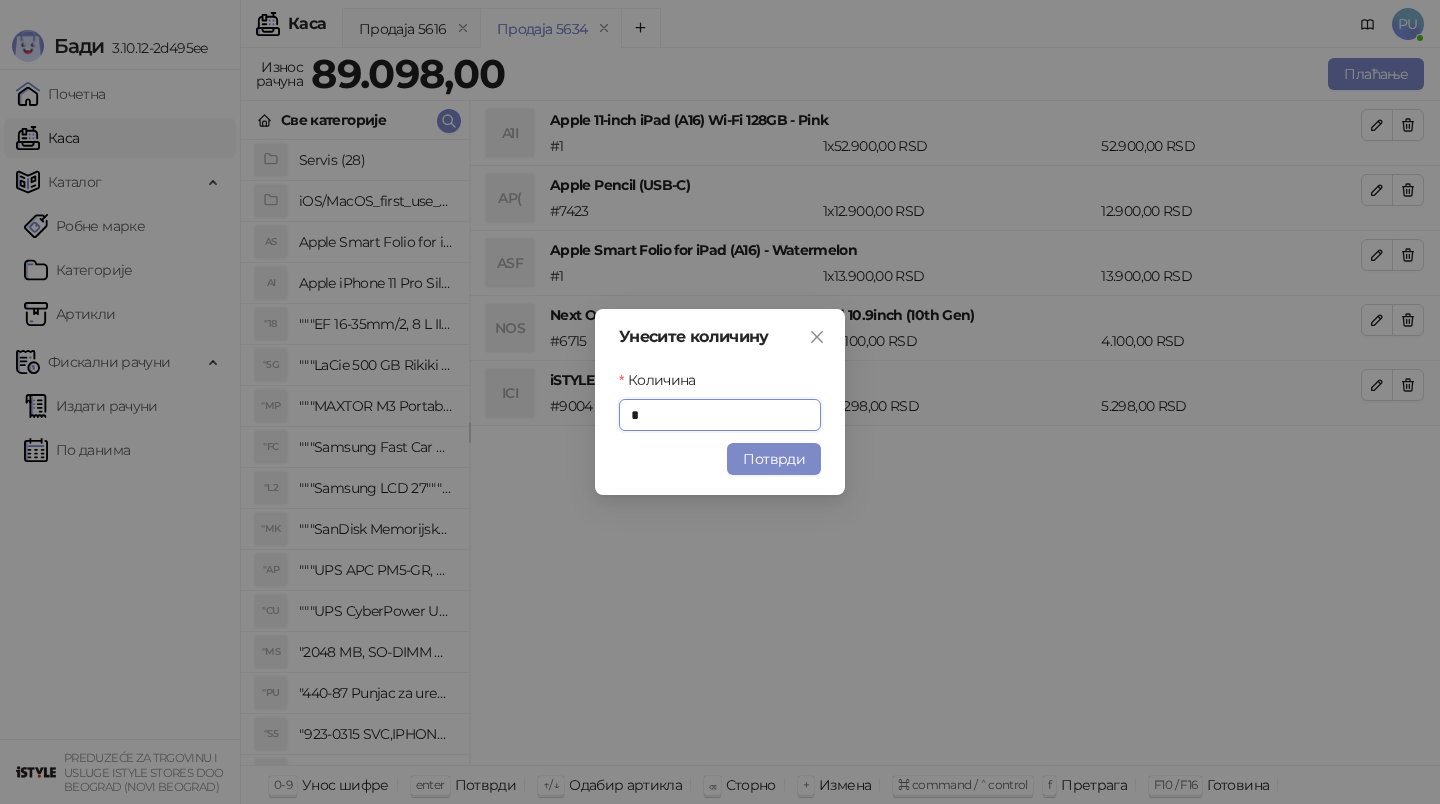 click on "Потврди" at bounding box center (774, 459) 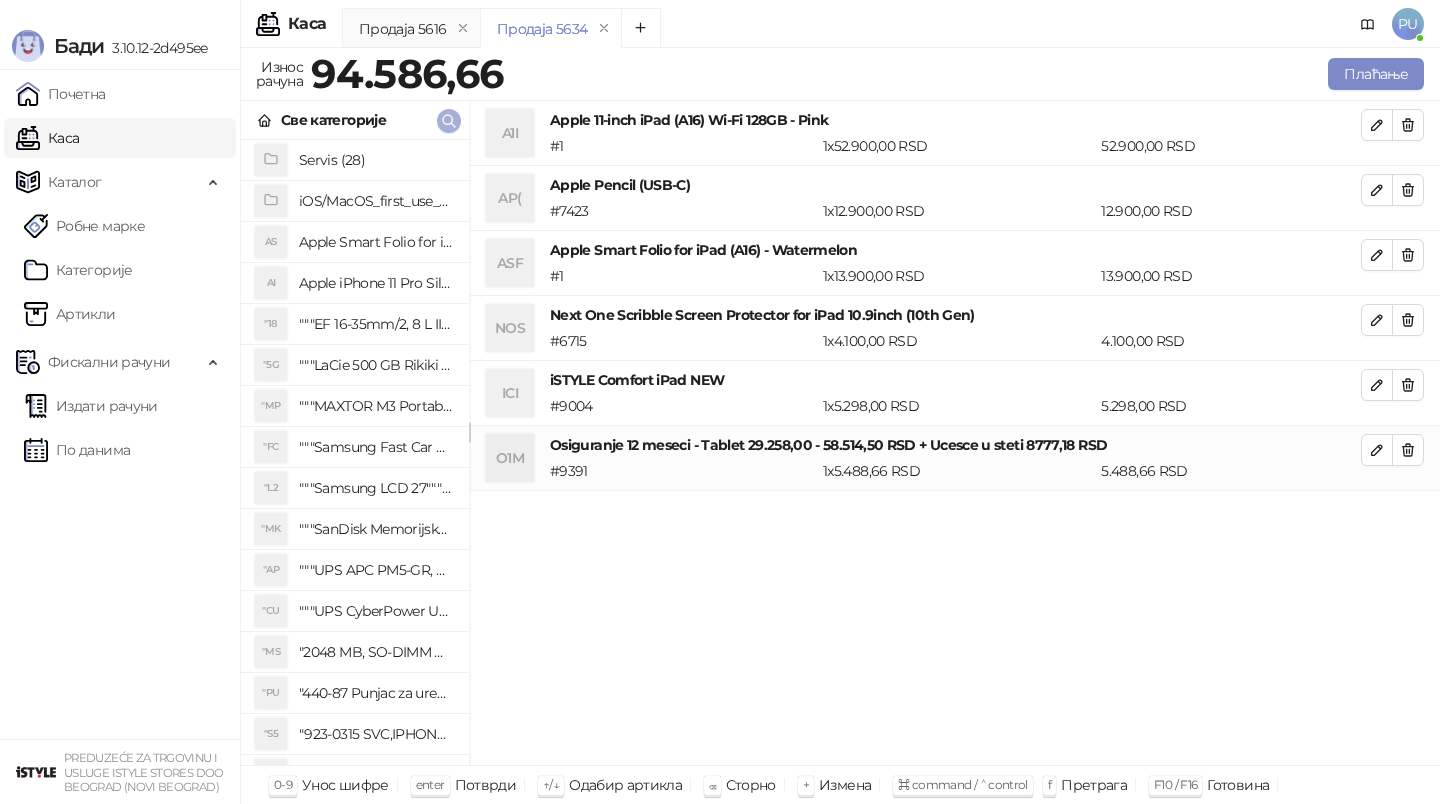 click 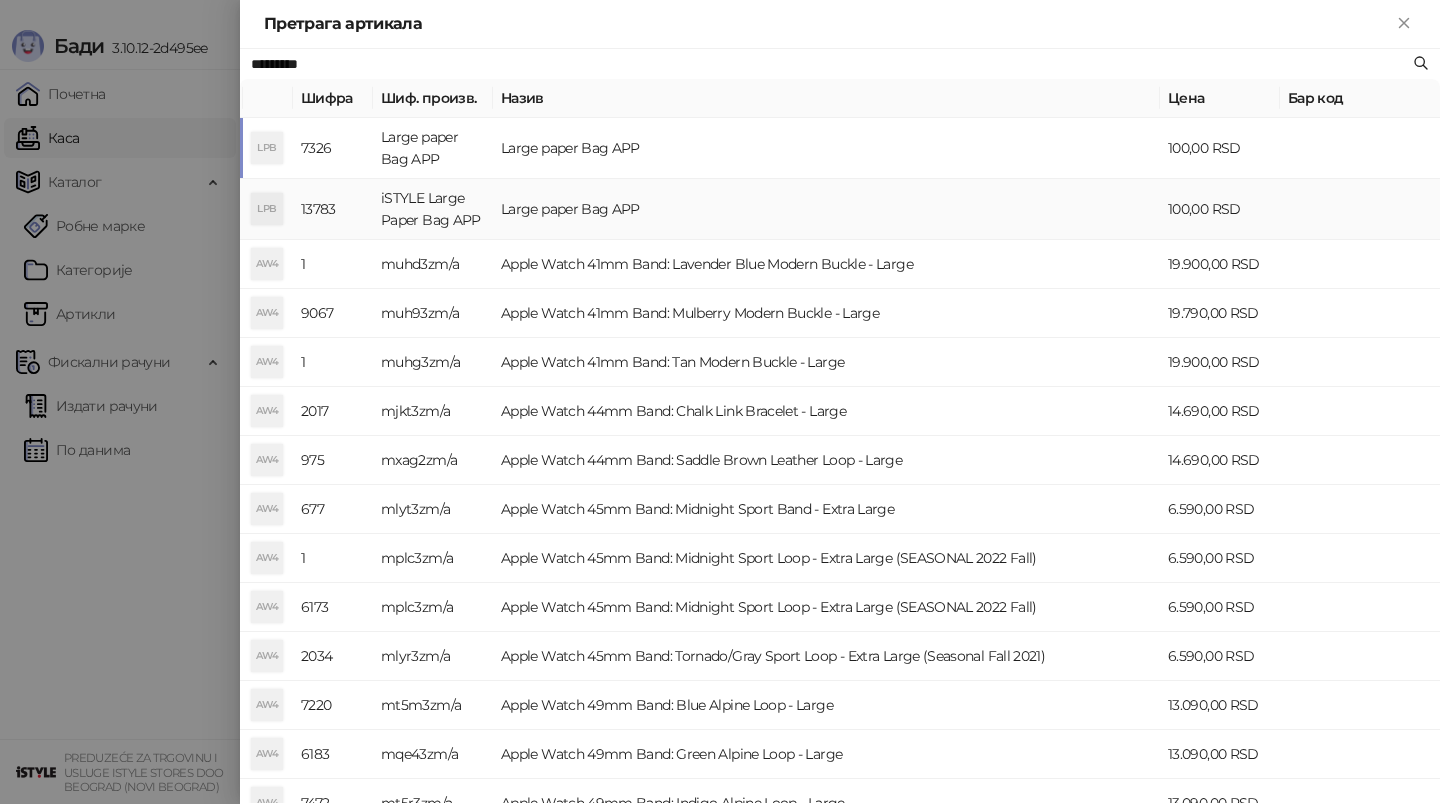 type on "*********" 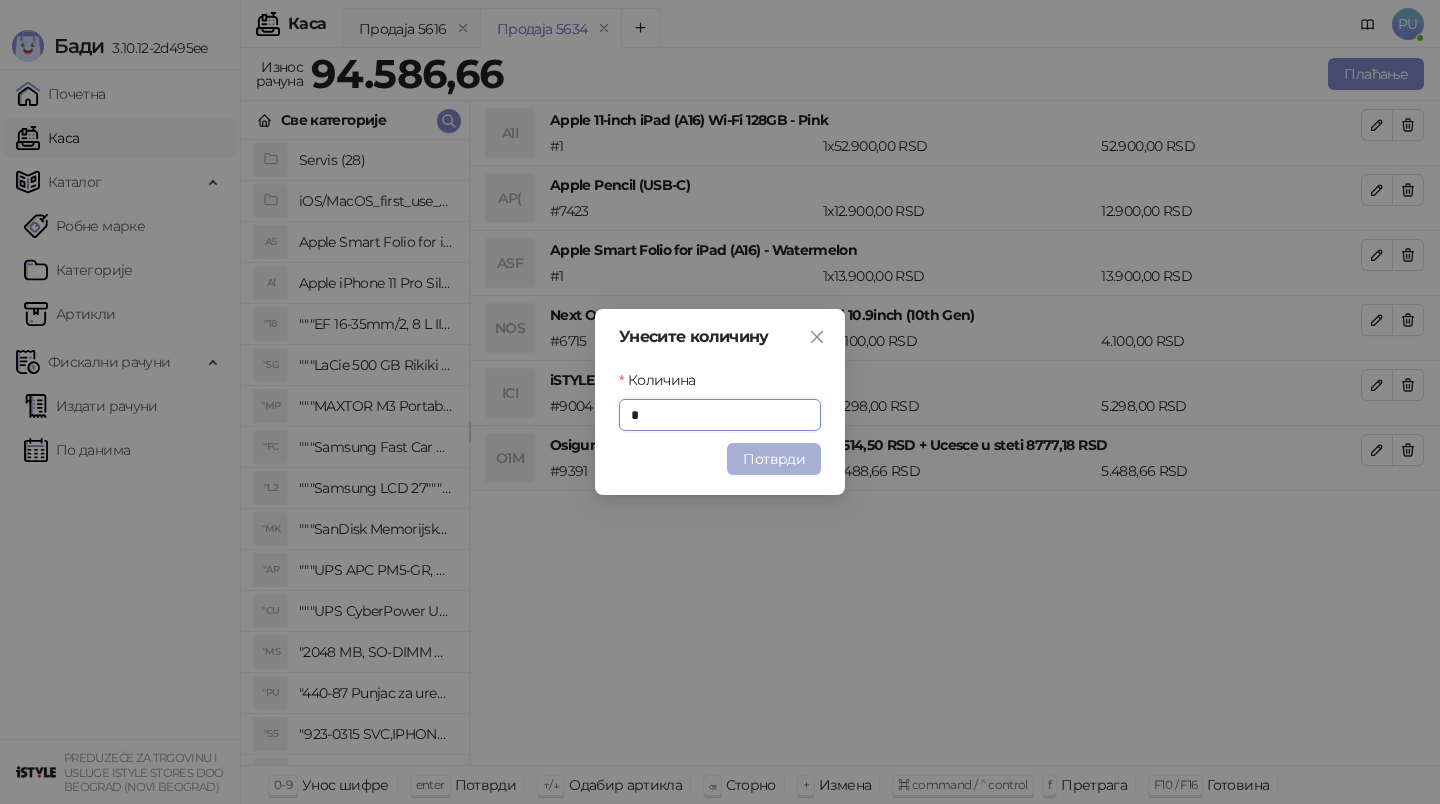 click on "Потврди" at bounding box center (774, 459) 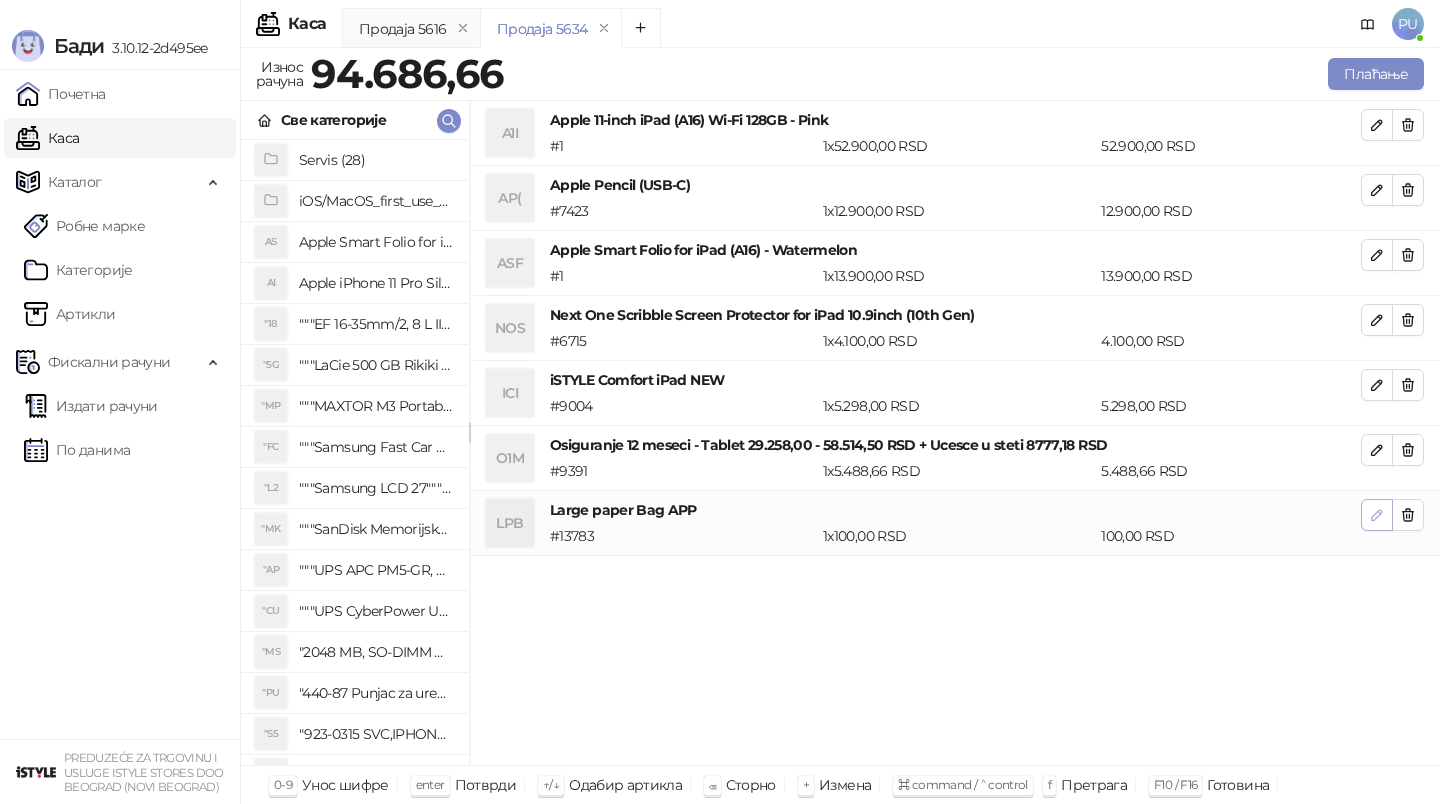 click 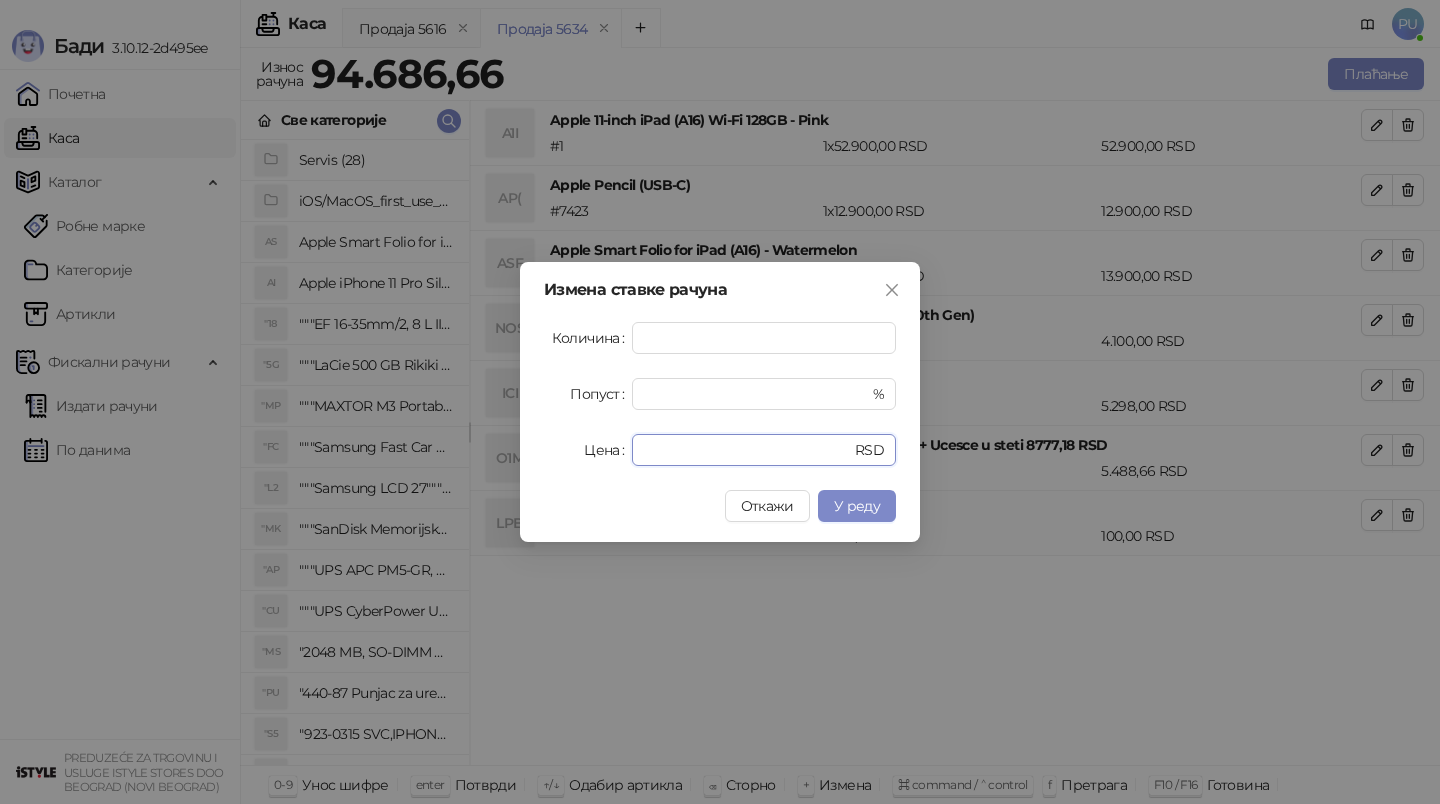 drag, startPoint x: 747, startPoint y: 459, endPoint x: 578, endPoint y: 453, distance: 169.10648 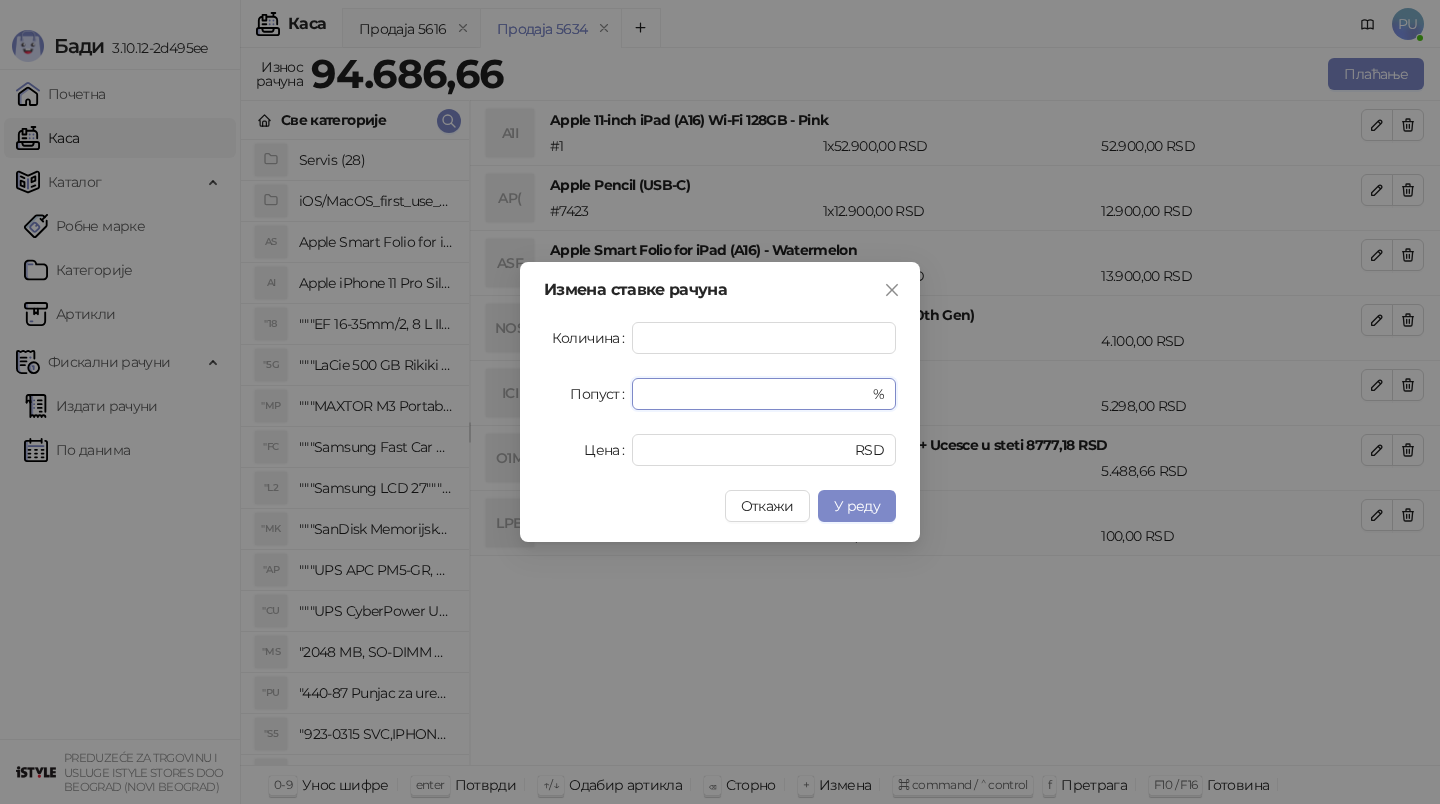 drag, startPoint x: 679, startPoint y: 398, endPoint x: 328, endPoint y: 398, distance: 351 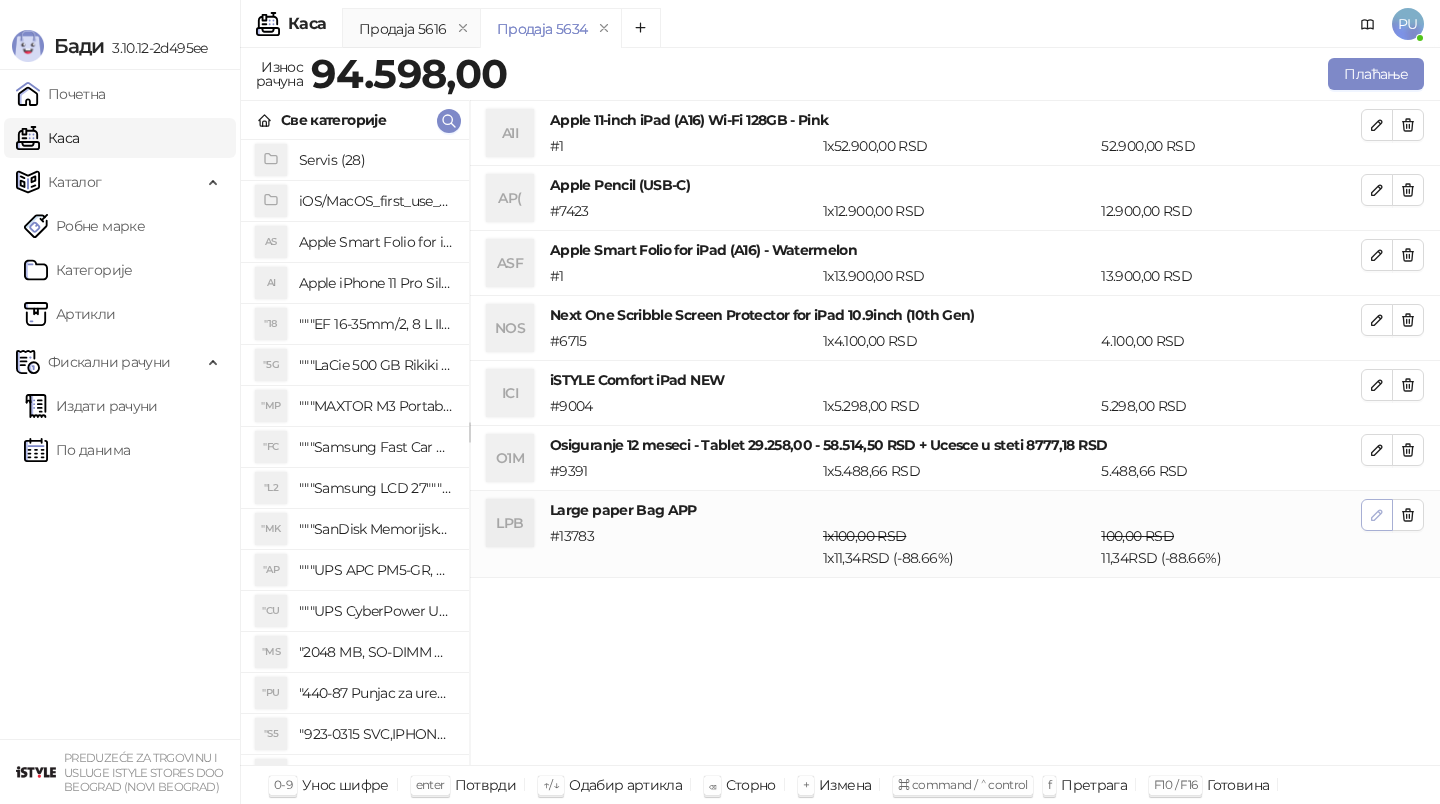 click at bounding box center (1377, 515) 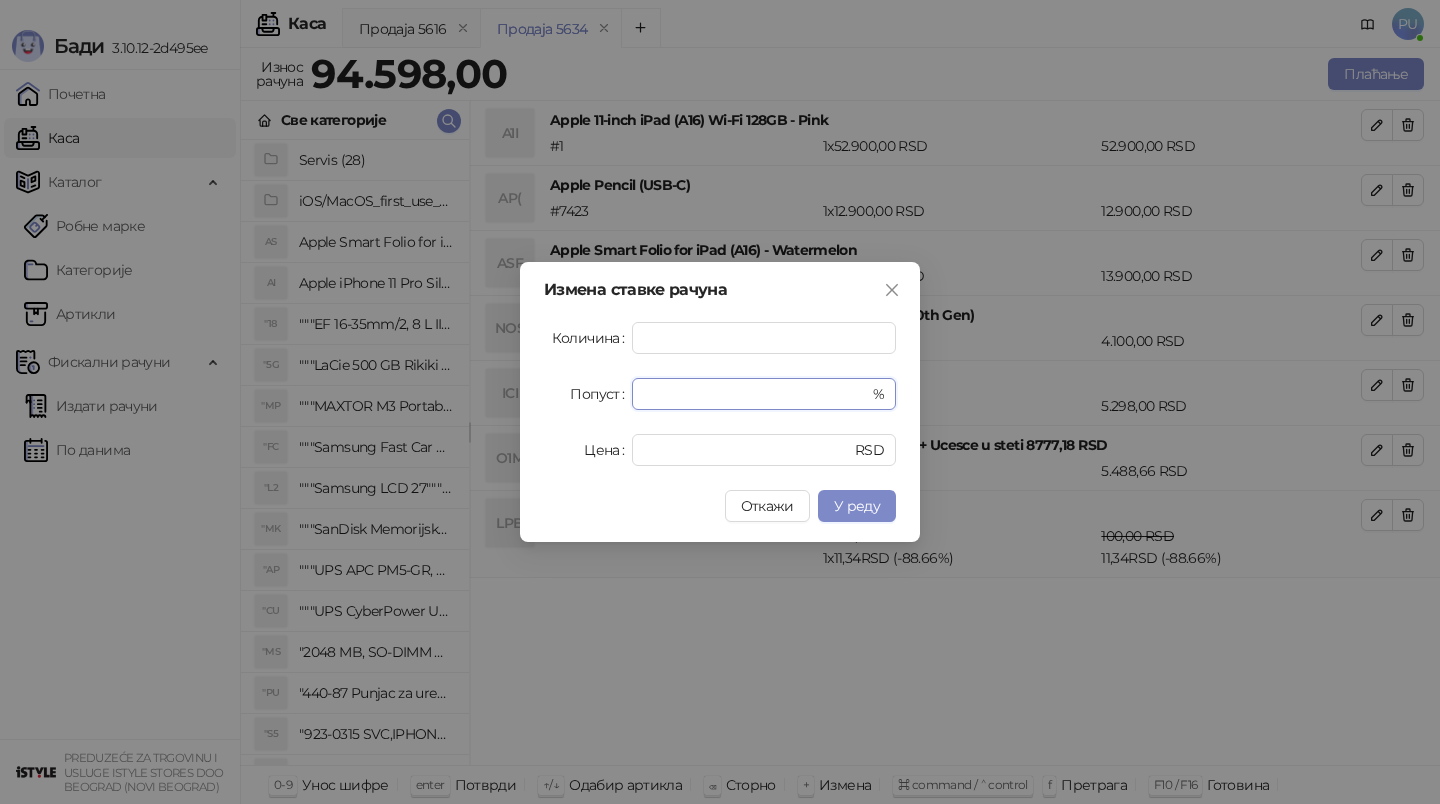 drag, startPoint x: 708, startPoint y: 404, endPoint x: 382, endPoint y: 404, distance: 326 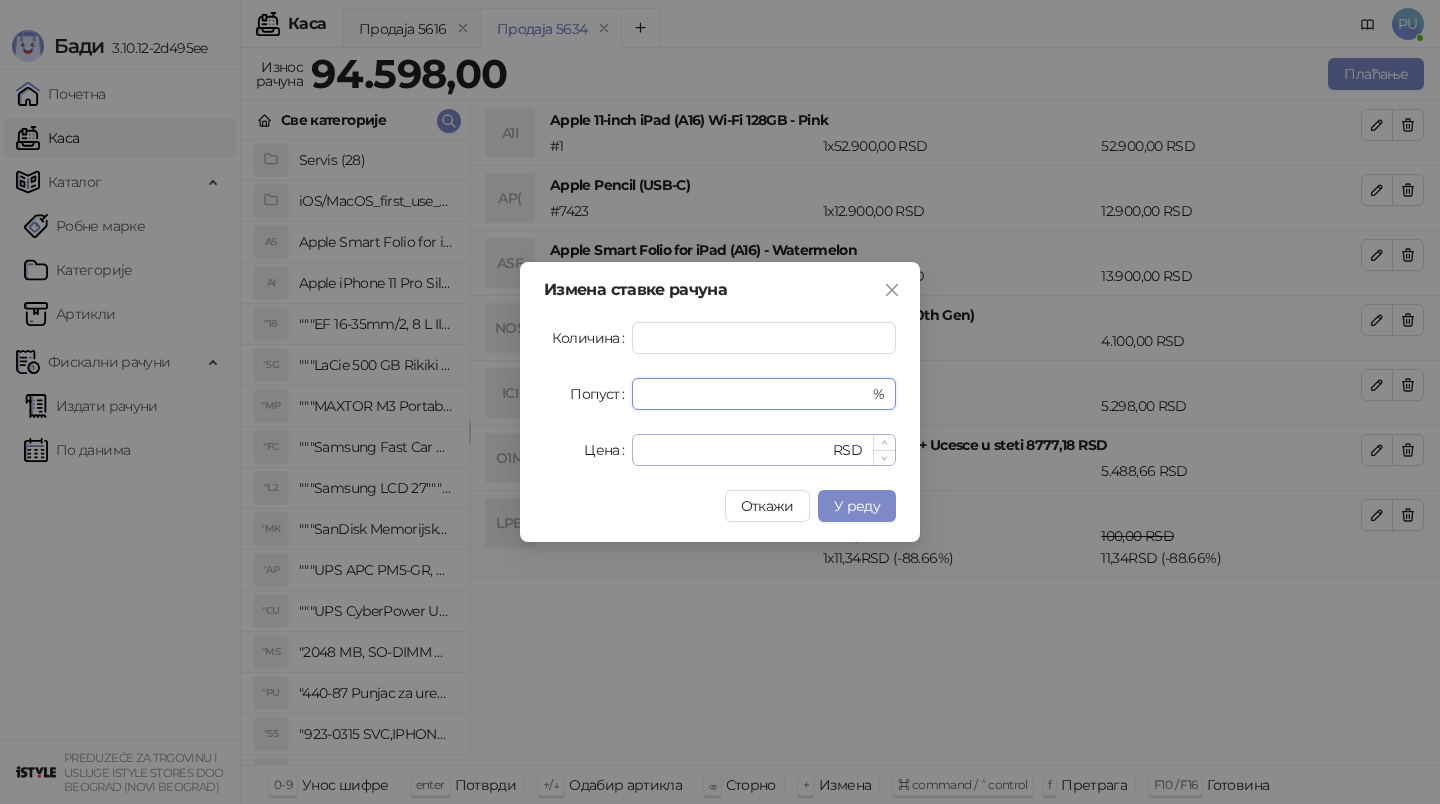 type 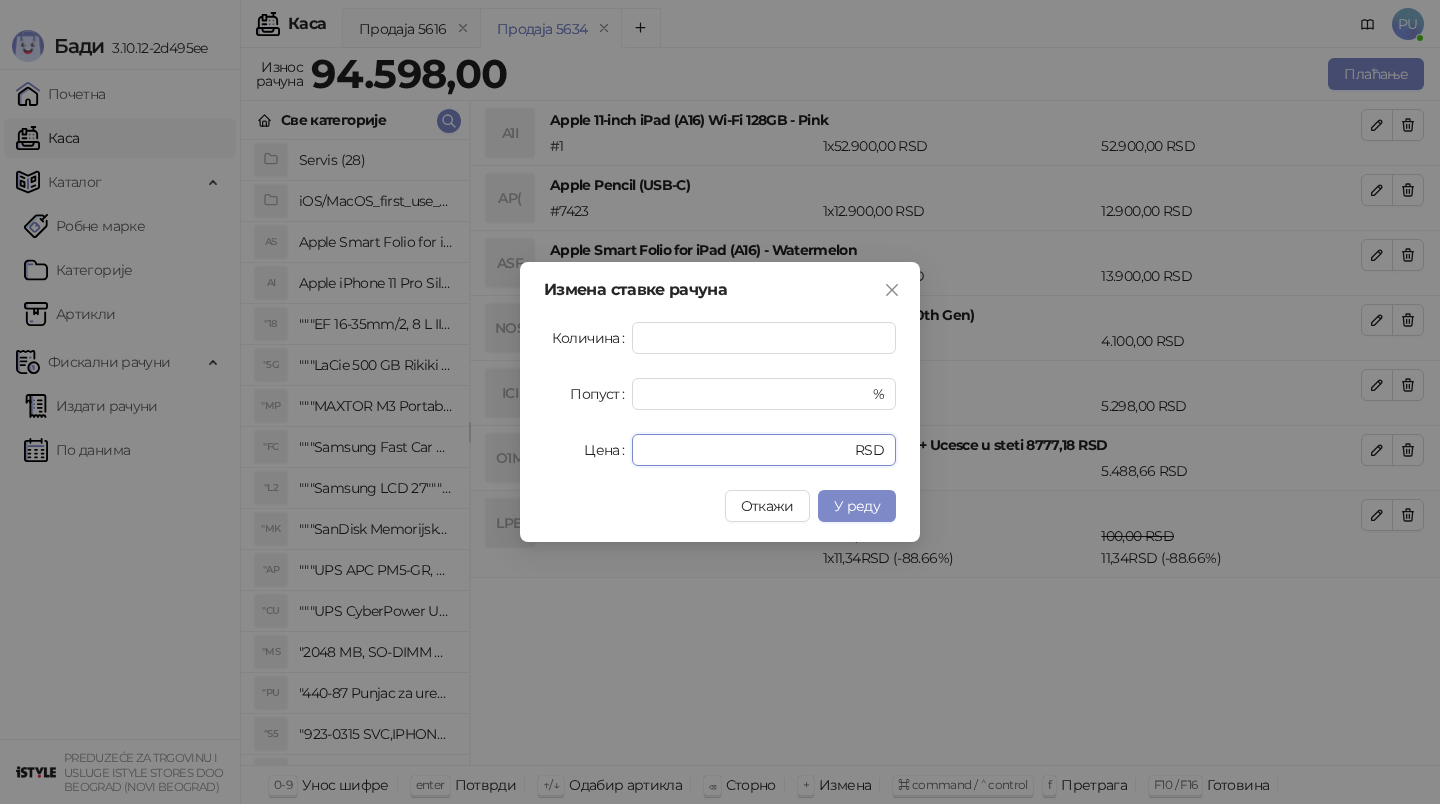 drag, startPoint x: 690, startPoint y: 448, endPoint x: 351, endPoint y: 448, distance: 339 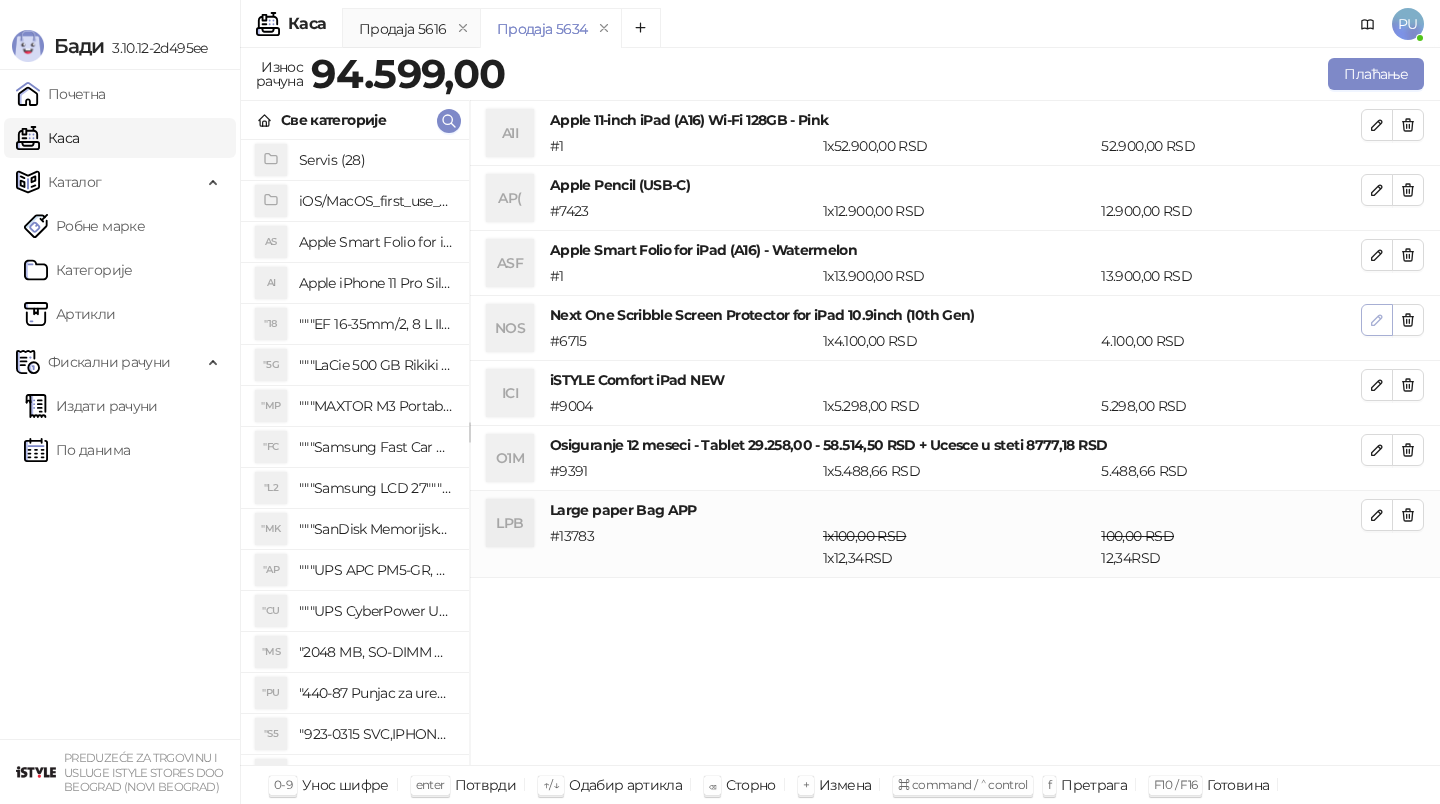 click 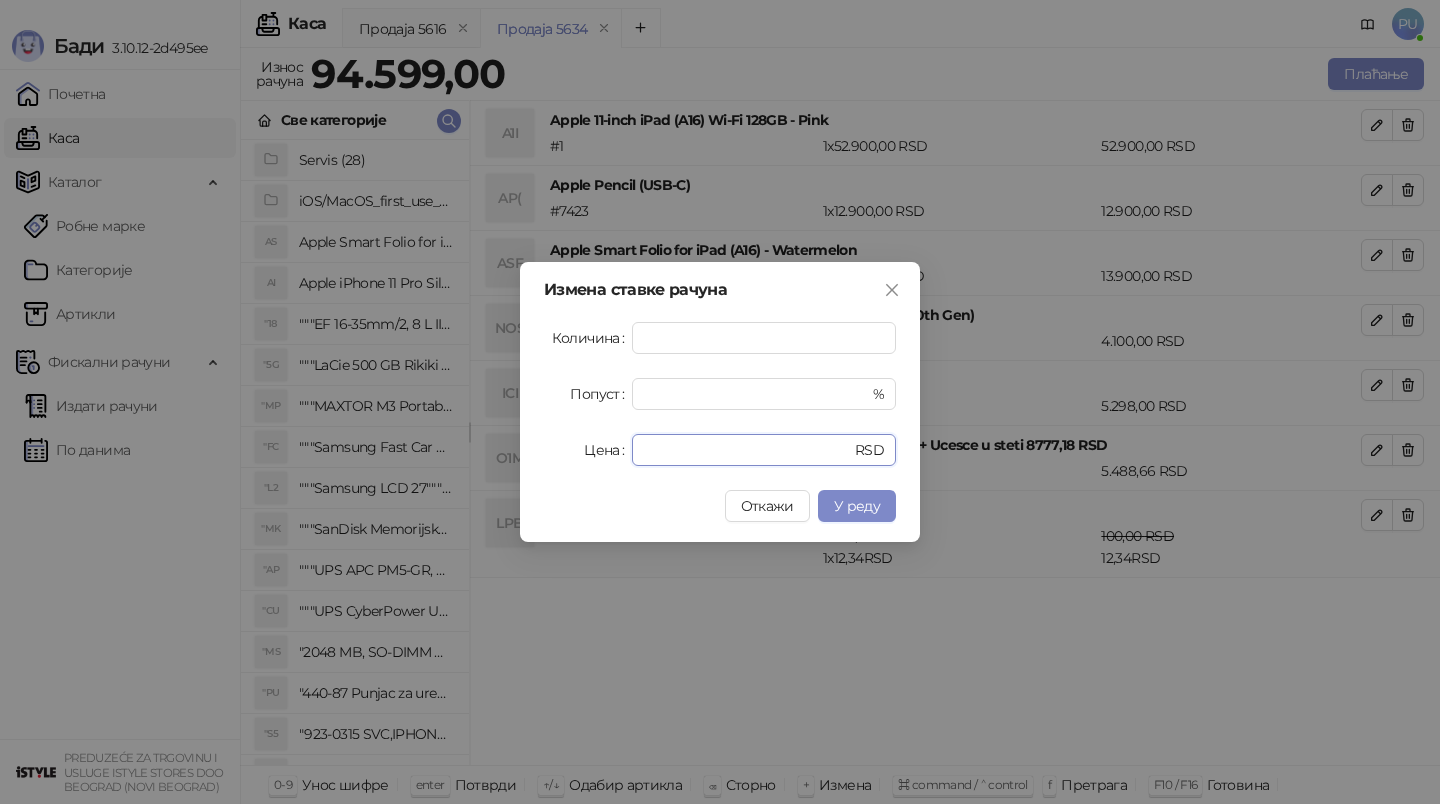 drag, startPoint x: 687, startPoint y: 453, endPoint x: 370, endPoint y: 460, distance: 317.07727 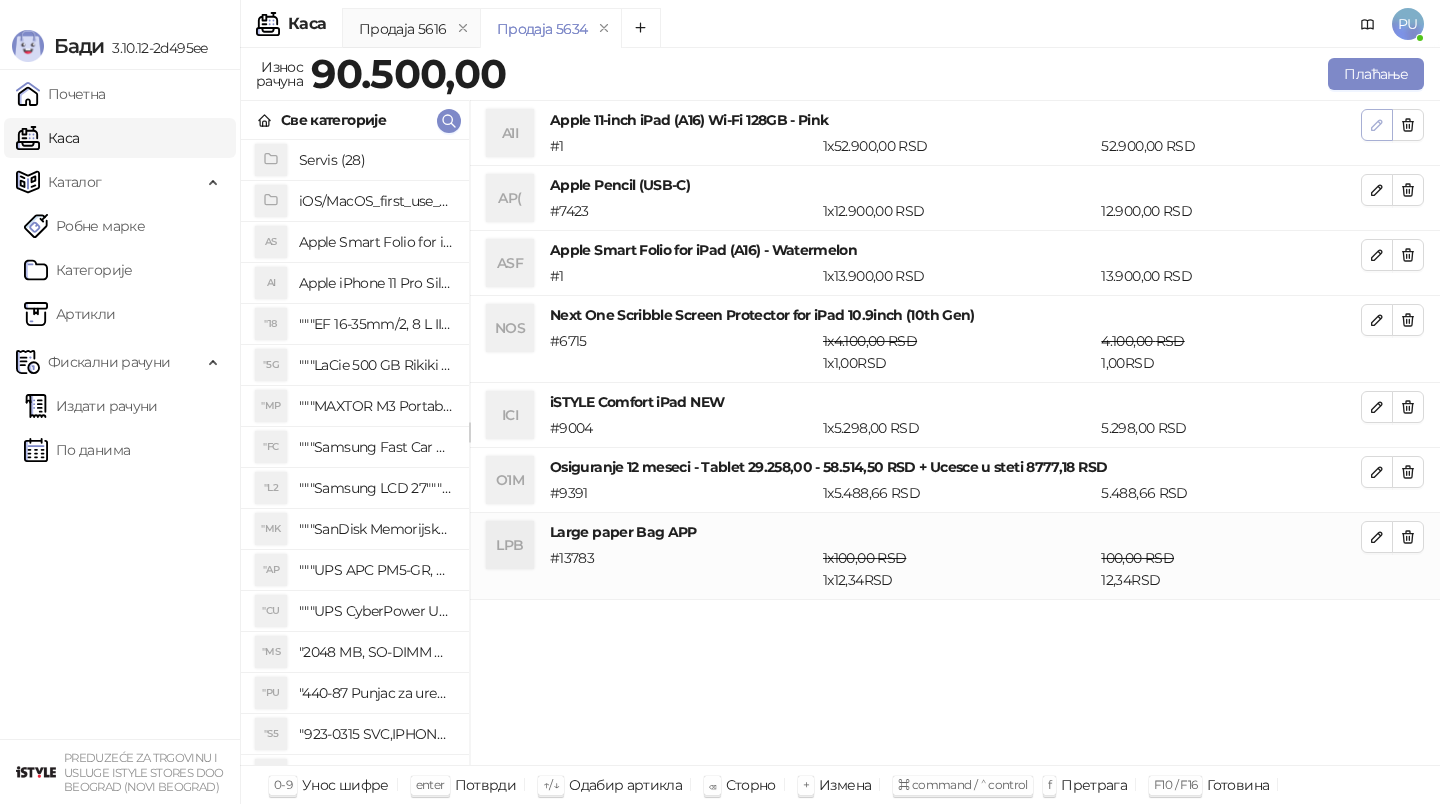 click at bounding box center (1377, 125) 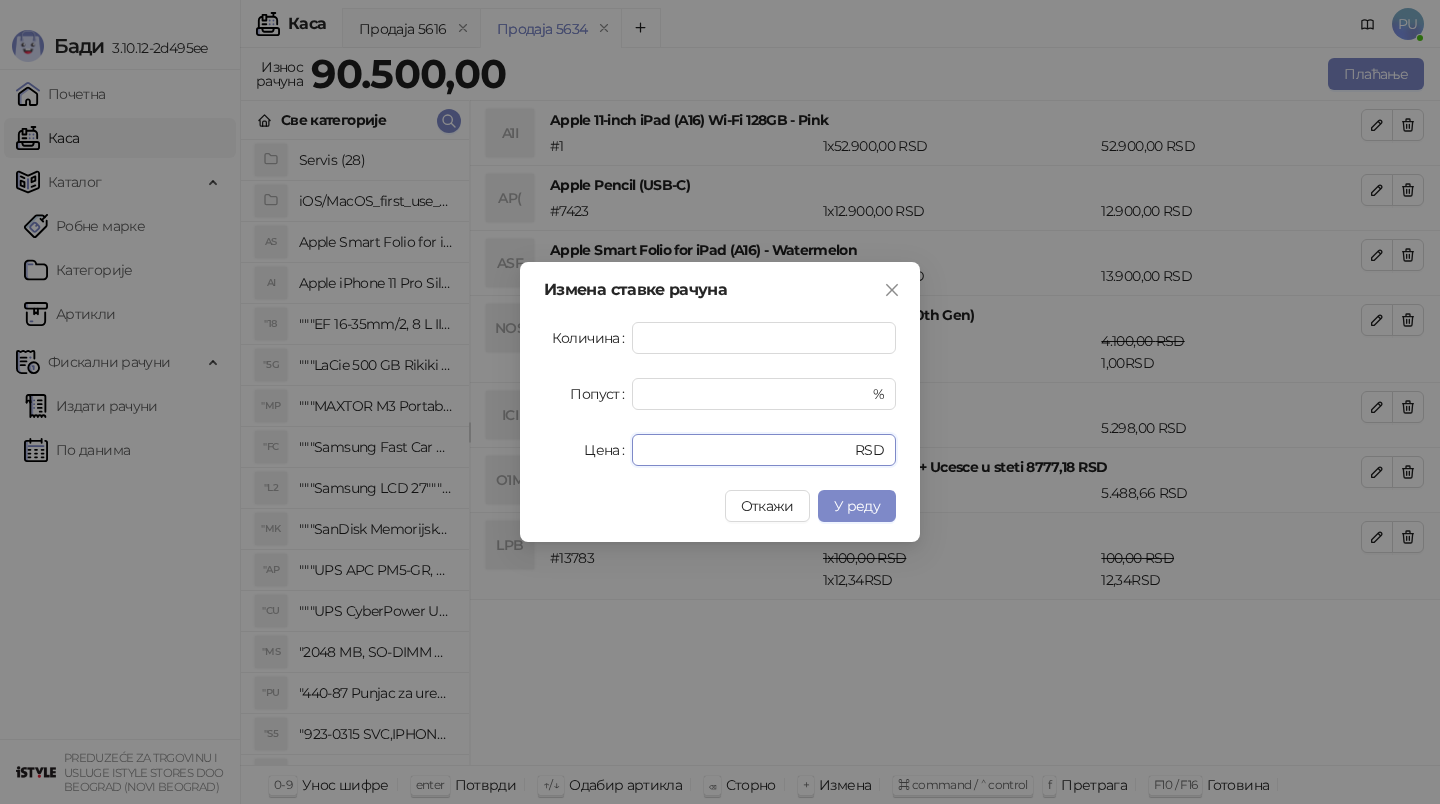 drag, startPoint x: 703, startPoint y: 446, endPoint x: 234, endPoint y: 446, distance: 469 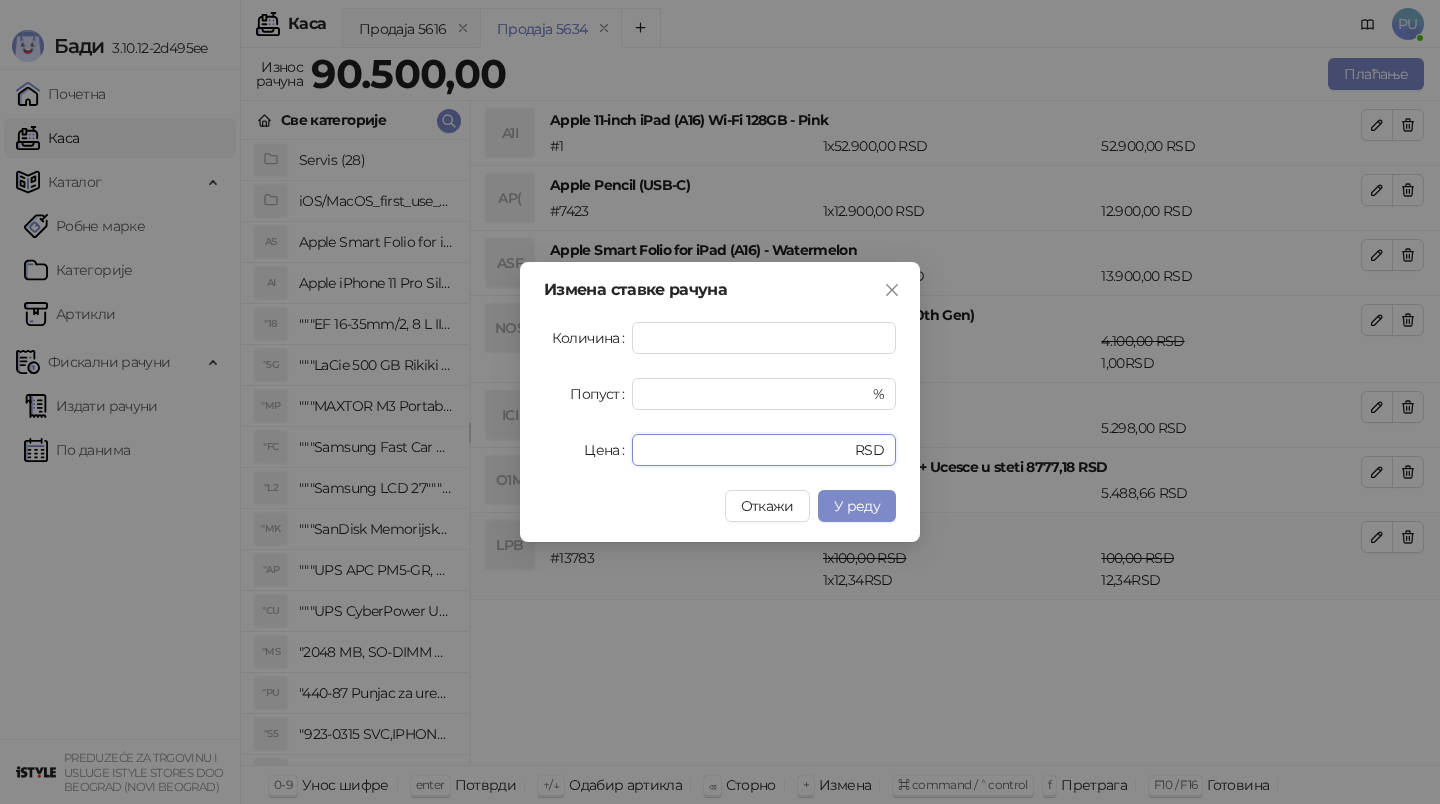type on "*****" 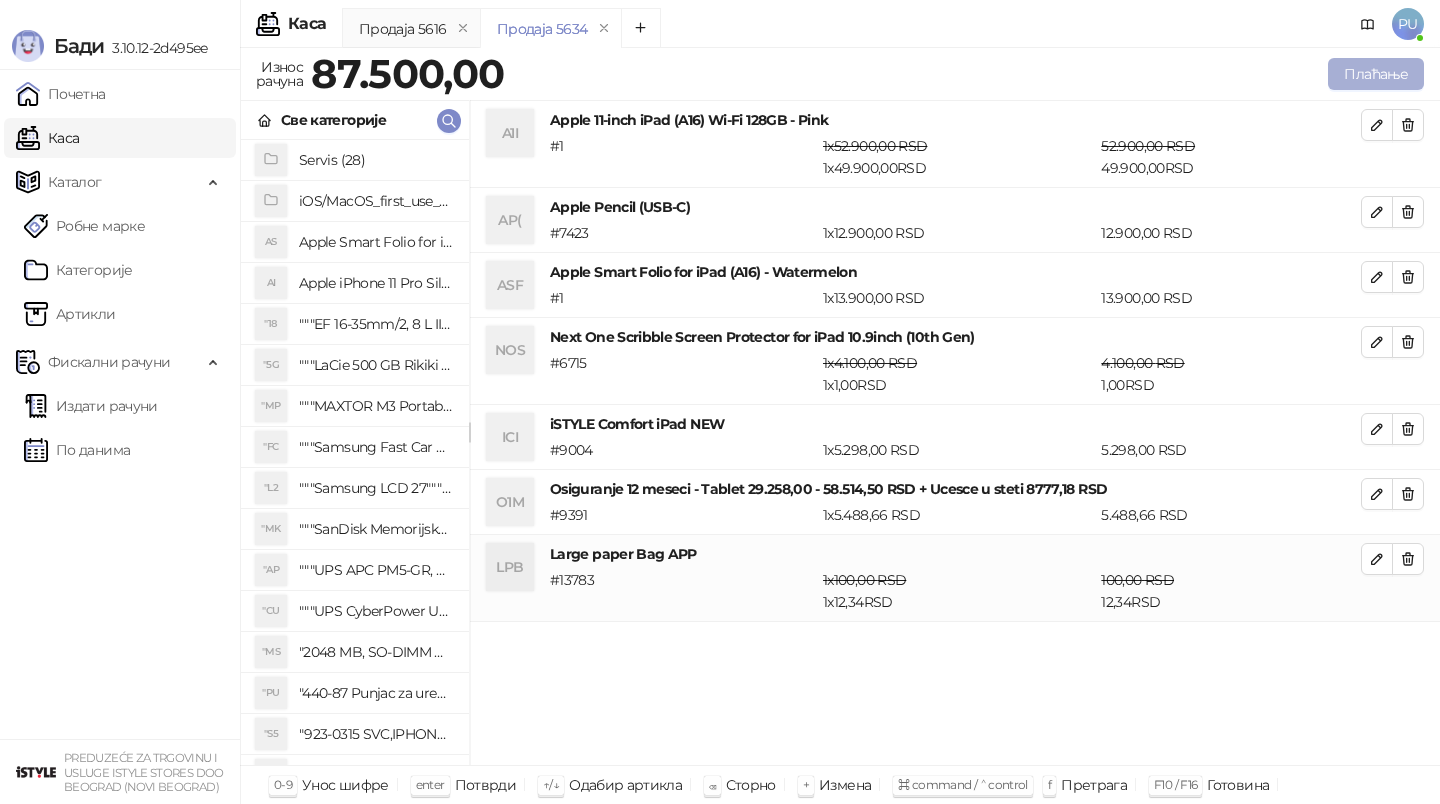 click on "Плаћање" at bounding box center (1376, 74) 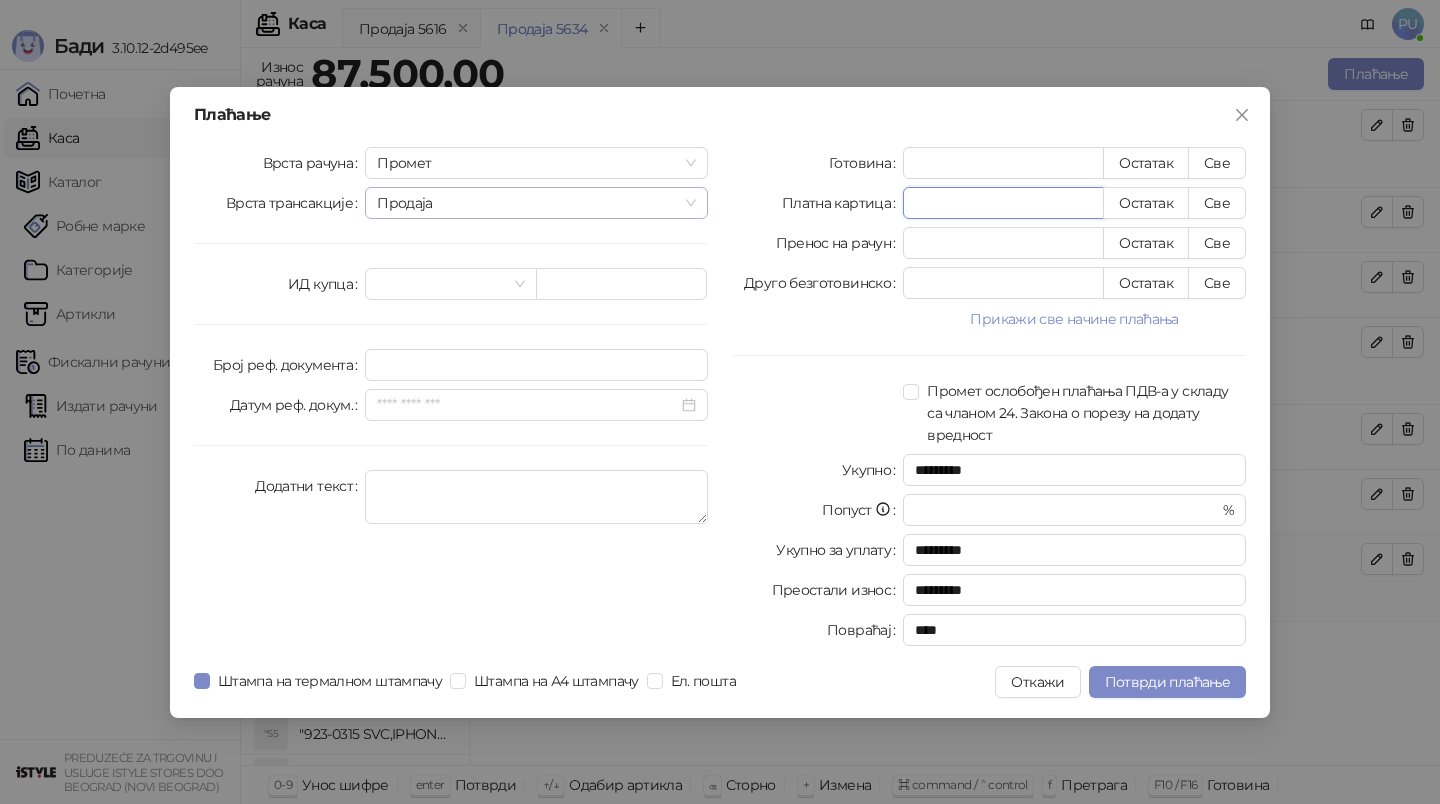 drag, startPoint x: 940, startPoint y: 208, endPoint x: 692, endPoint y: 207, distance: 248.00201 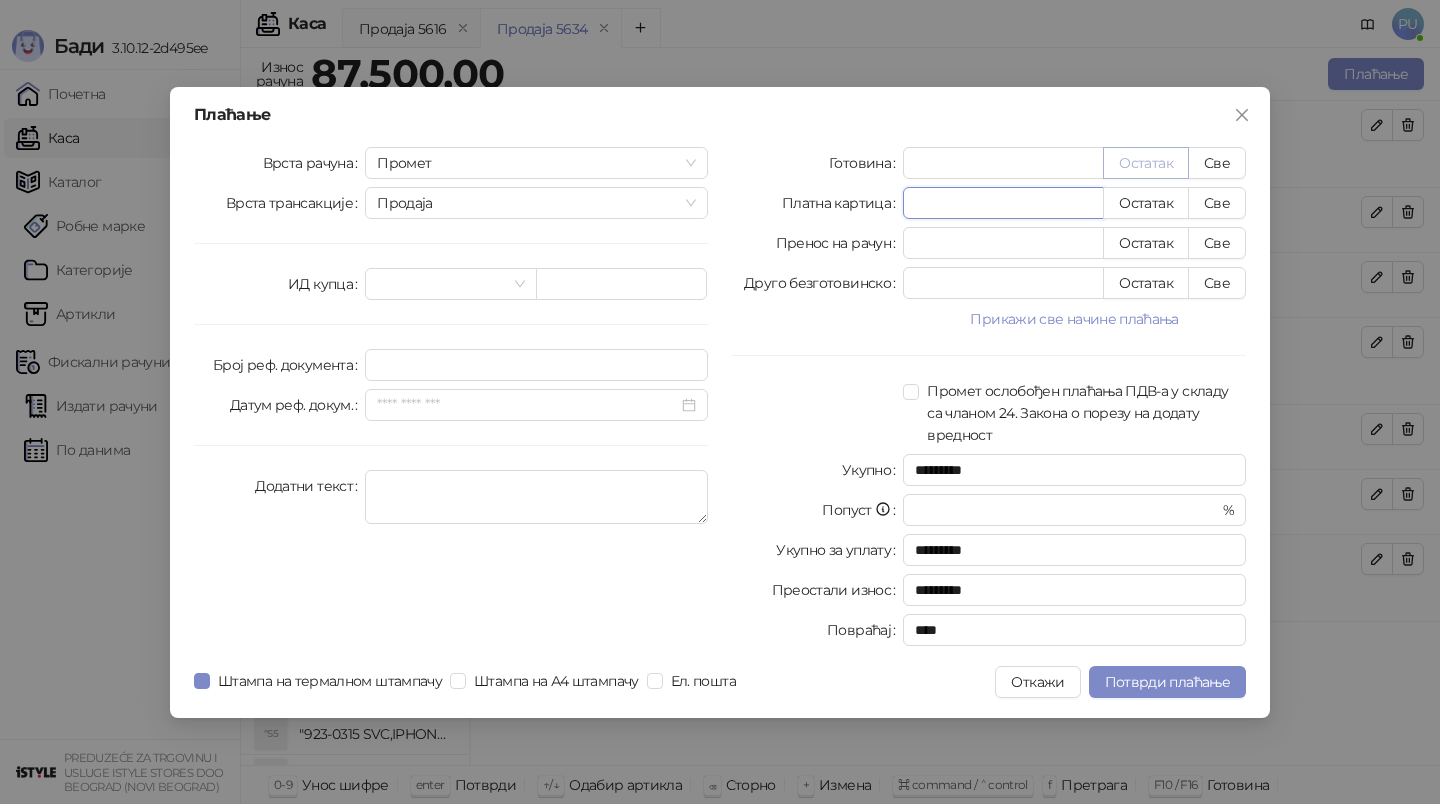 type on "*****" 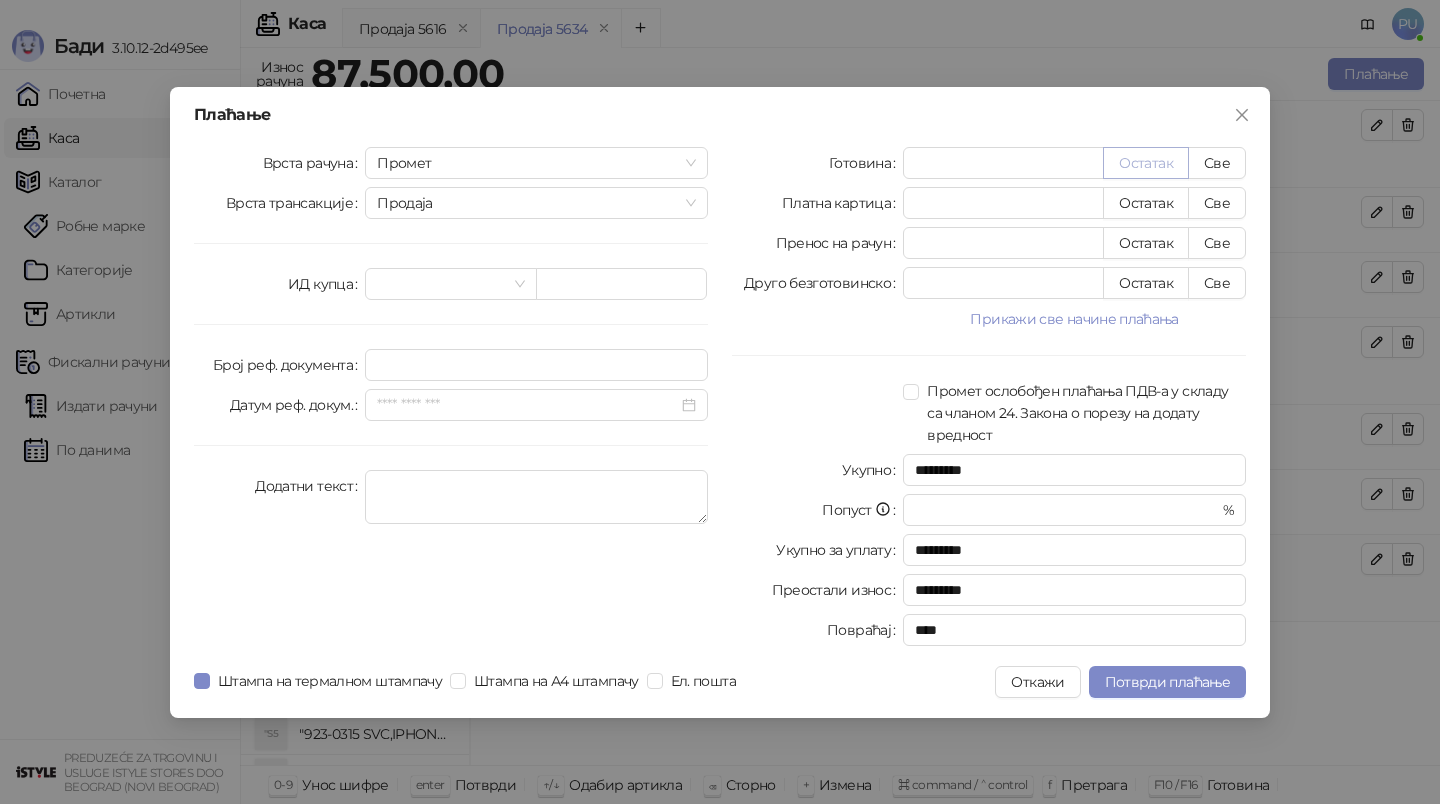 click on "Остатак" at bounding box center [1146, 163] 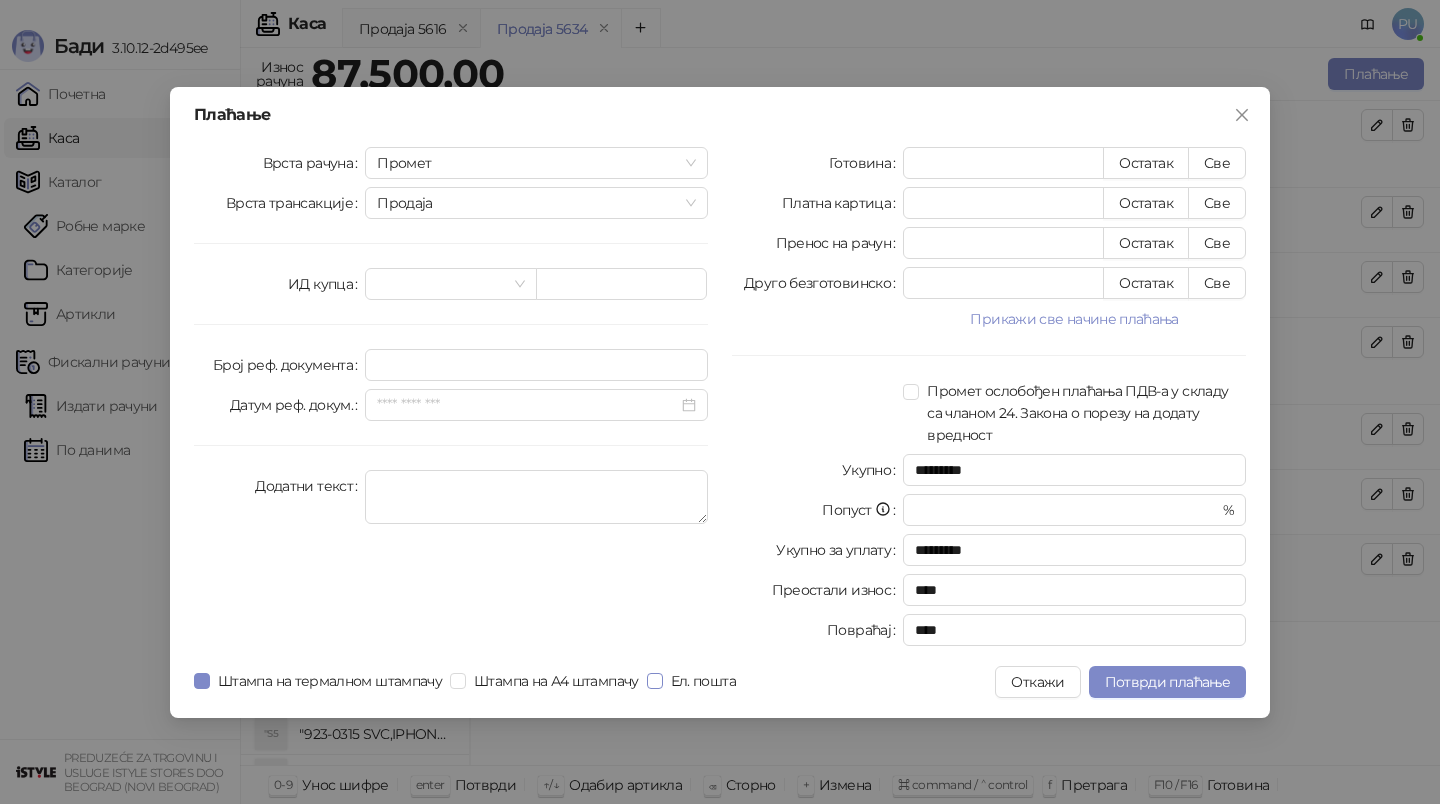 click on "Ел. пошта" at bounding box center [703, 681] 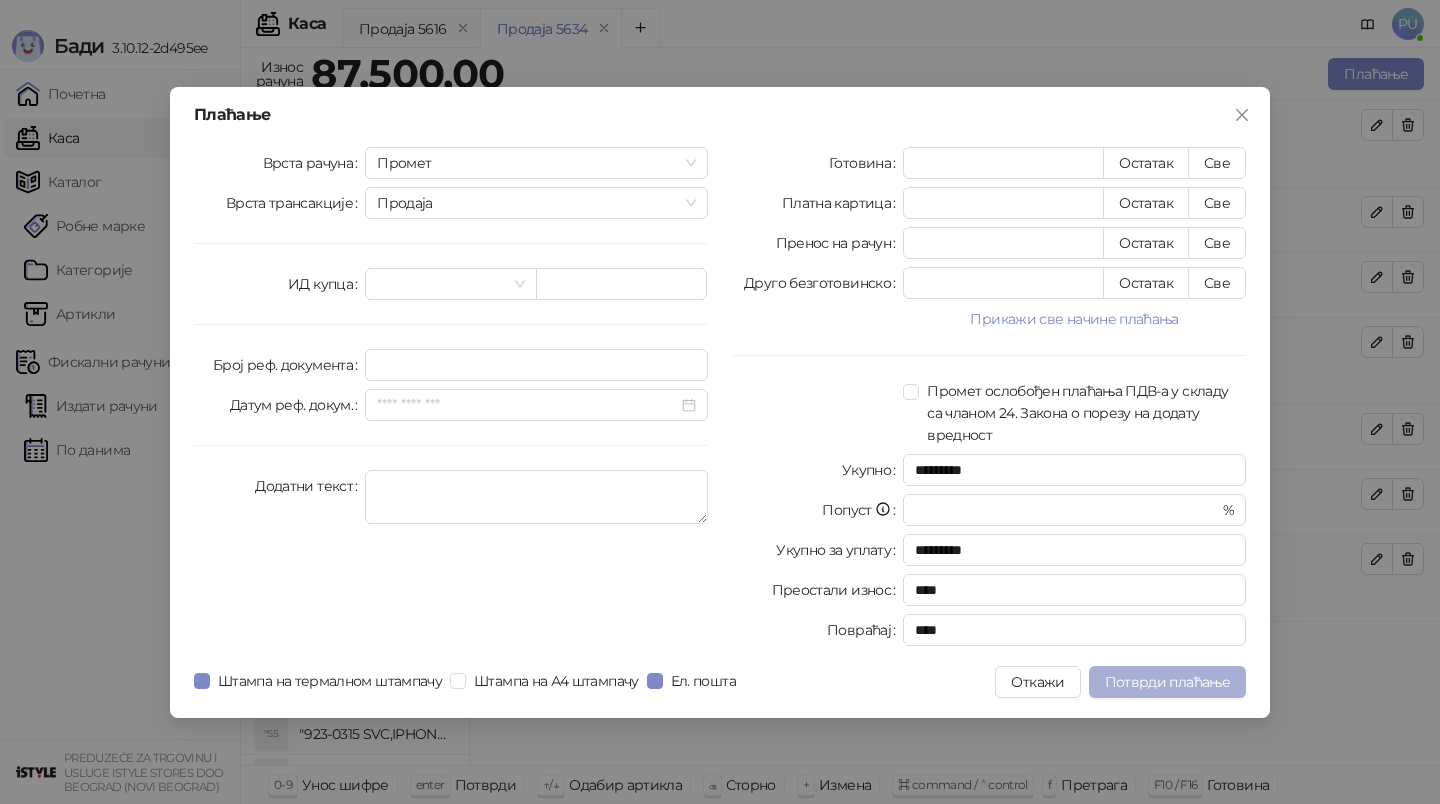 click on "Потврди плаћање" at bounding box center [1167, 682] 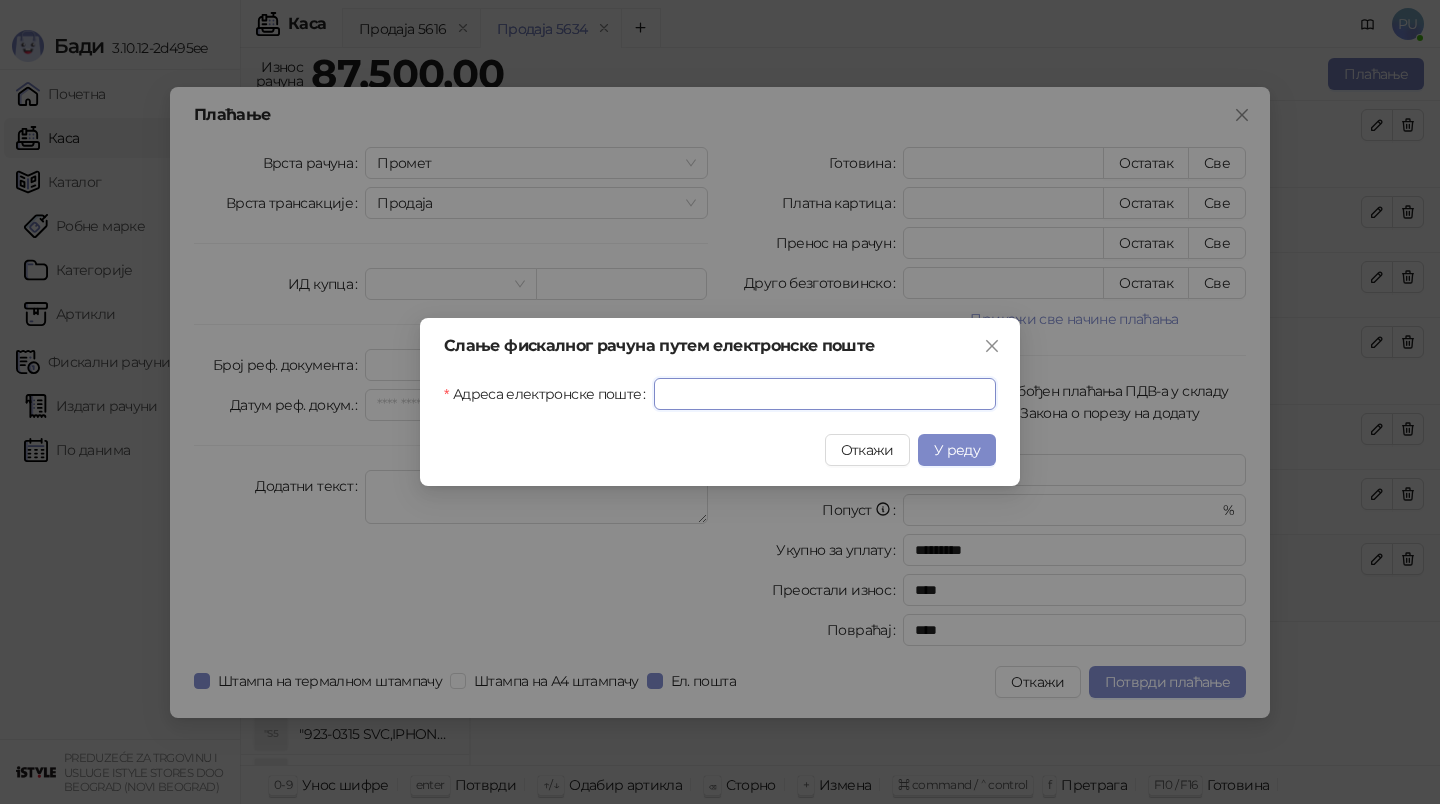 click on "Адреса електронске поште" at bounding box center [825, 394] 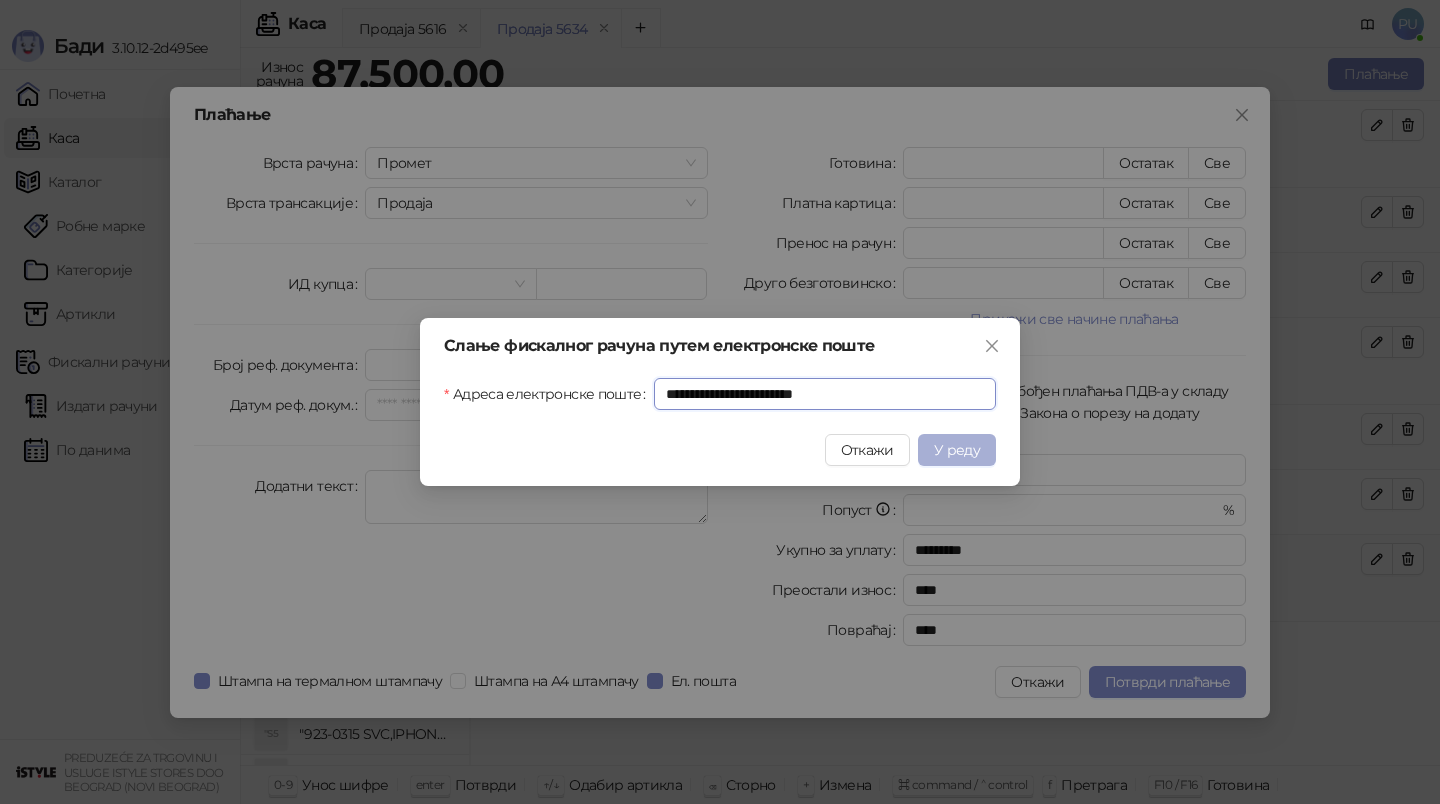 type on "**********" 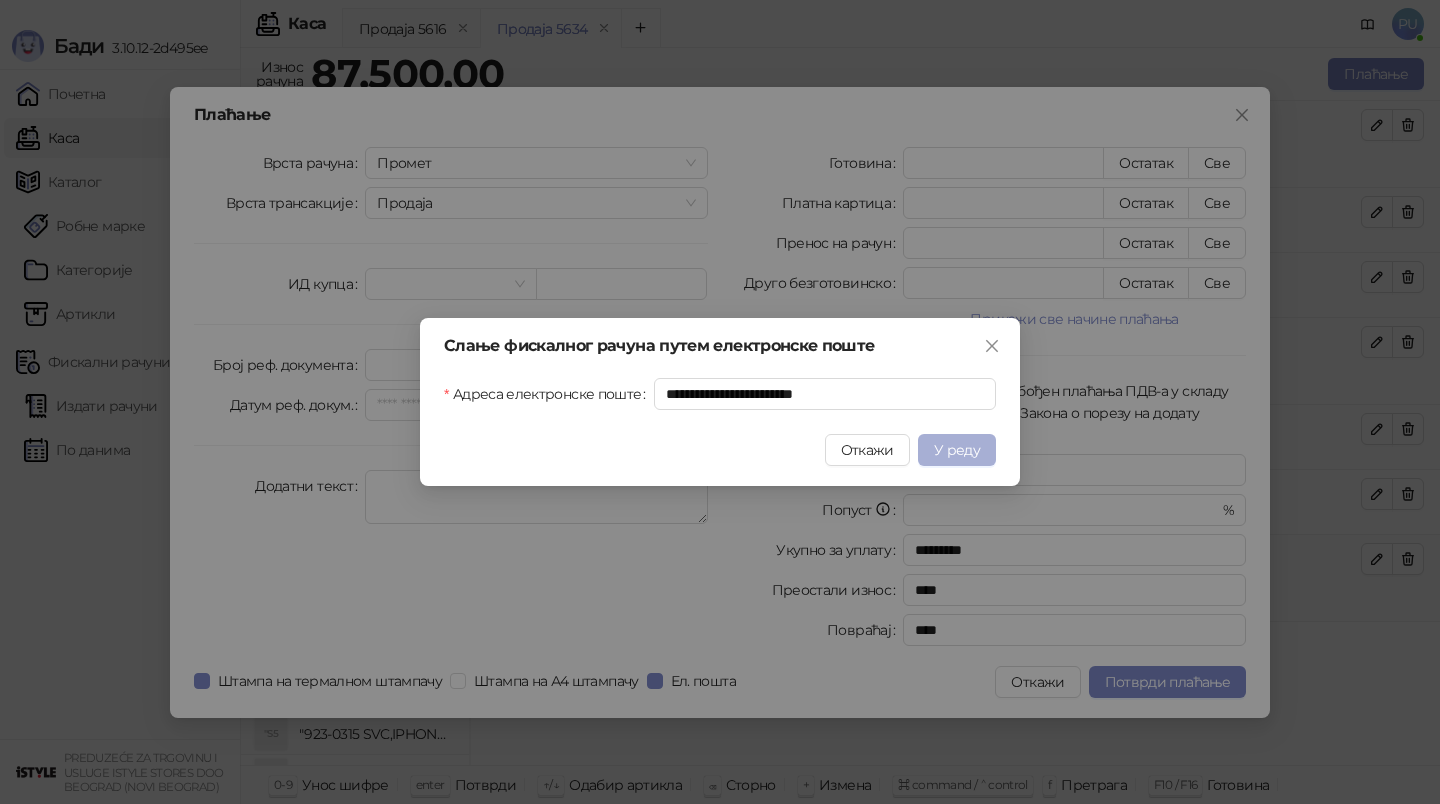 click on "У реду" at bounding box center [957, 450] 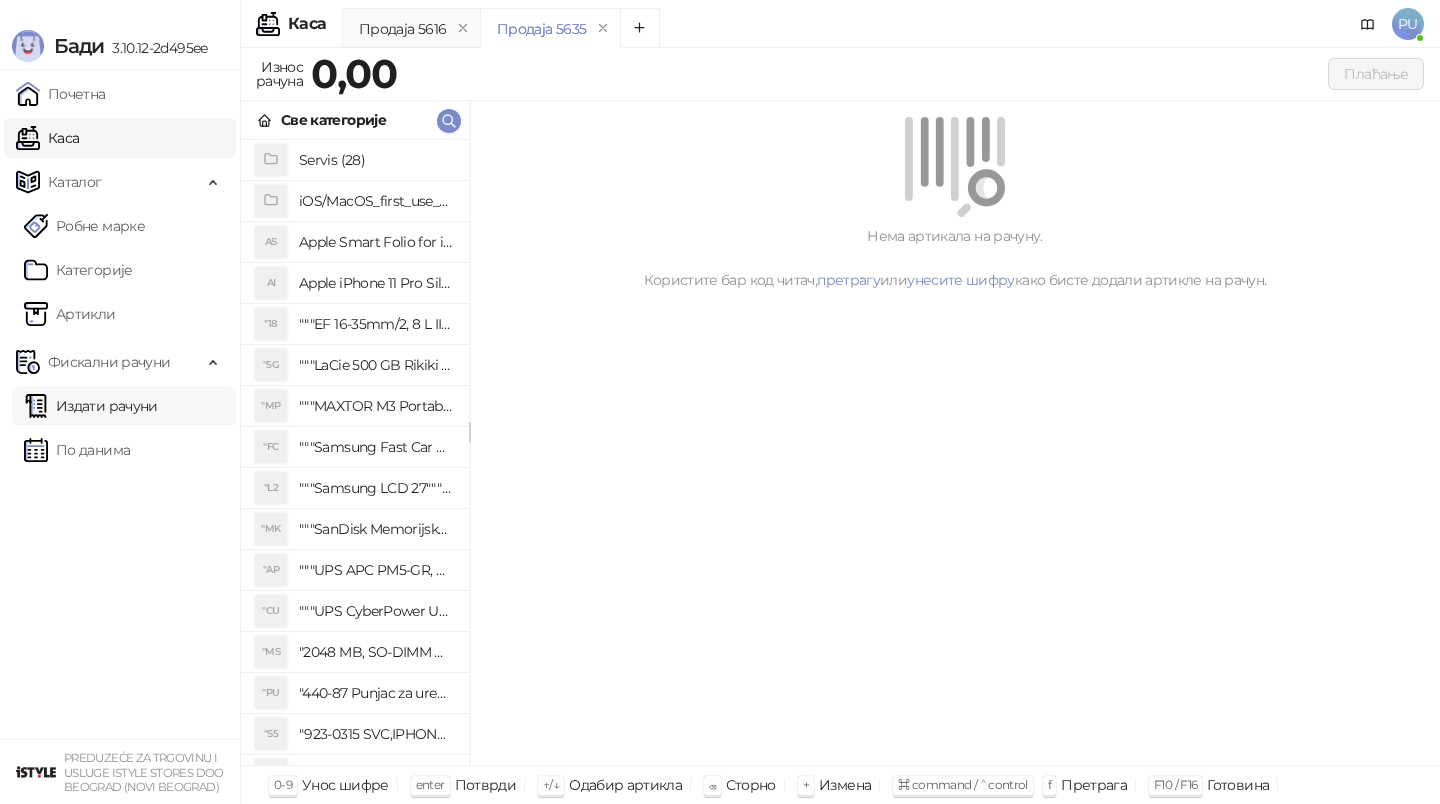click on "Издати рачуни" at bounding box center [91, 406] 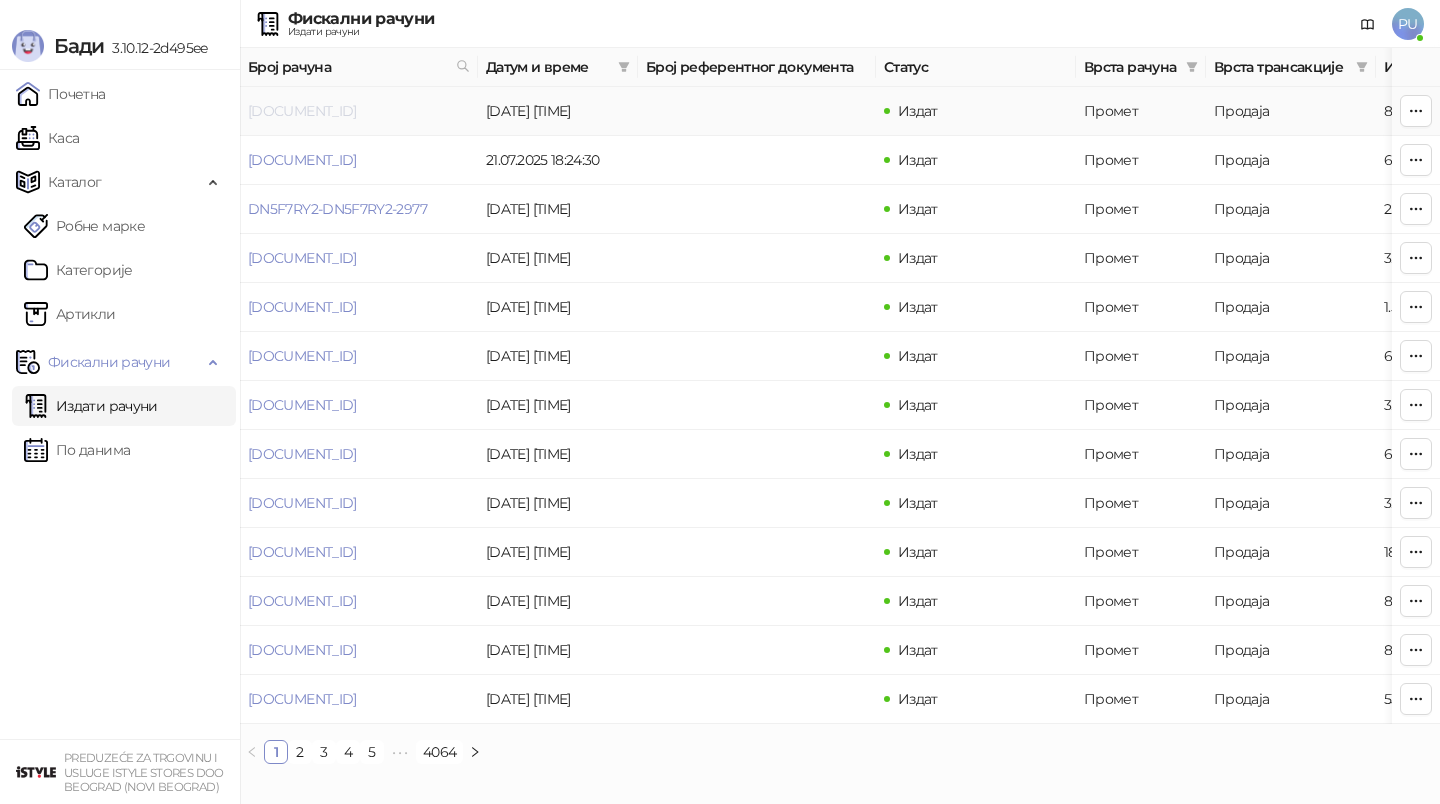 drag, startPoint x: 440, startPoint y: 117, endPoint x: 398, endPoint y: 117, distance: 42 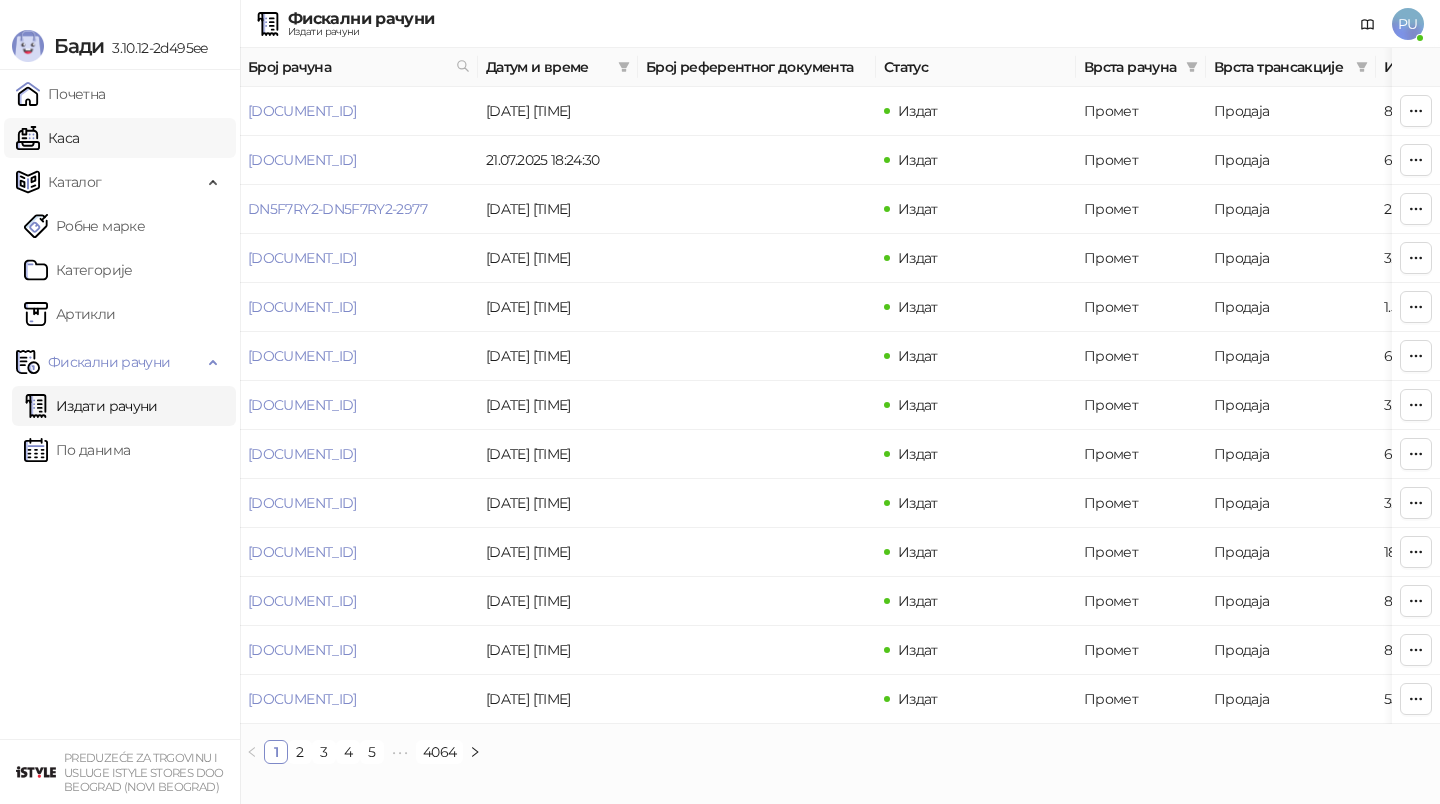 click on "Каса" at bounding box center (47, 138) 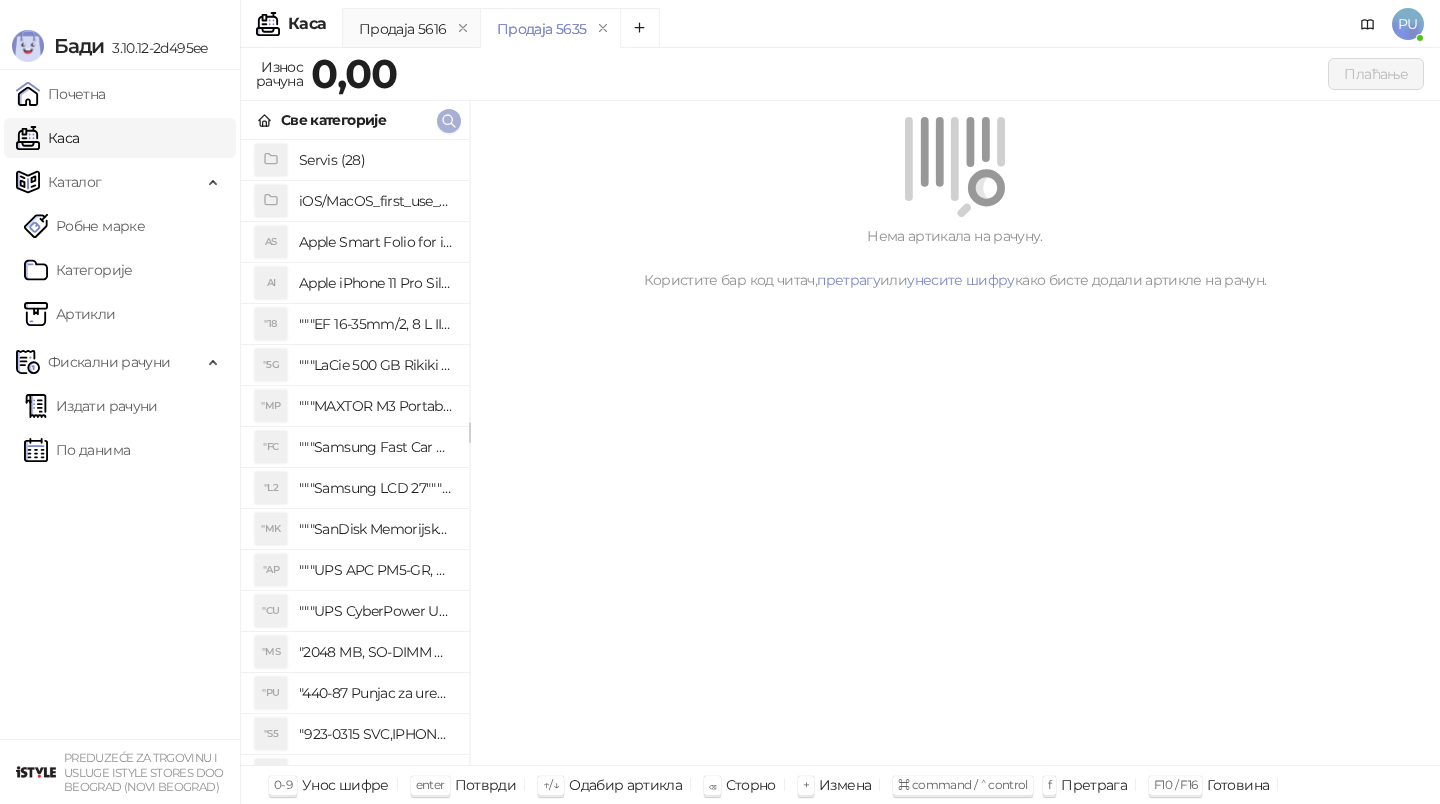 click 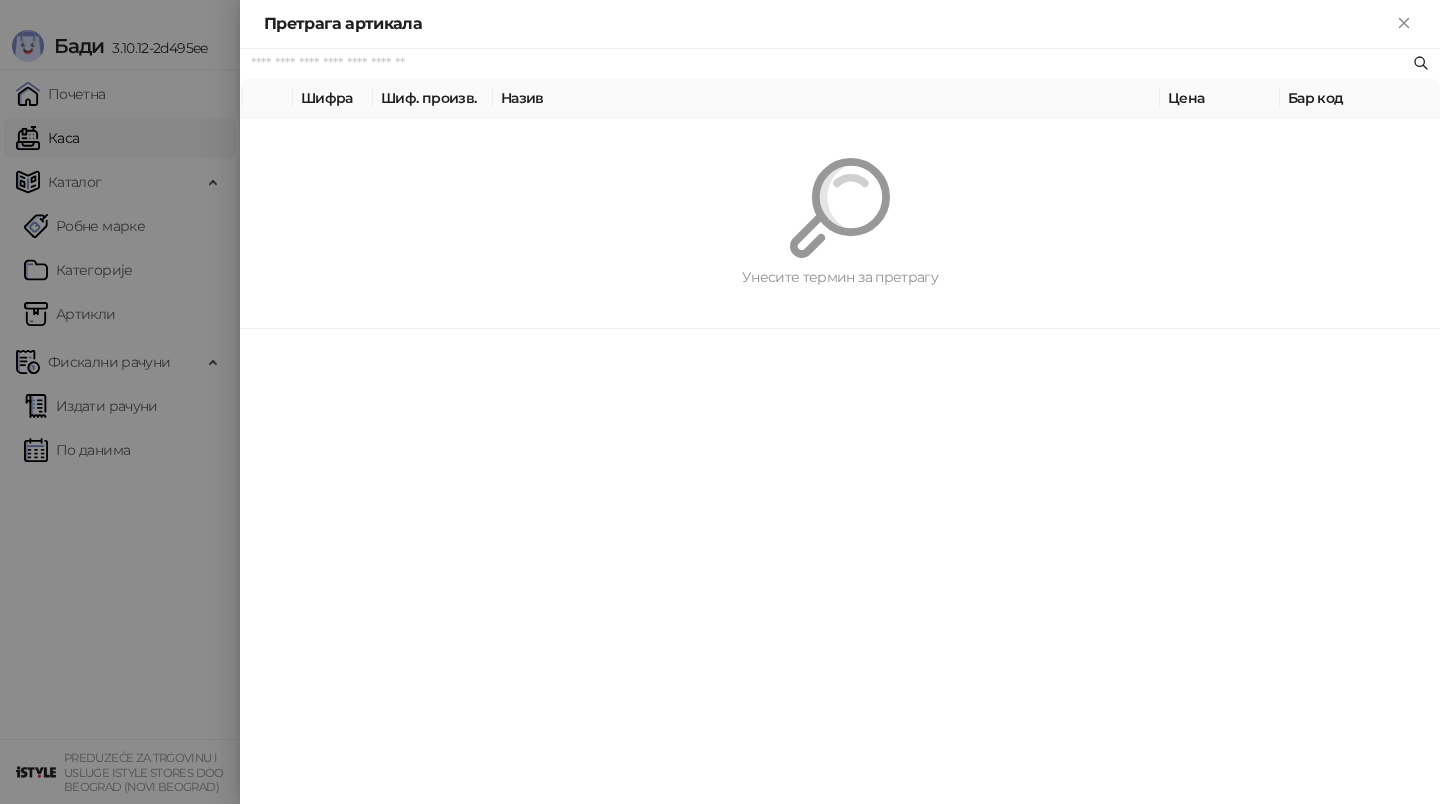 paste on "*********" 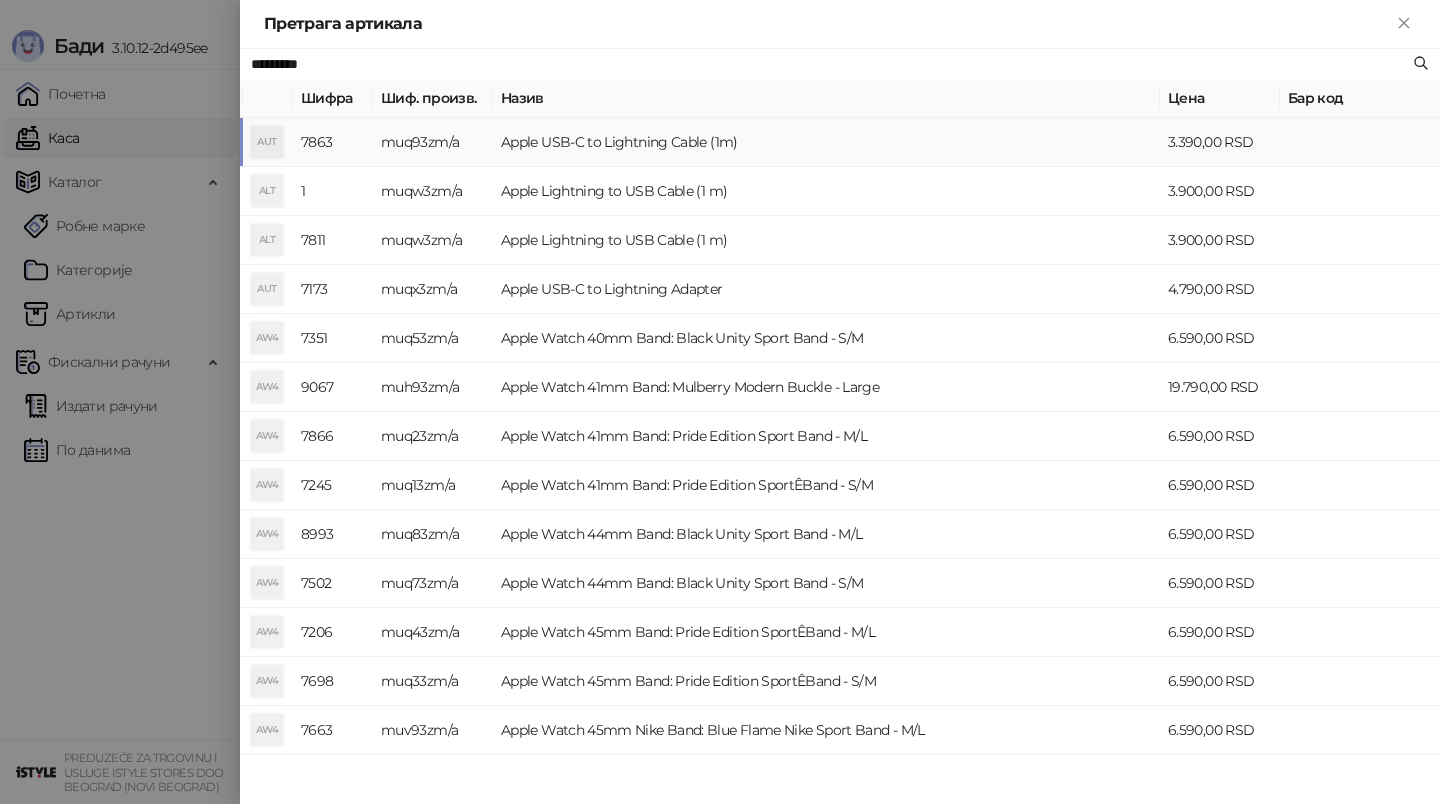 click on "Apple USB-C to Lightning Cable (1m)" at bounding box center [826, 142] 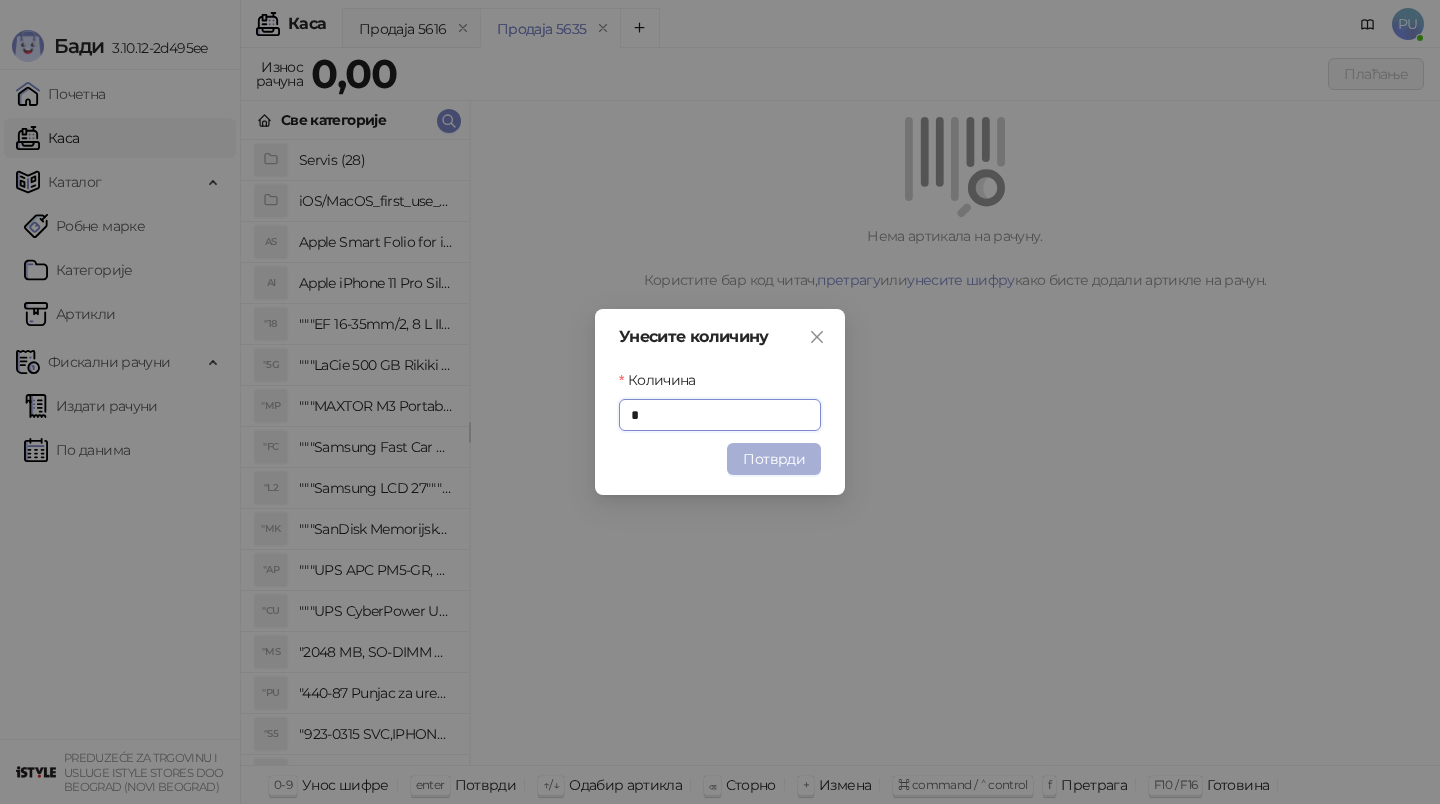 click on "Потврди" at bounding box center [774, 459] 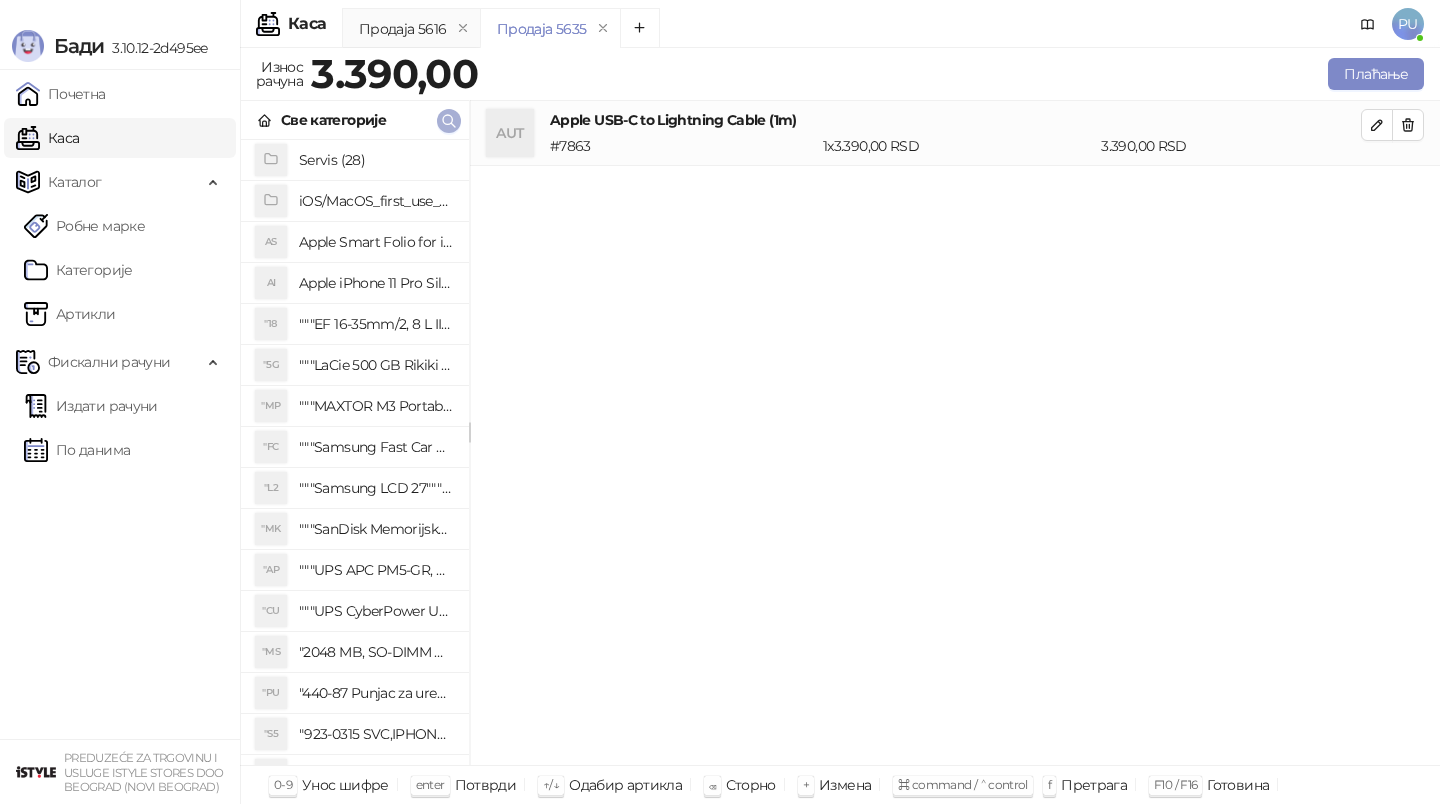 click at bounding box center (449, 121) 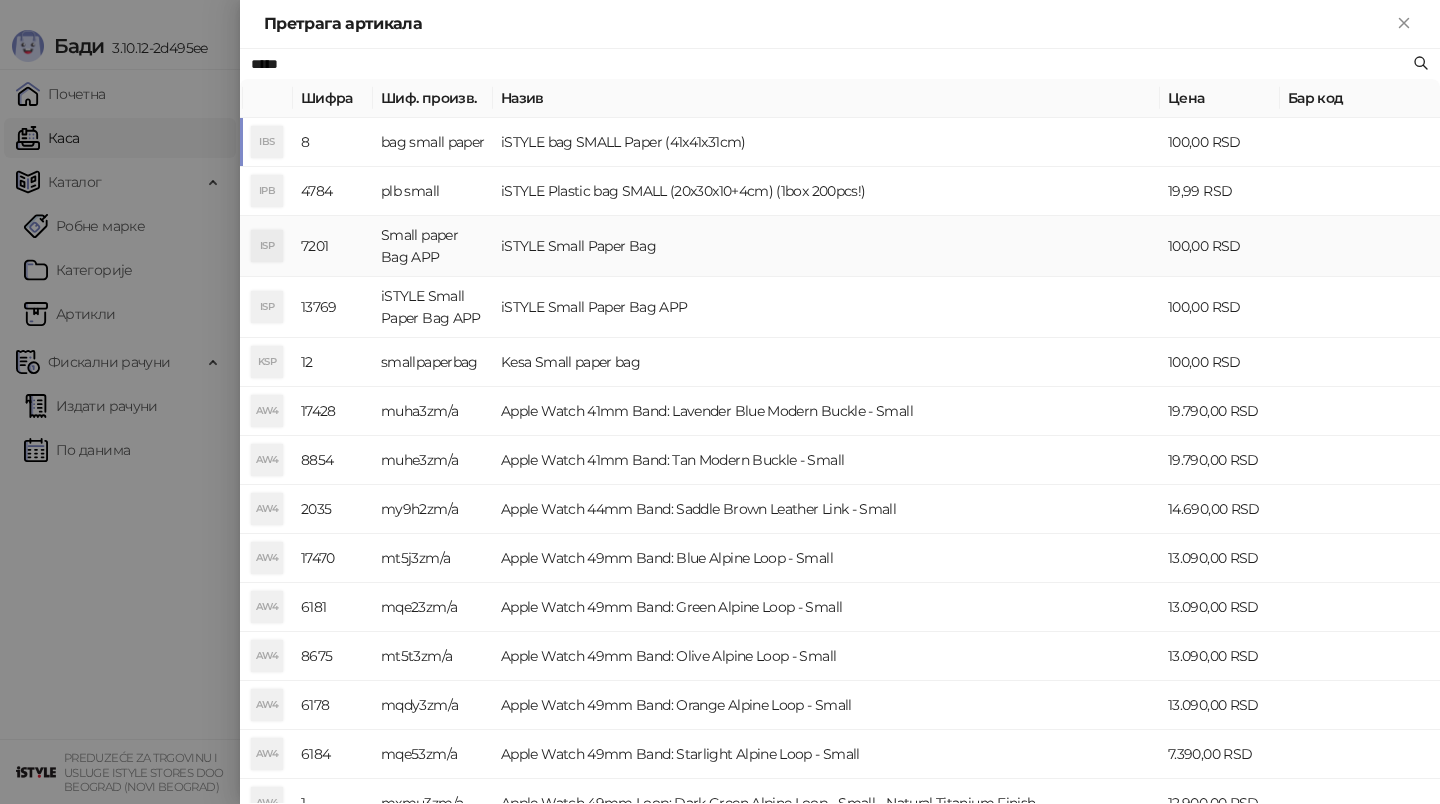 type on "*****" 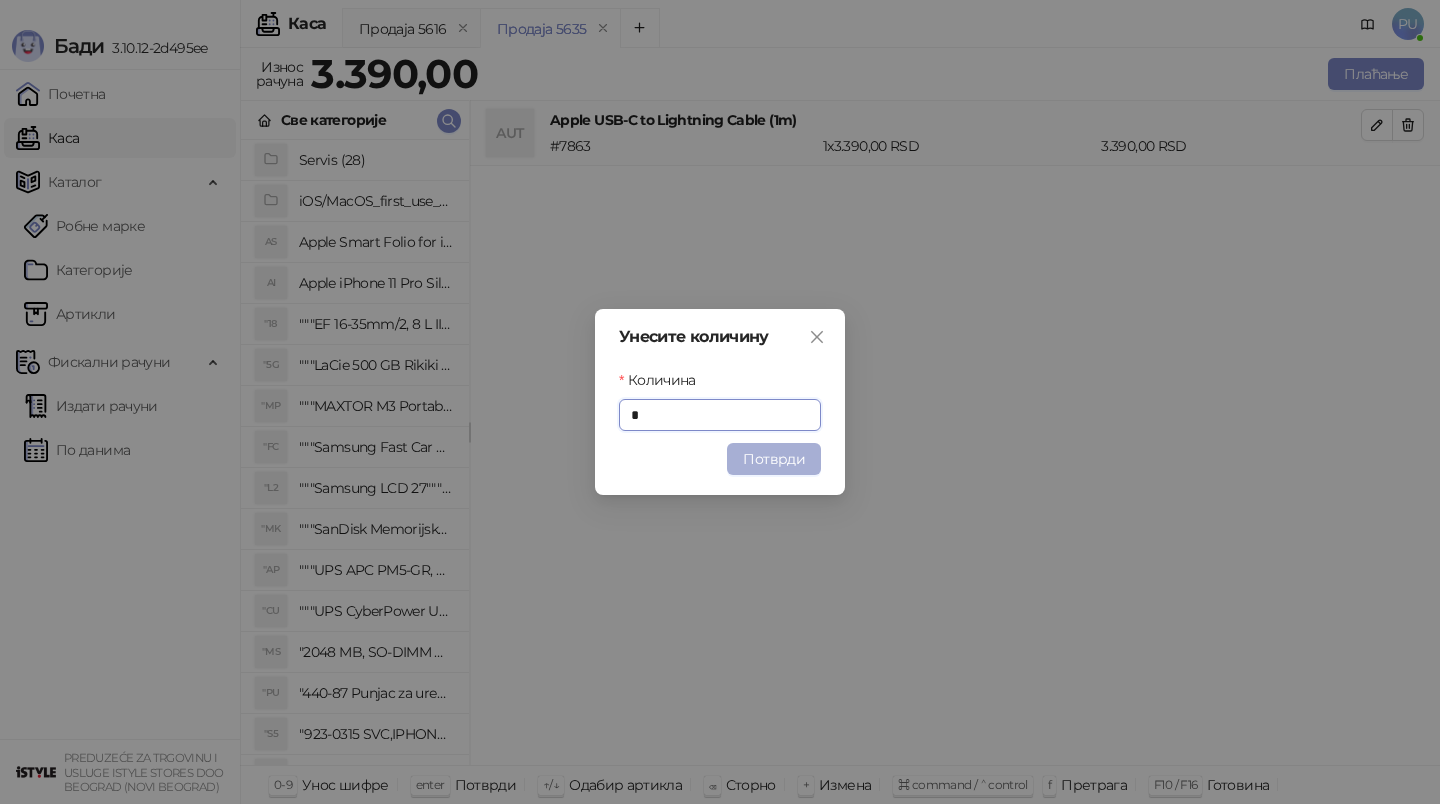 click on "Потврди" at bounding box center [774, 459] 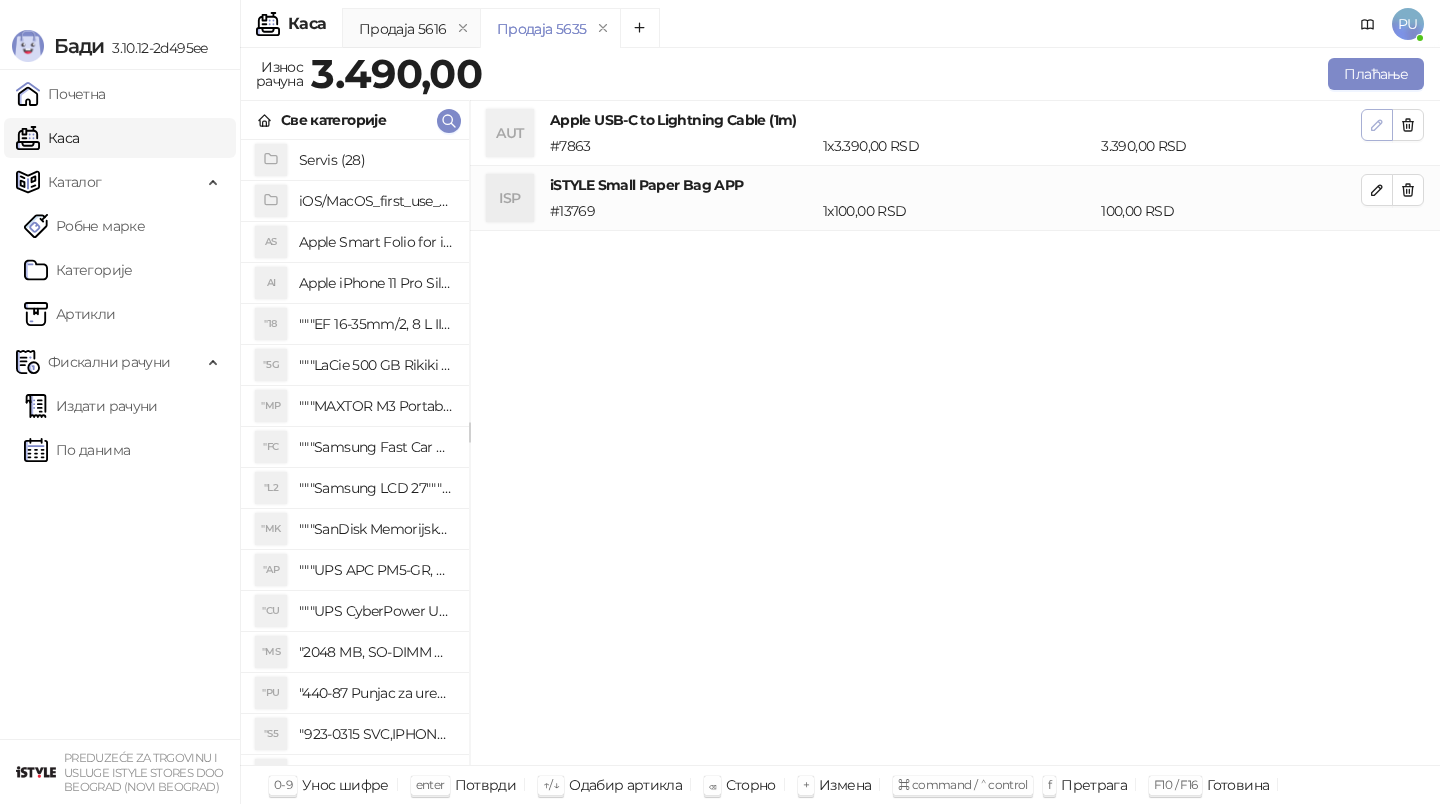 click at bounding box center [1377, 125] 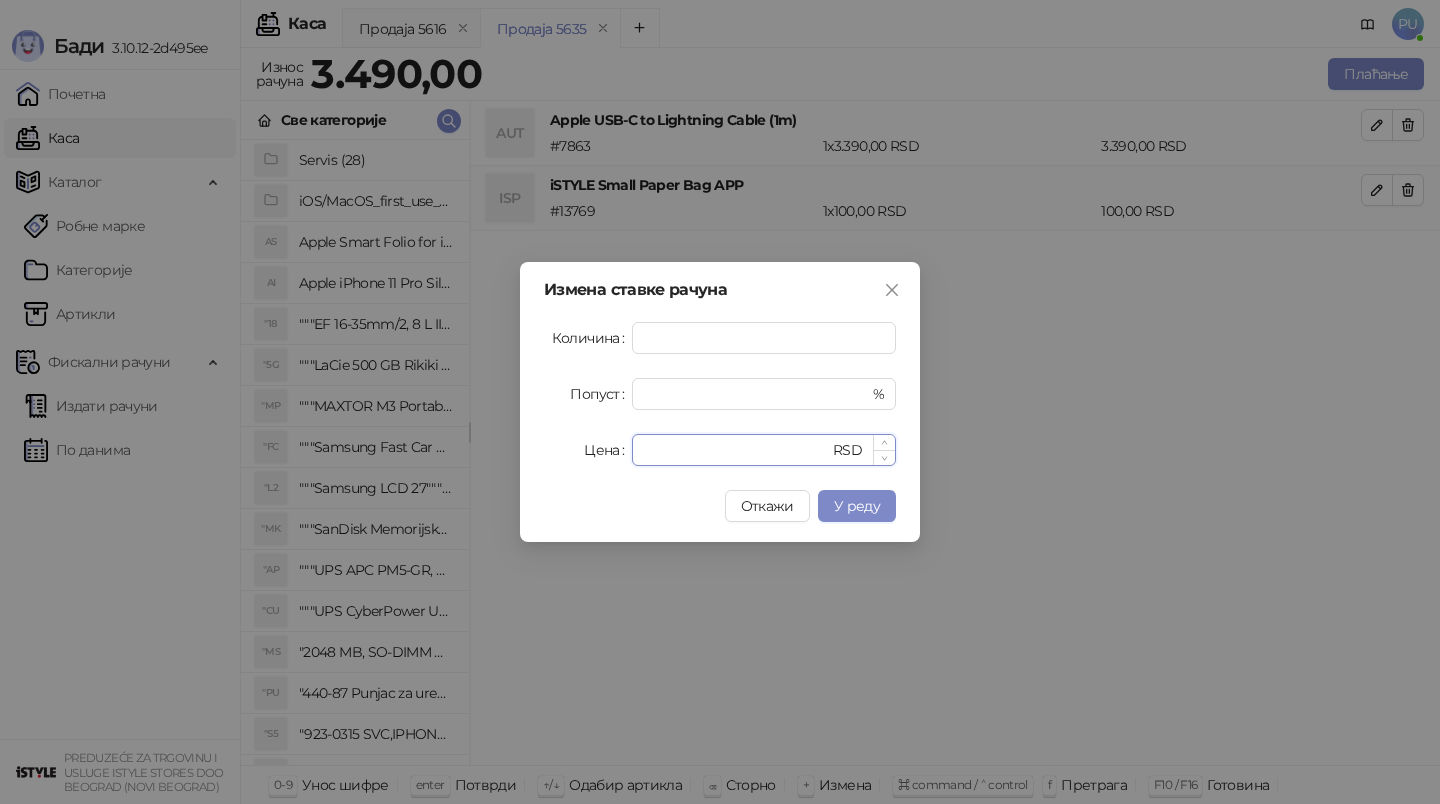 click on "****" at bounding box center (736, 450) 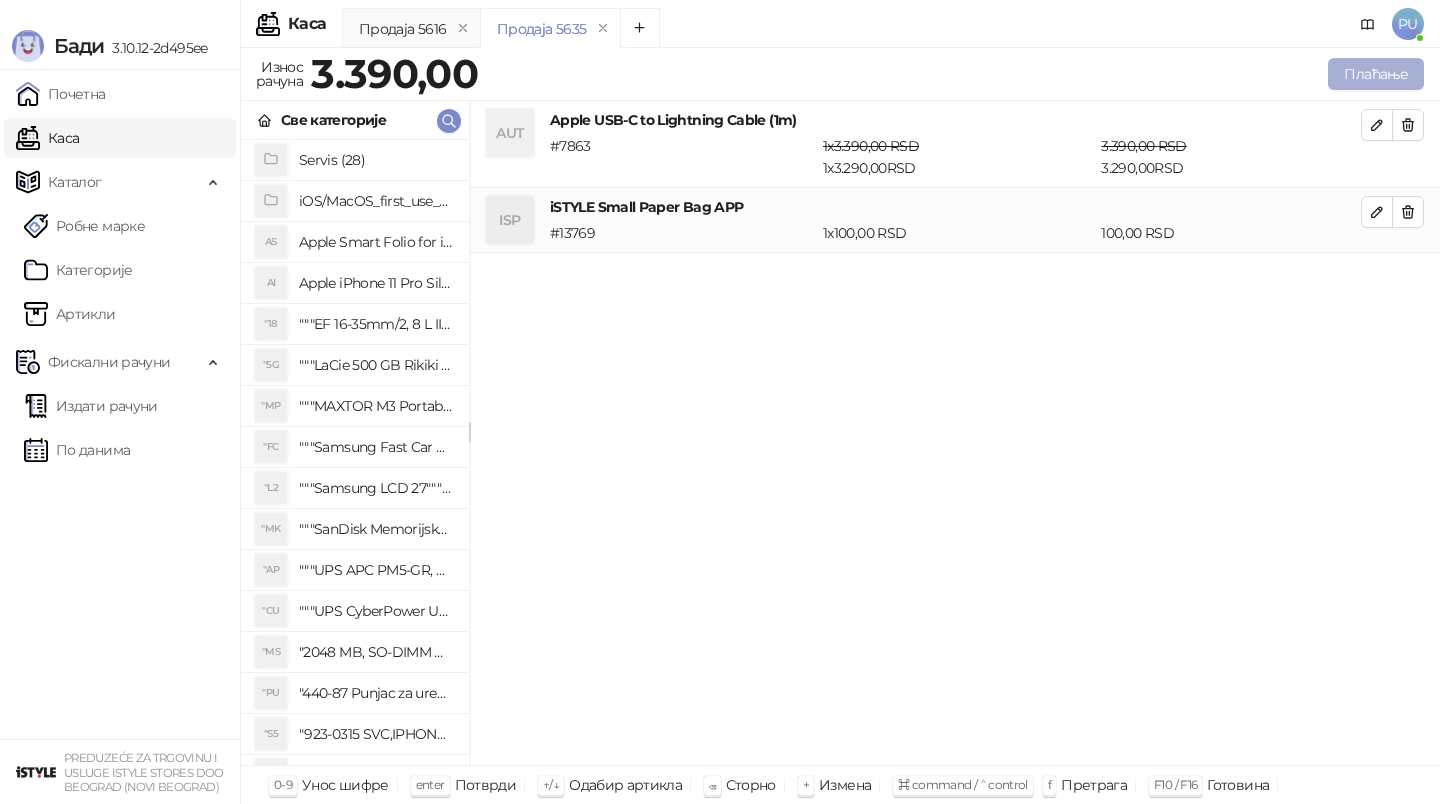 click on "Плаћање" at bounding box center [1376, 74] 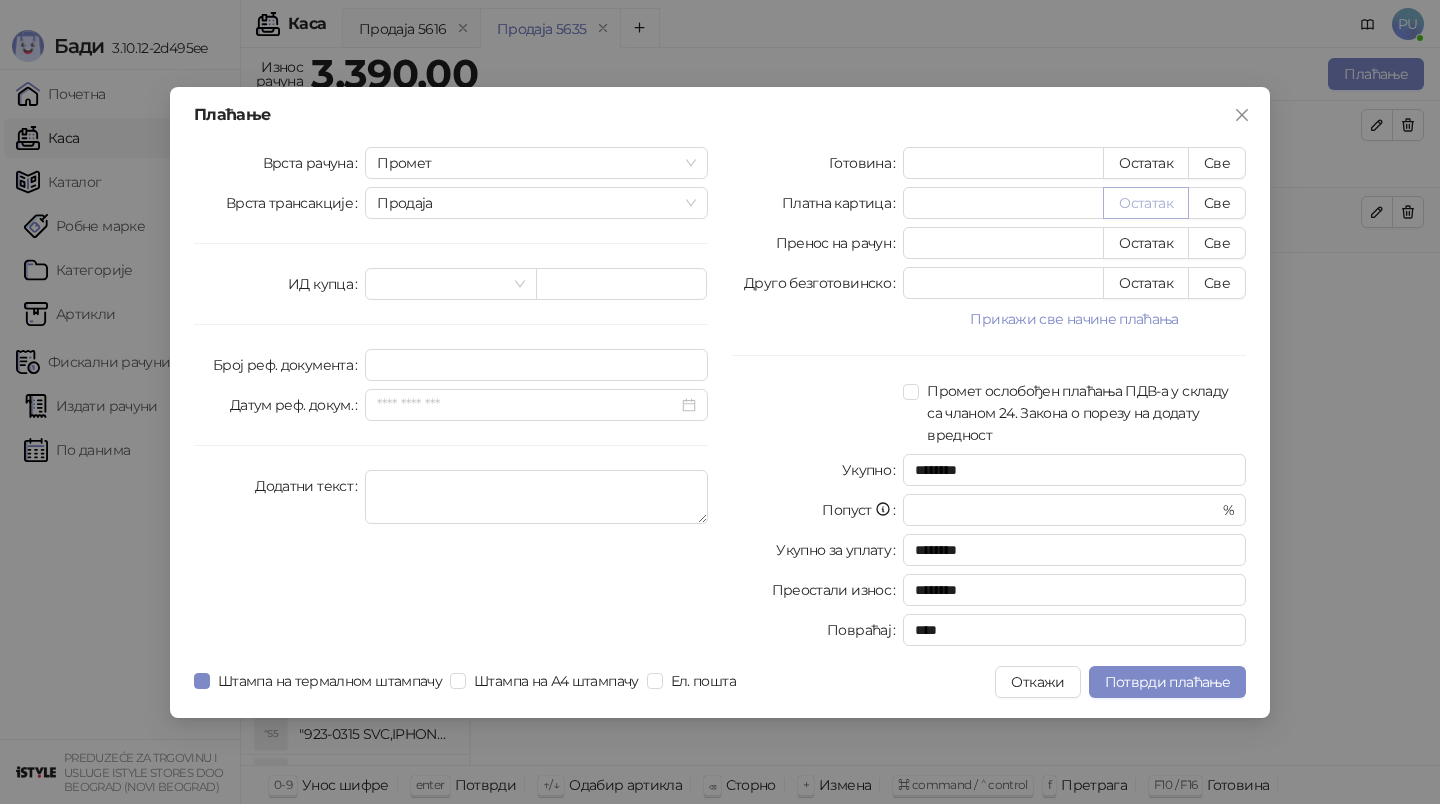 click on "Остатак" at bounding box center [1146, 203] 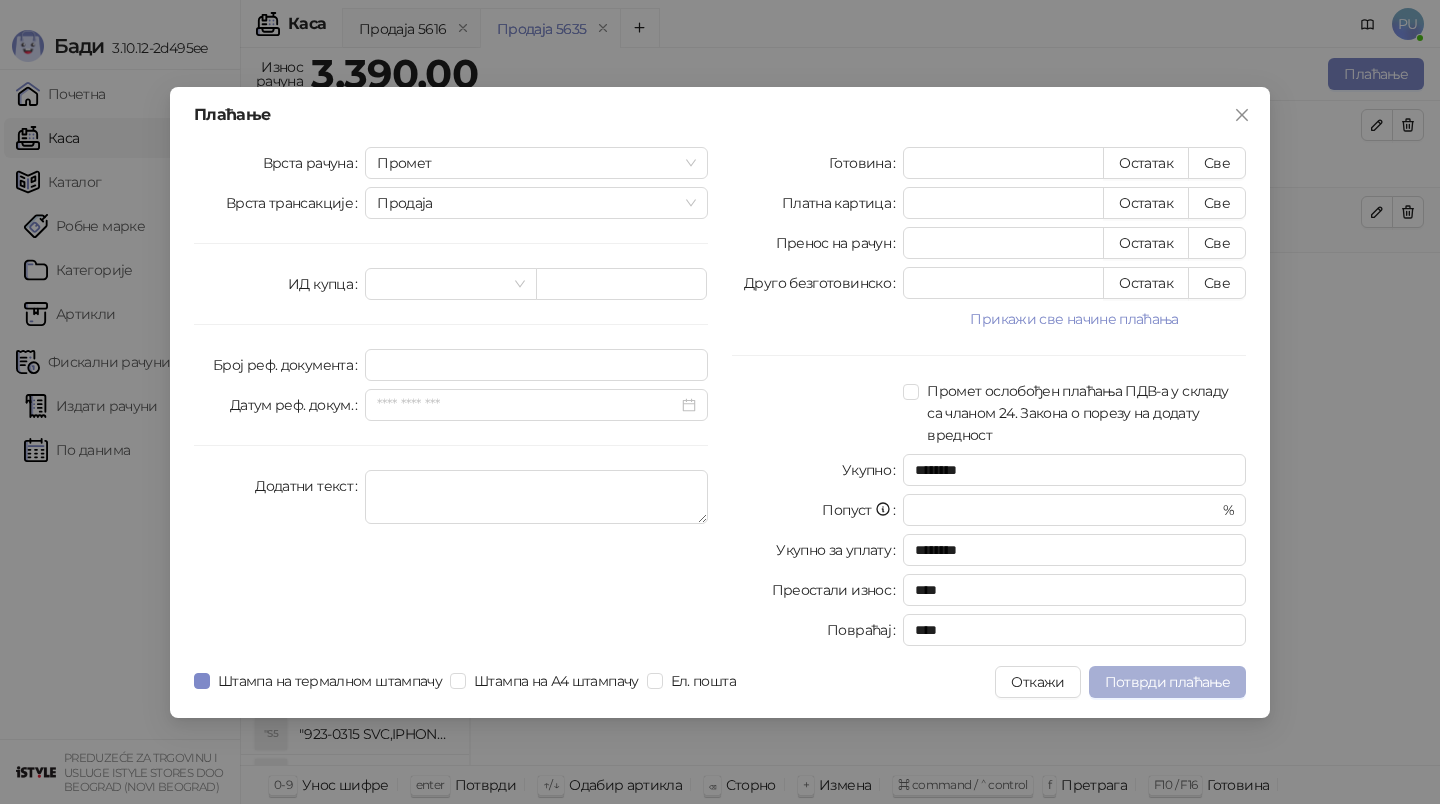 click on "Потврди плаћање" at bounding box center (1167, 682) 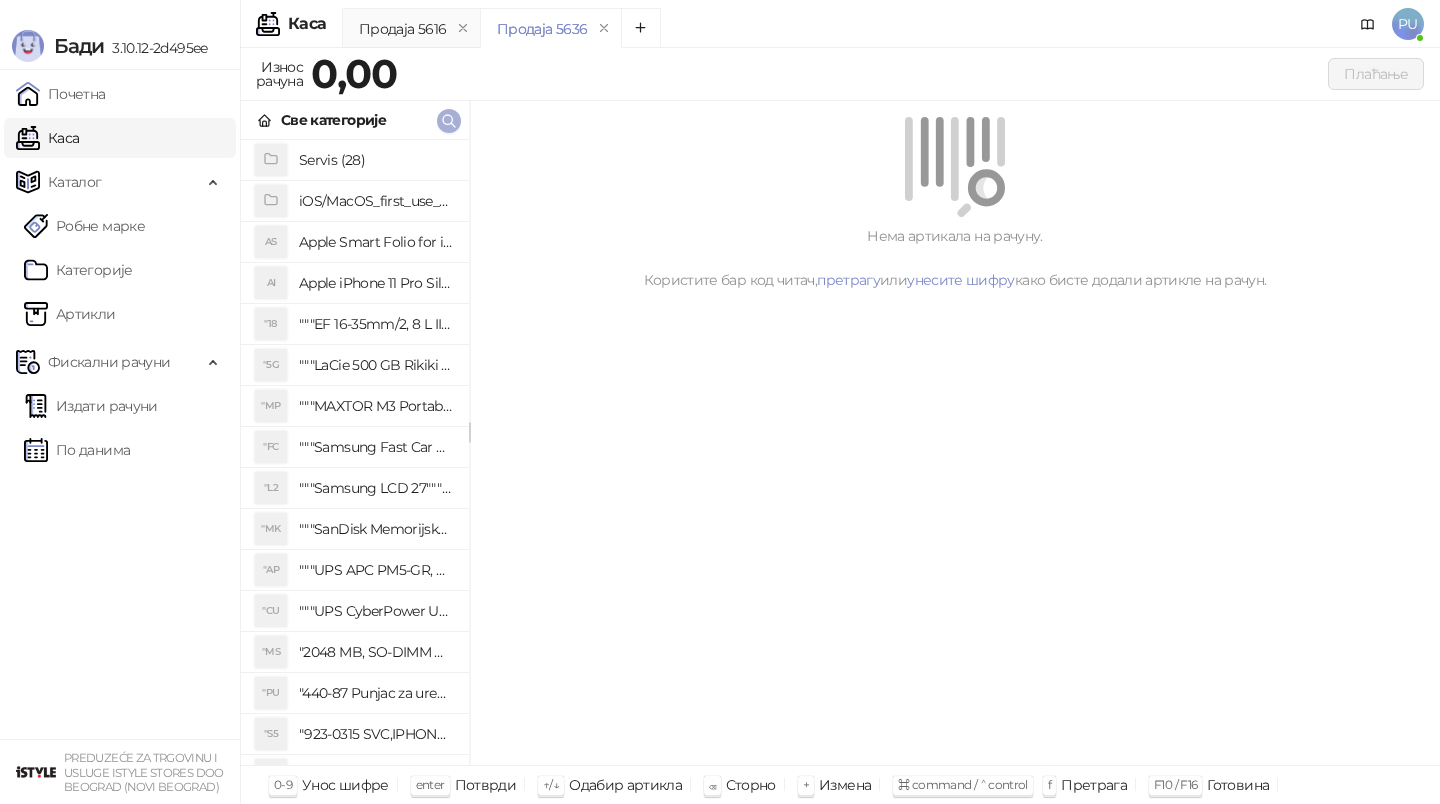 click 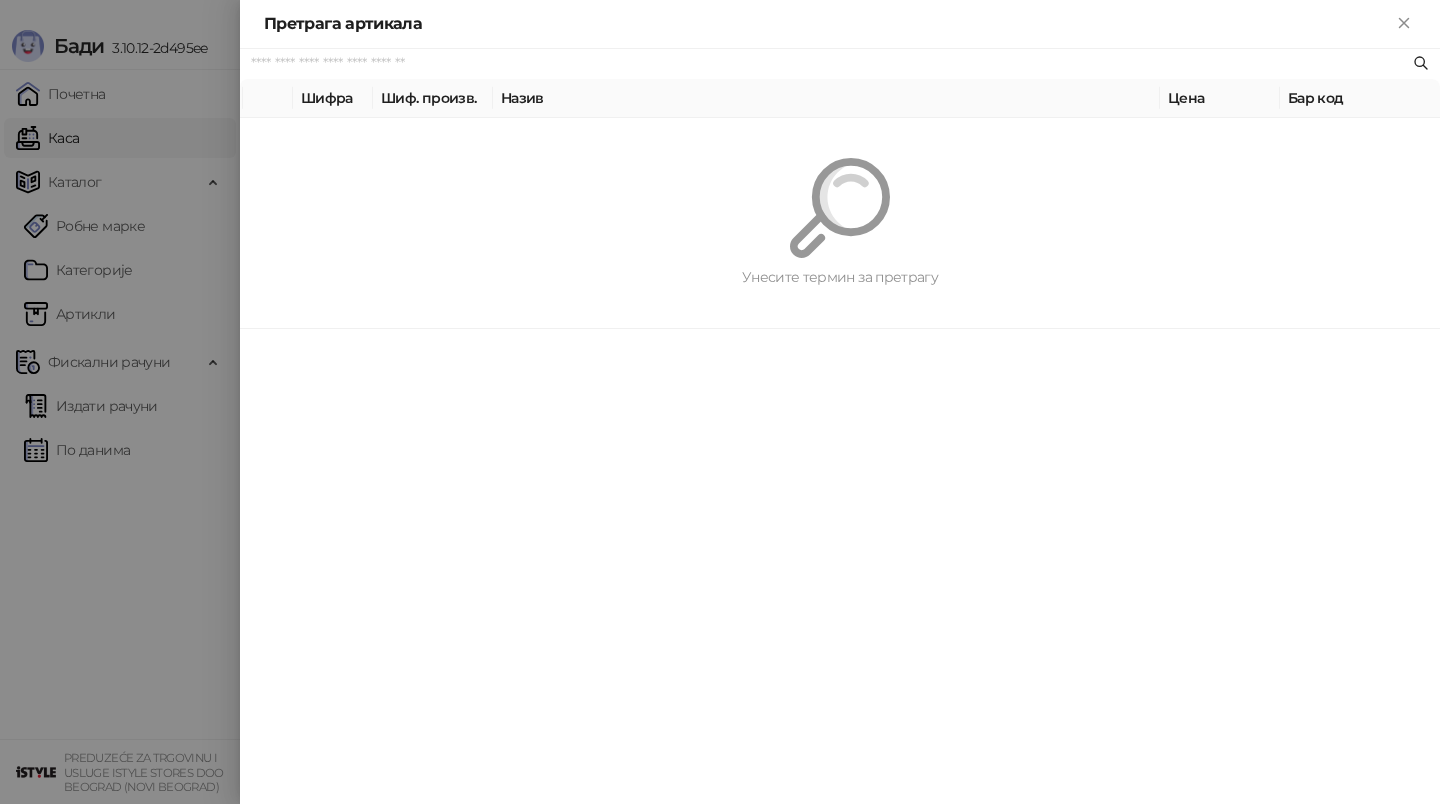 paste on "********" 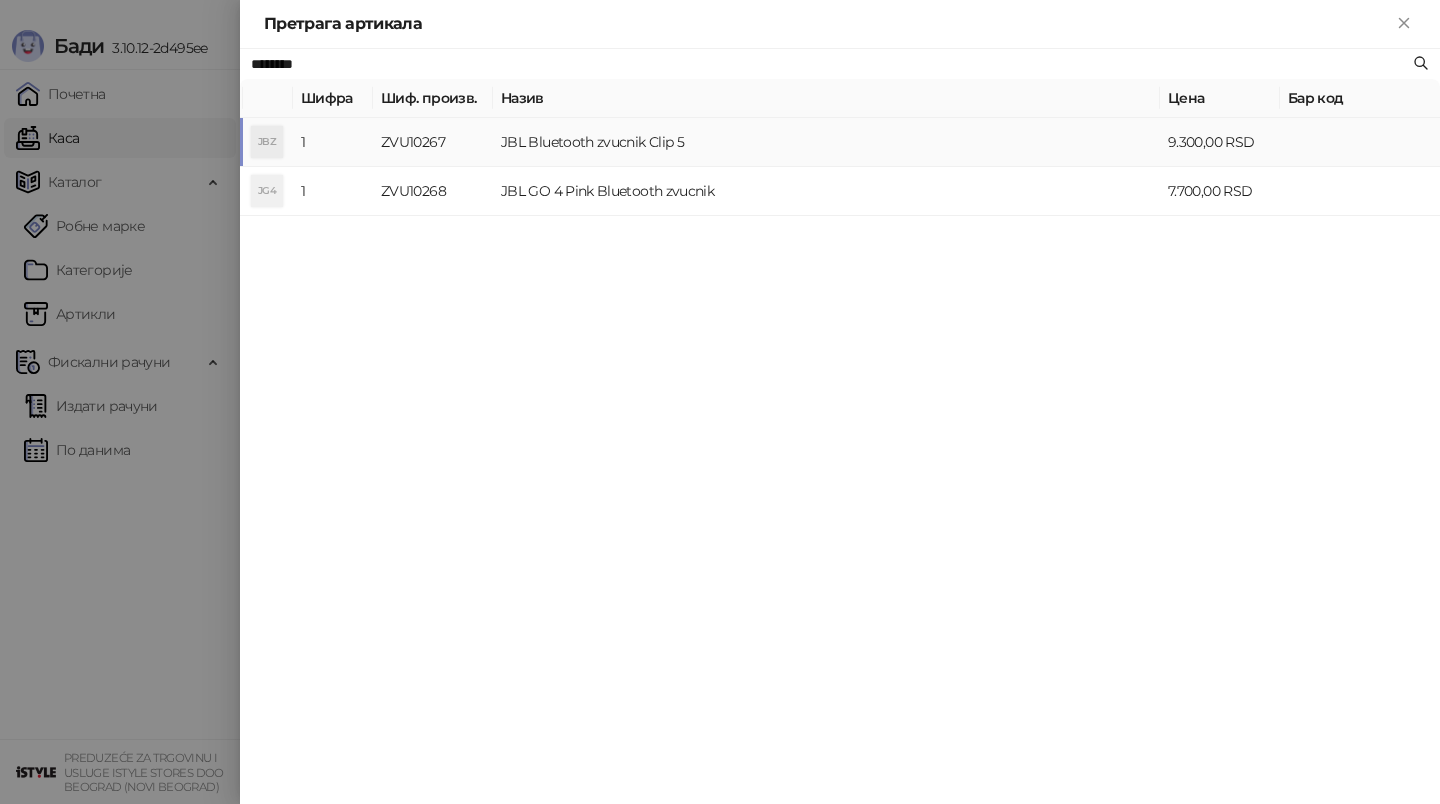 type on "********" 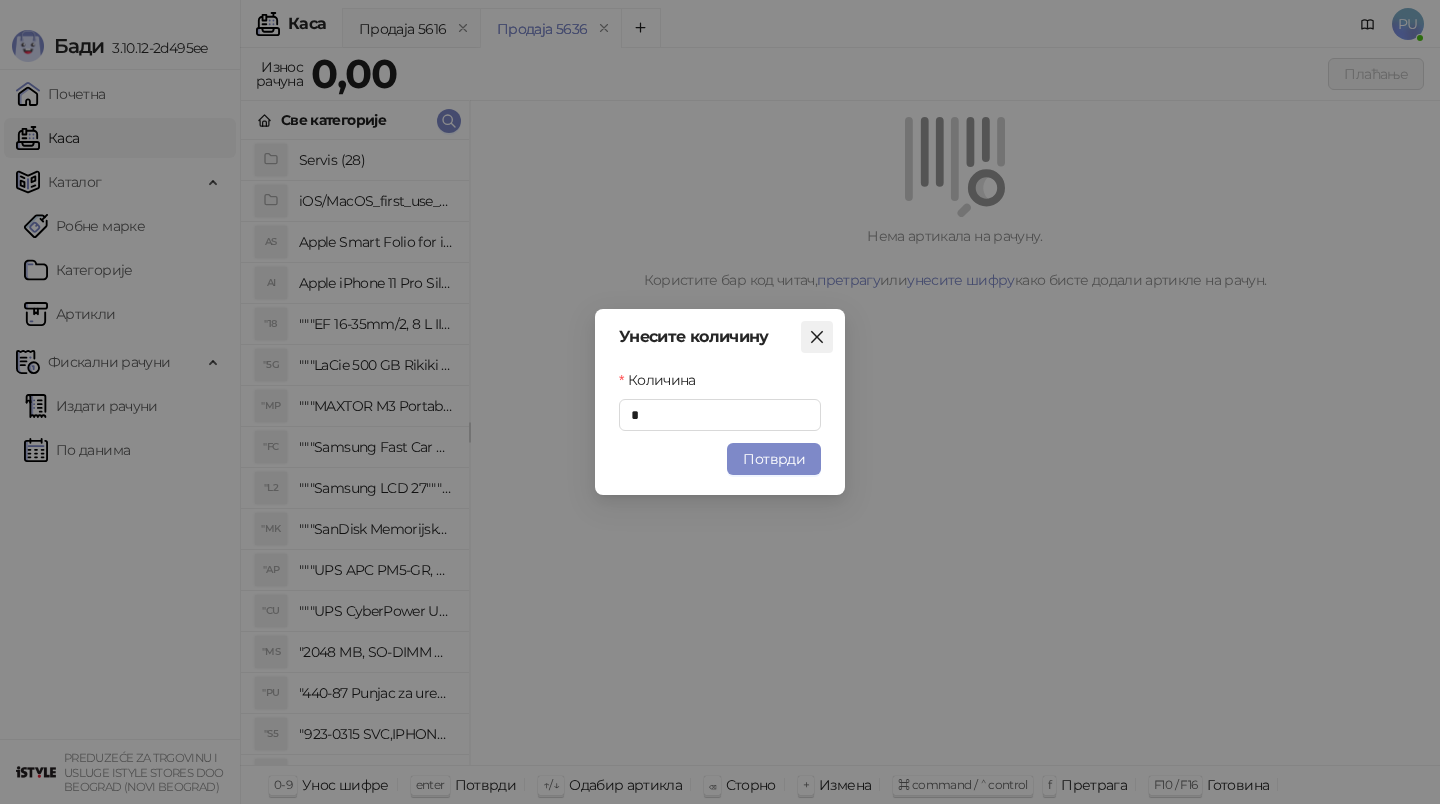 click at bounding box center (817, 337) 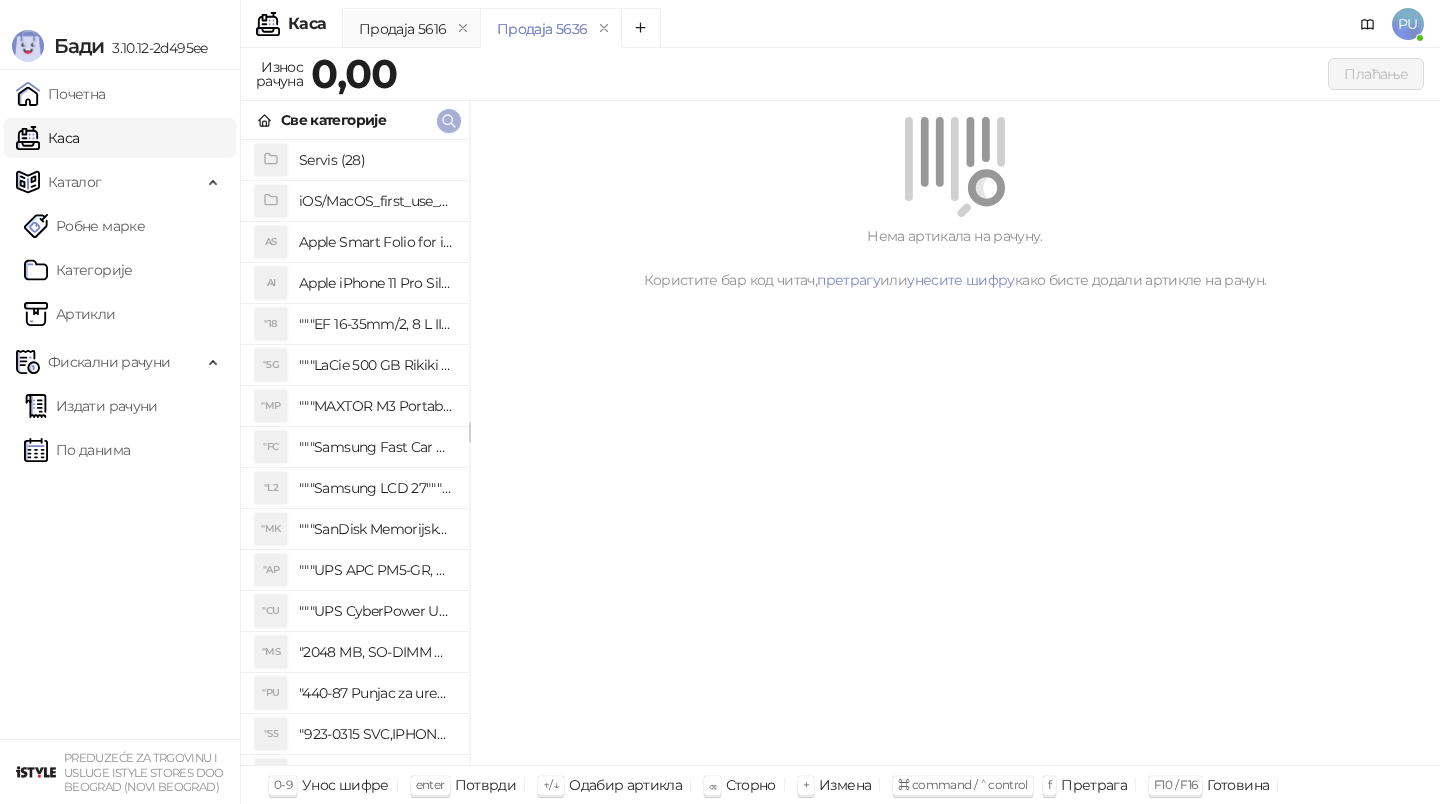 click at bounding box center (449, 121) 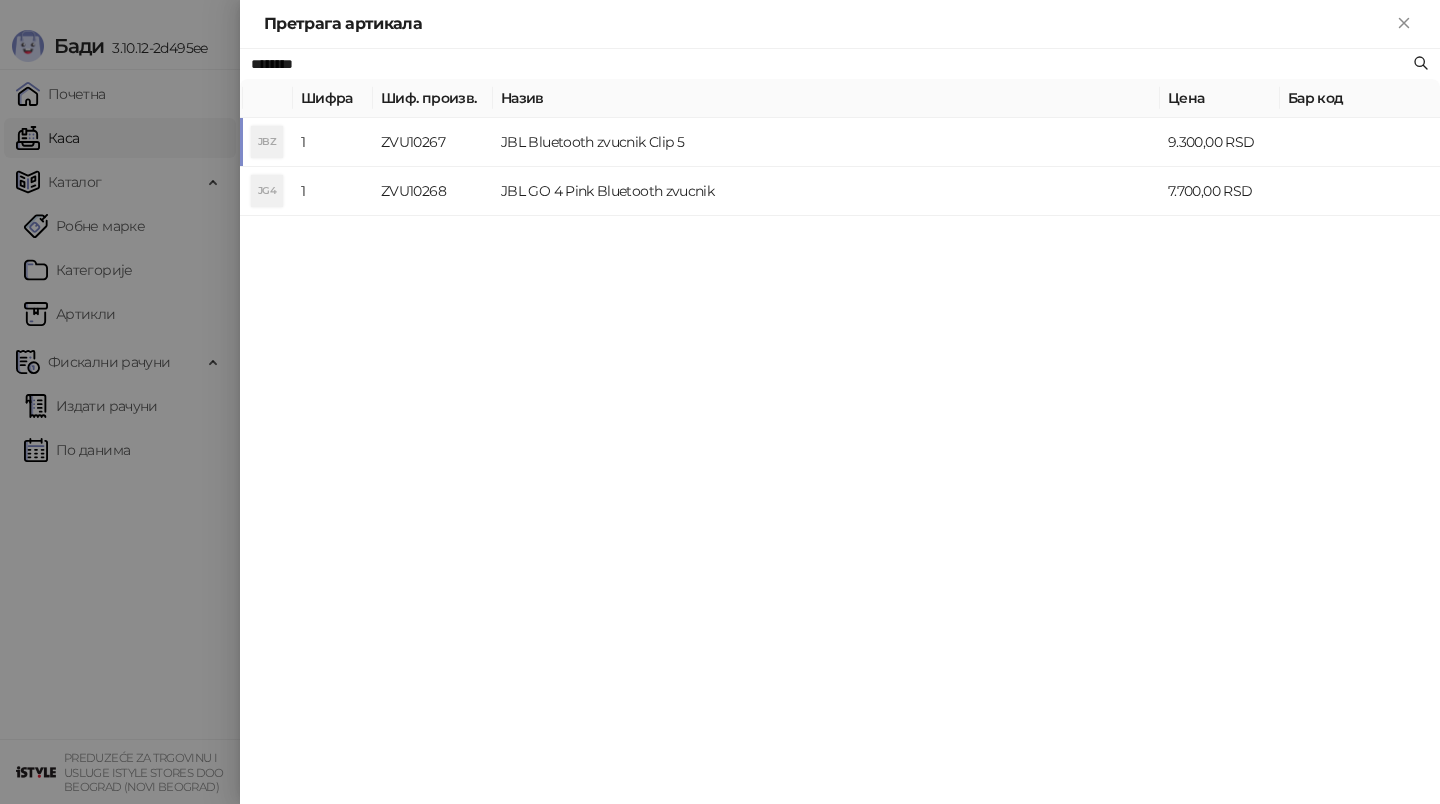 click at bounding box center [720, 402] 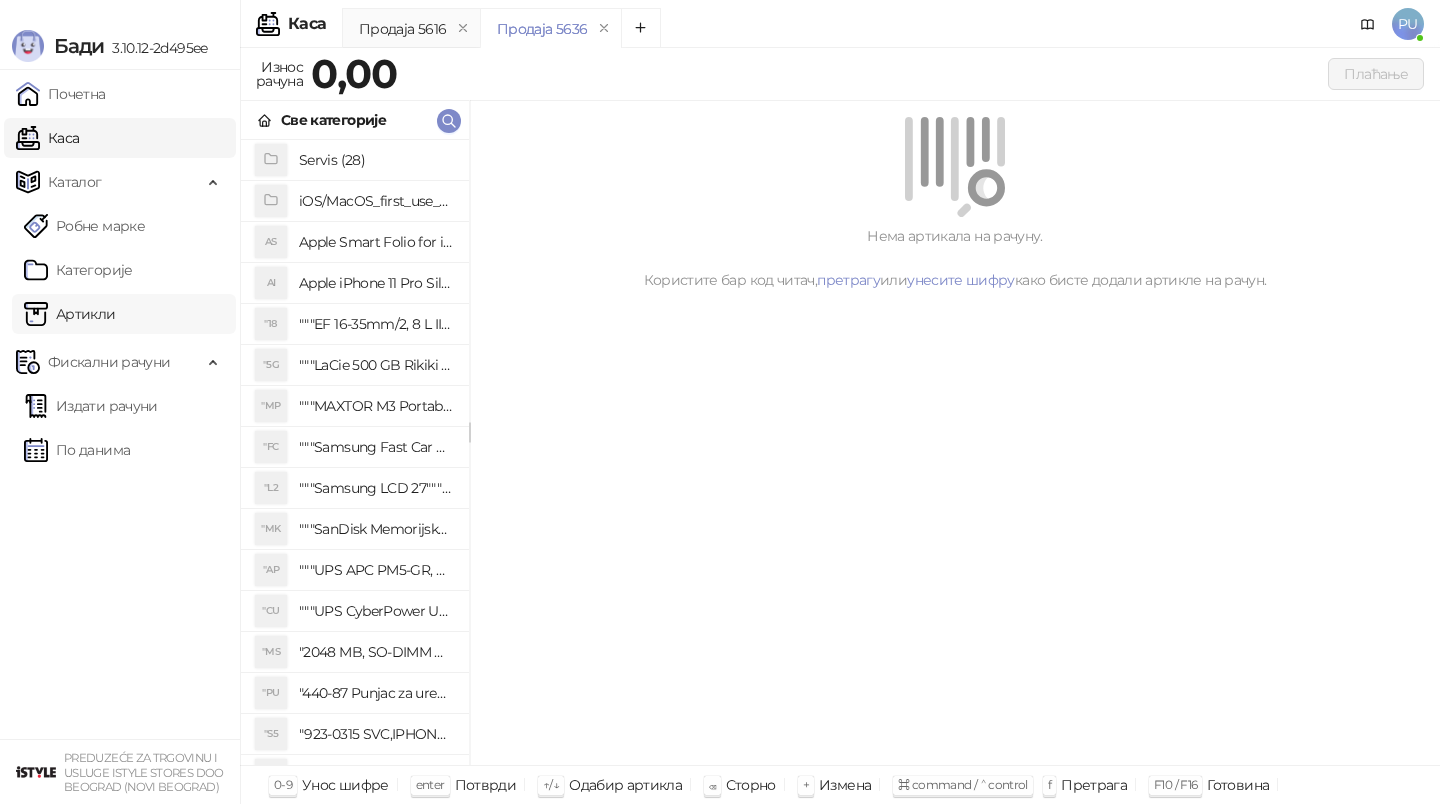 click on "Артикли" at bounding box center (70, 314) 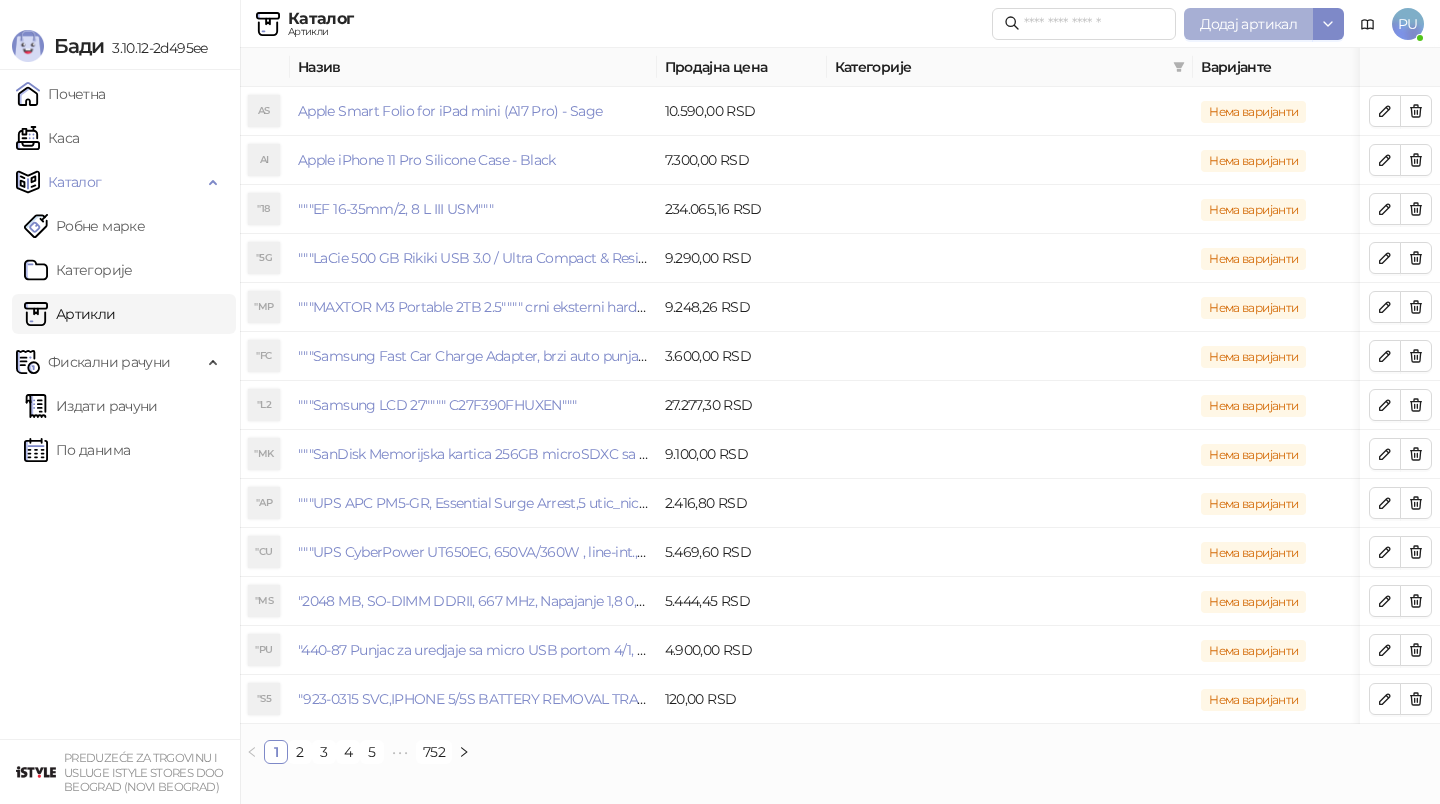 click on "Додај артикал" at bounding box center (1248, 24) 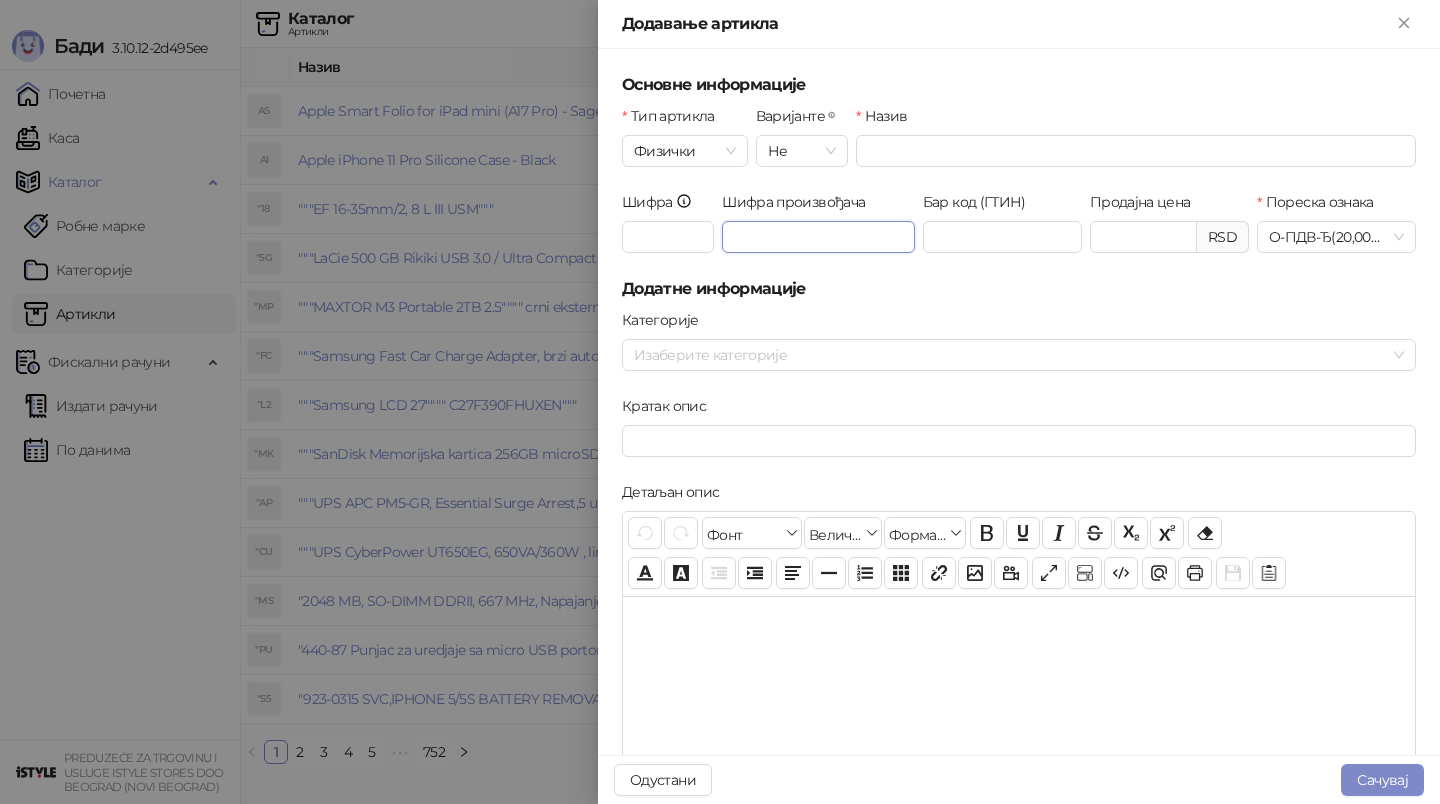click on "Шифра произвођача" at bounding box center [818, 237] 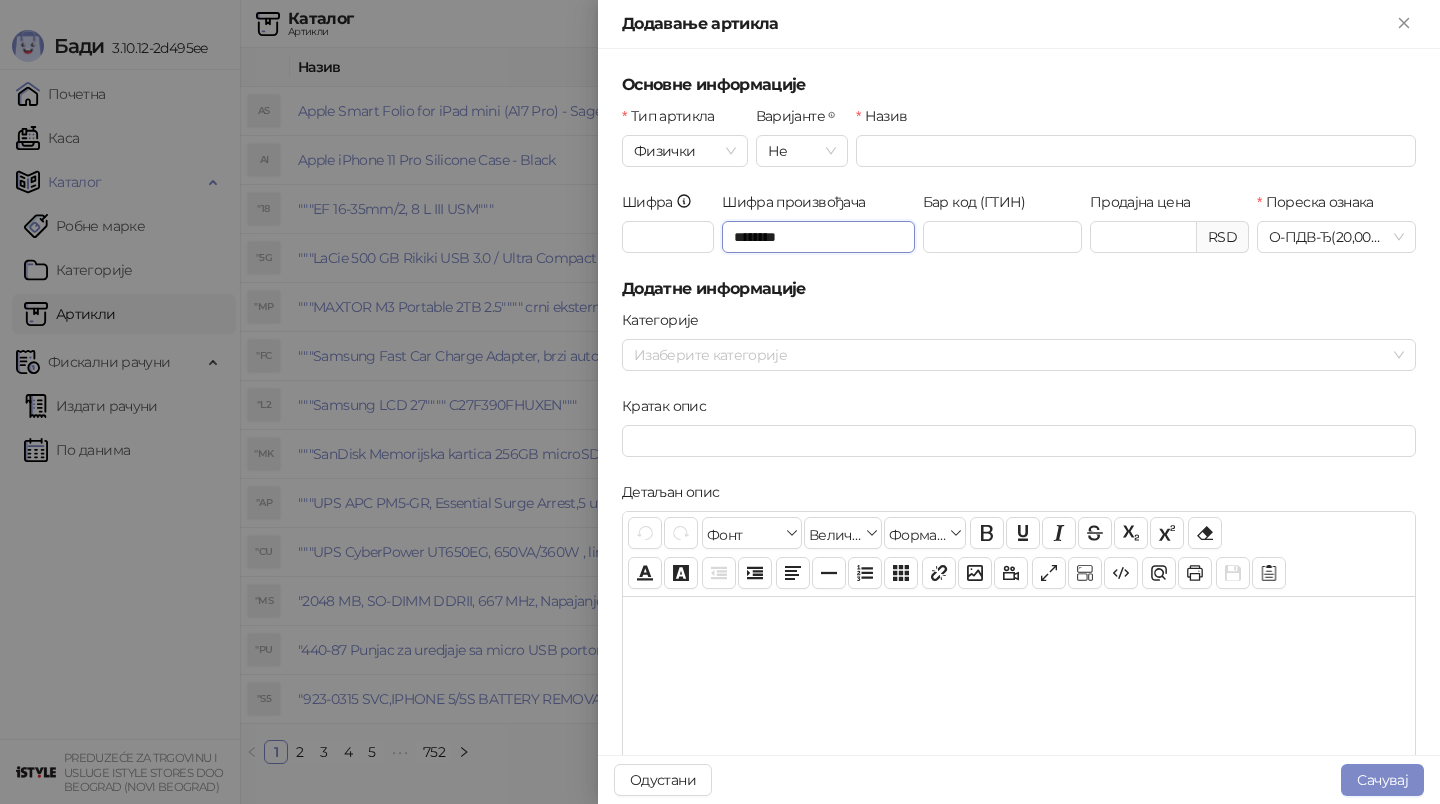 type on "********" 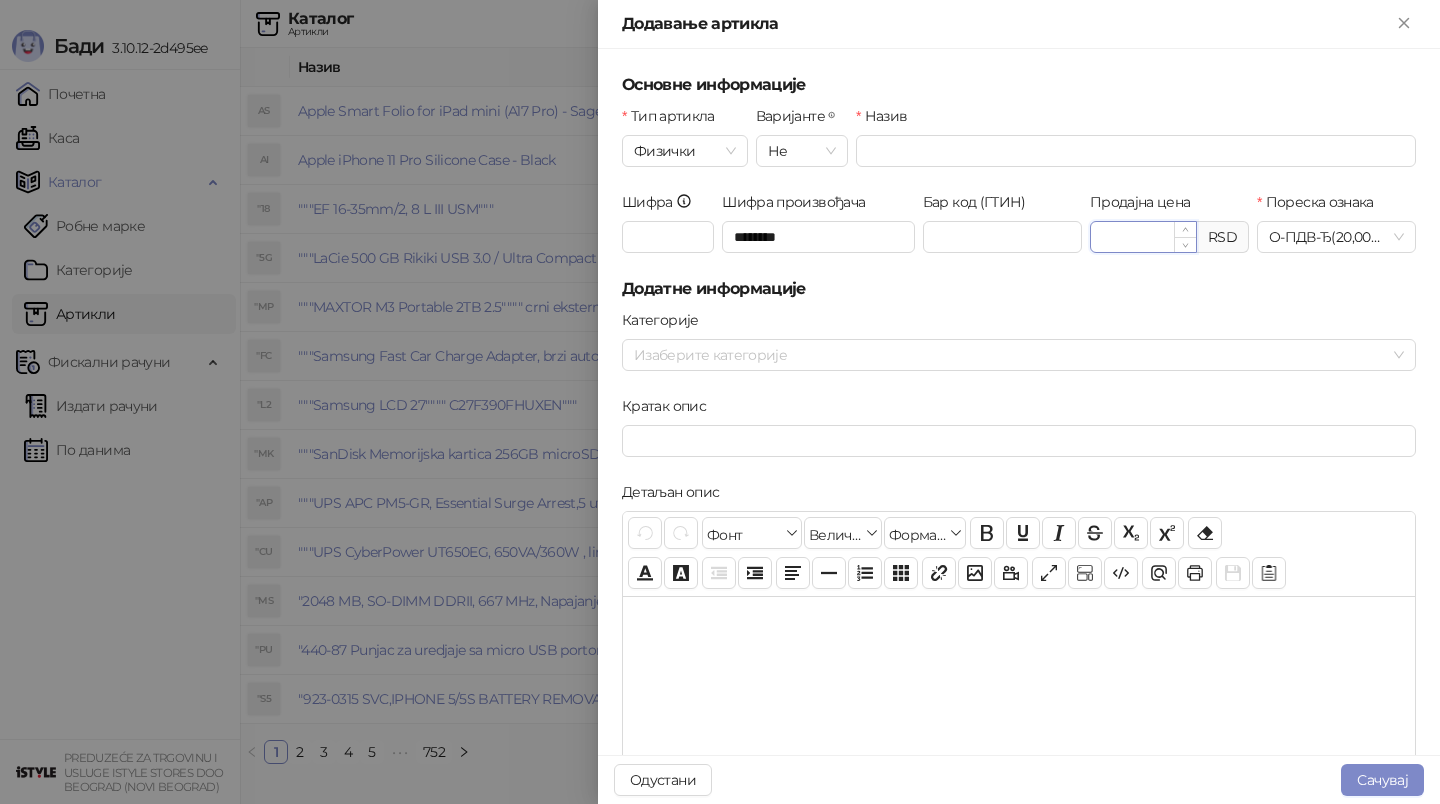 click on "Продајна цена" at bounding box center (1143, 237) 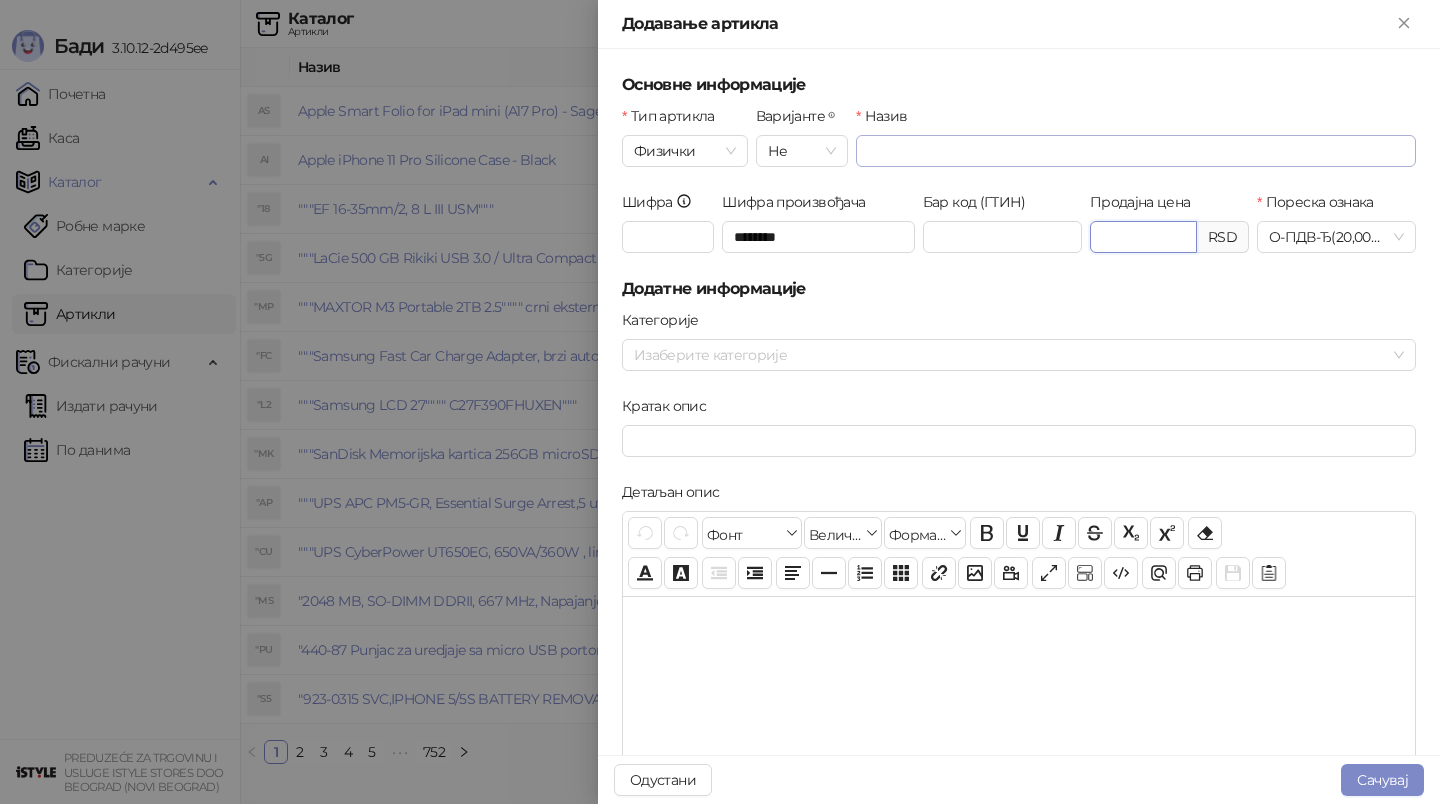 type on "*******" 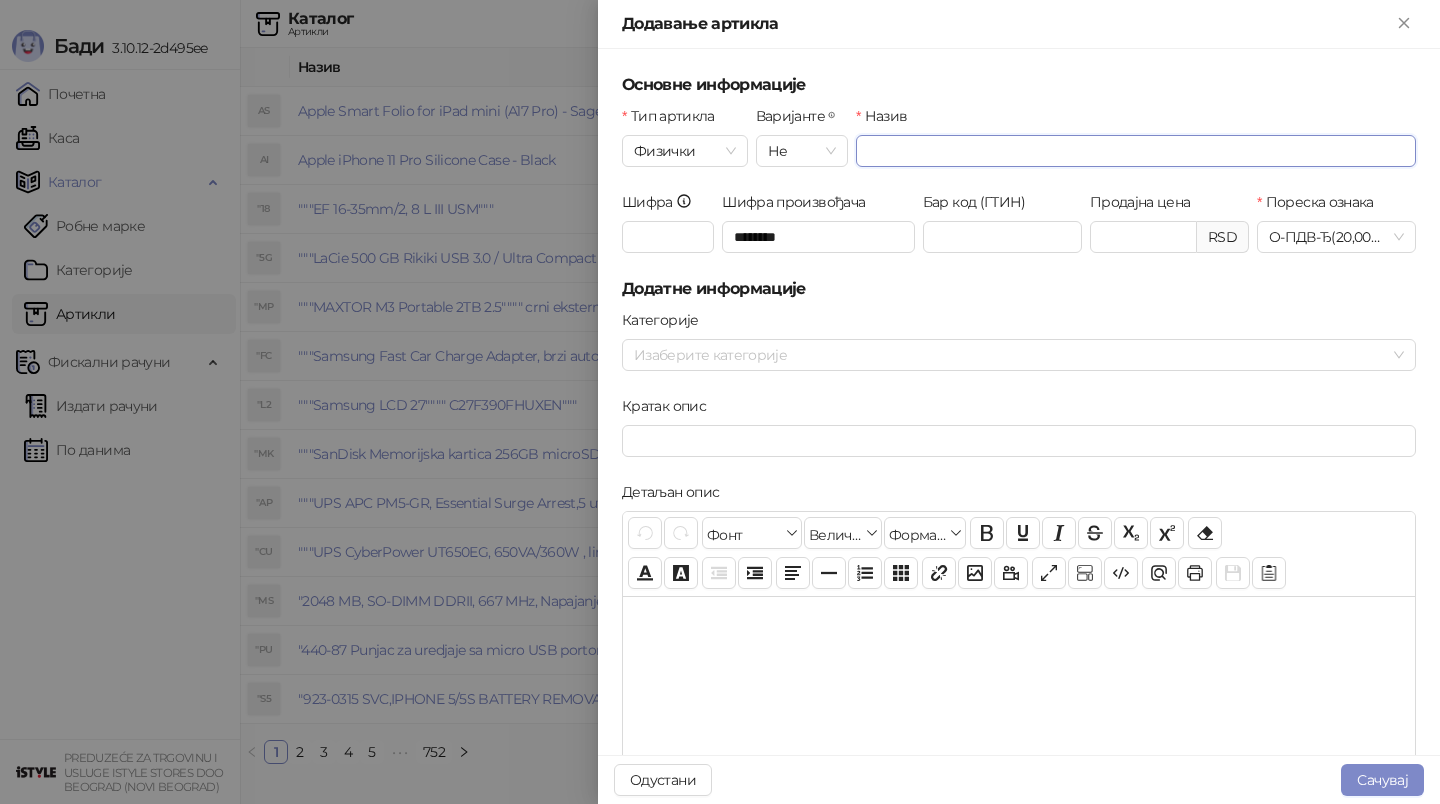 click on "Назив" at bounding box center [1136, 151] 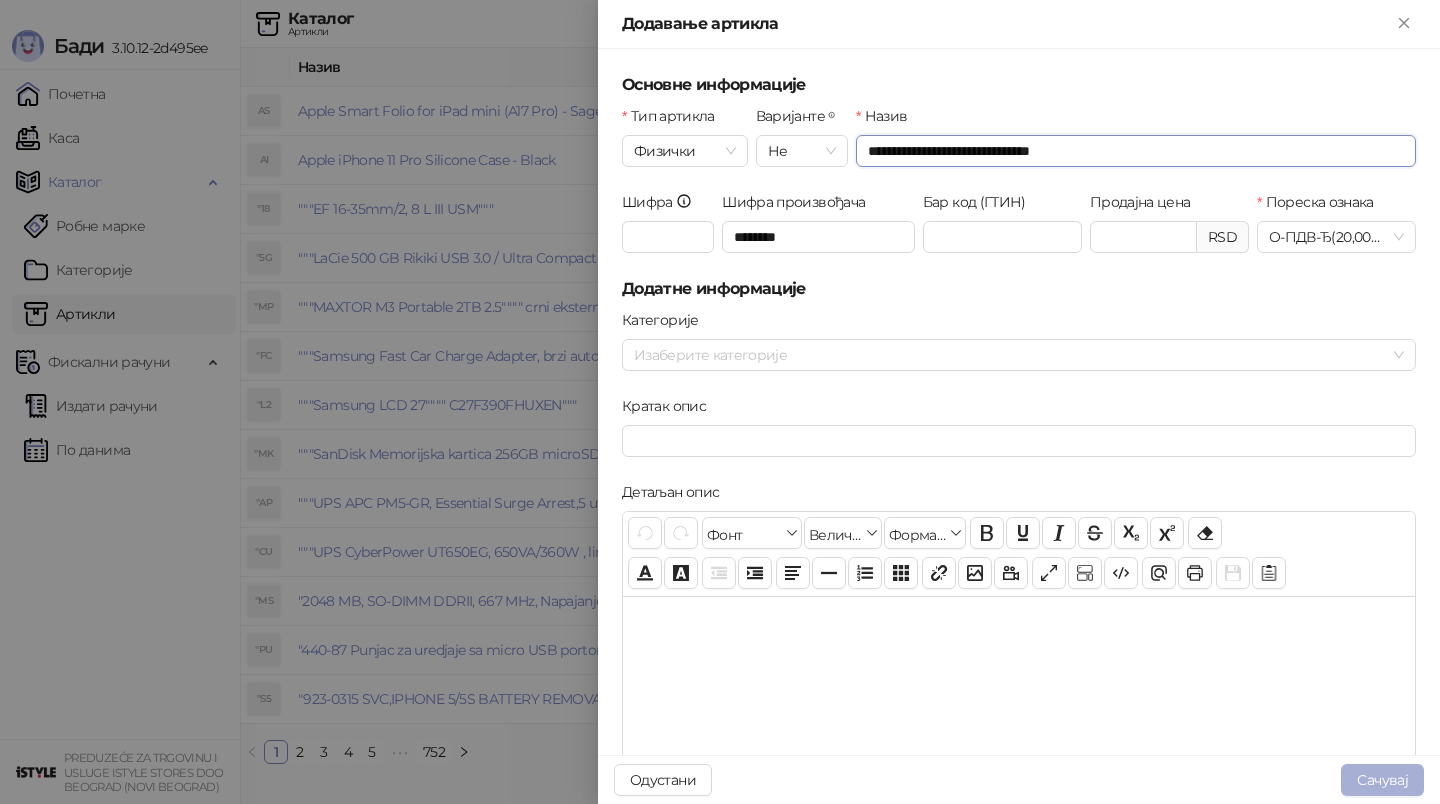 type on "**********" 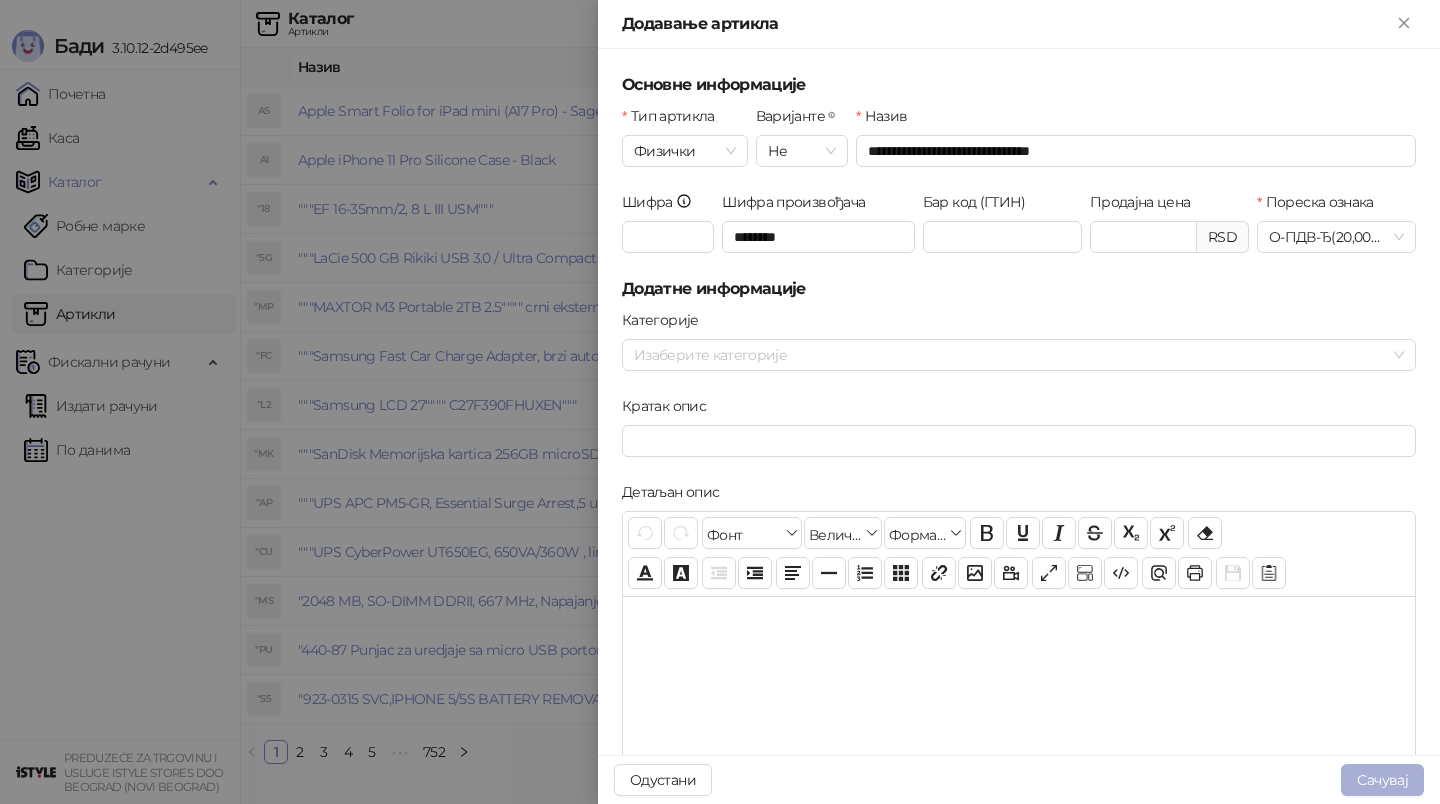 click on "Сачувај" at bounding box center [1382, 780] 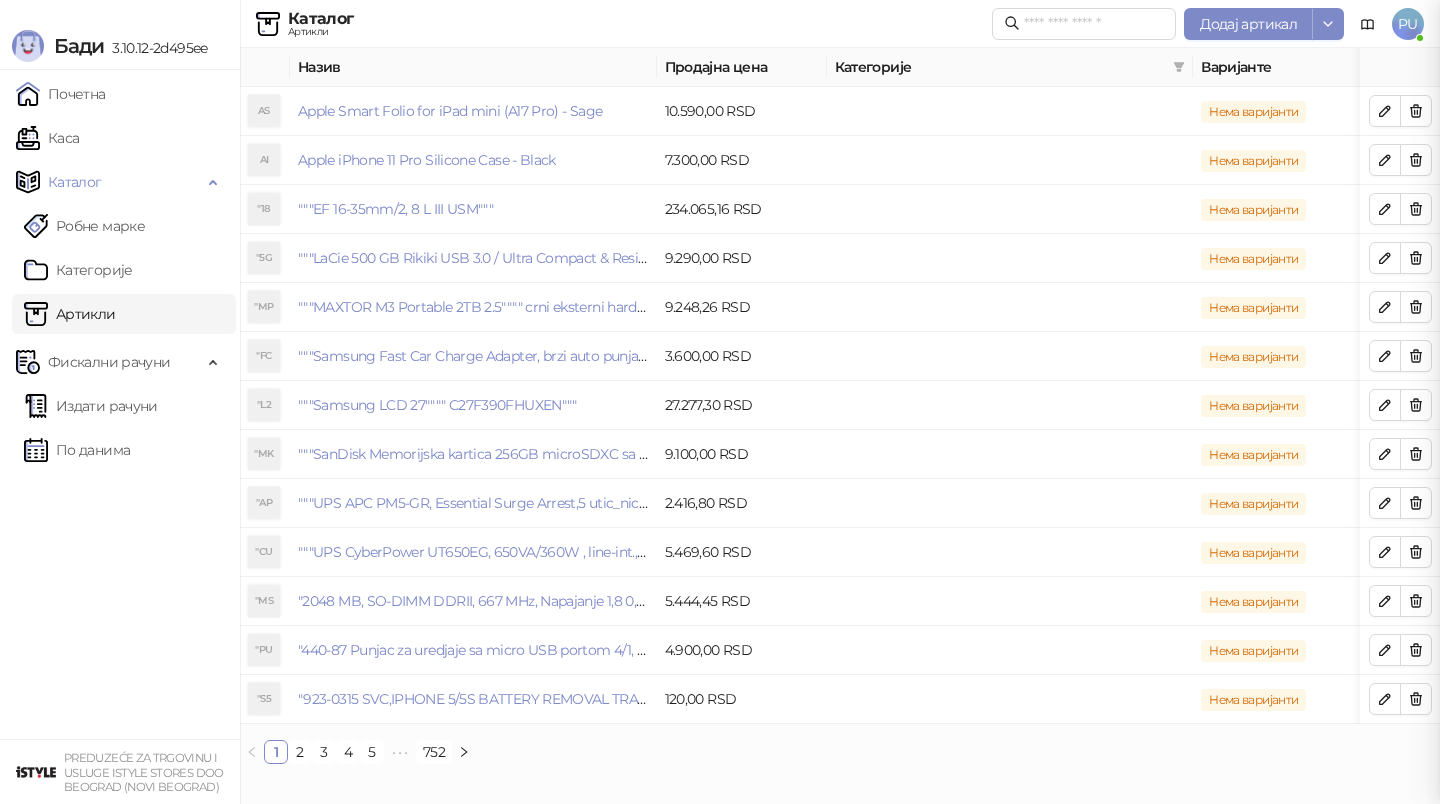 click at bounding box center (720, 402) 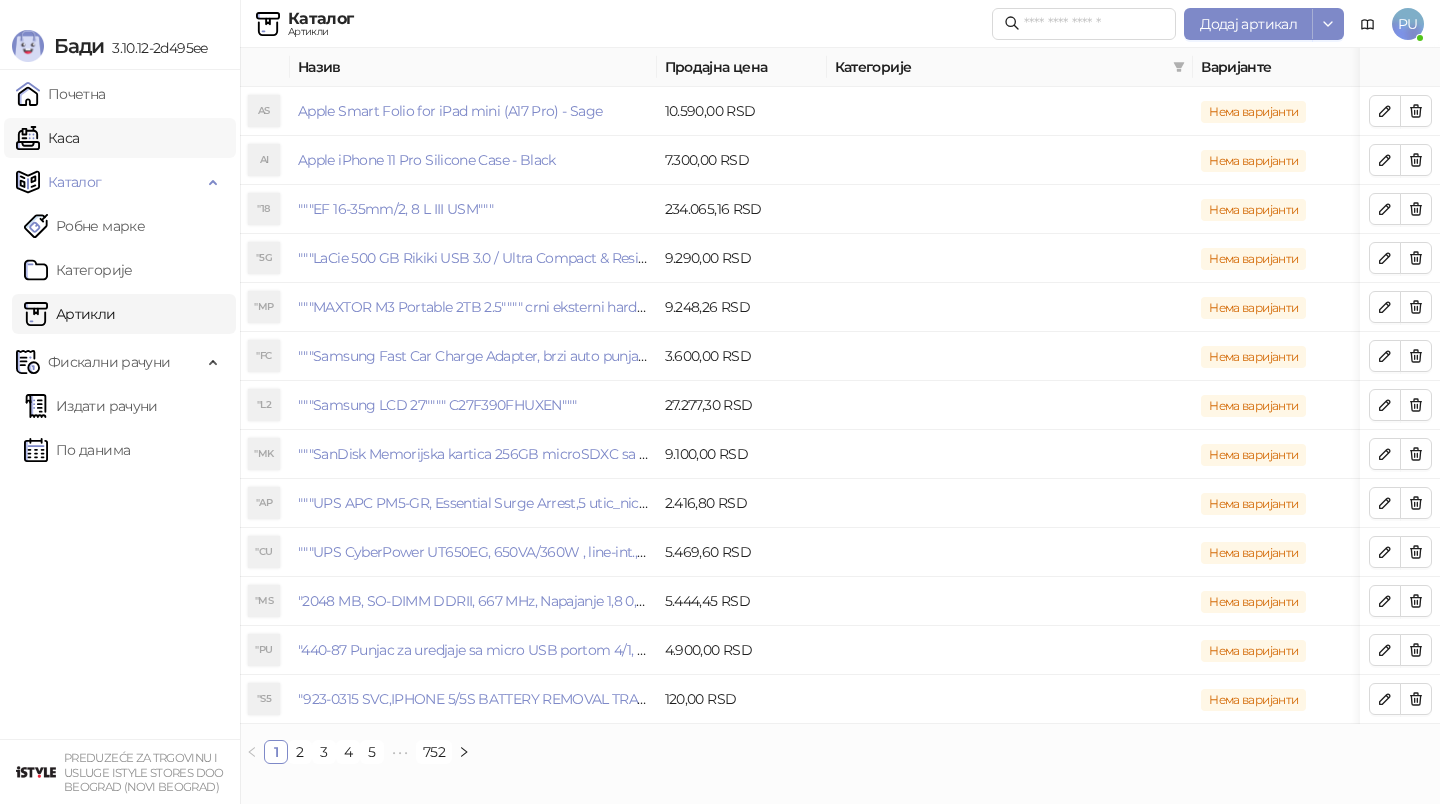 click on "Каса" at bounding box center [47, 138] 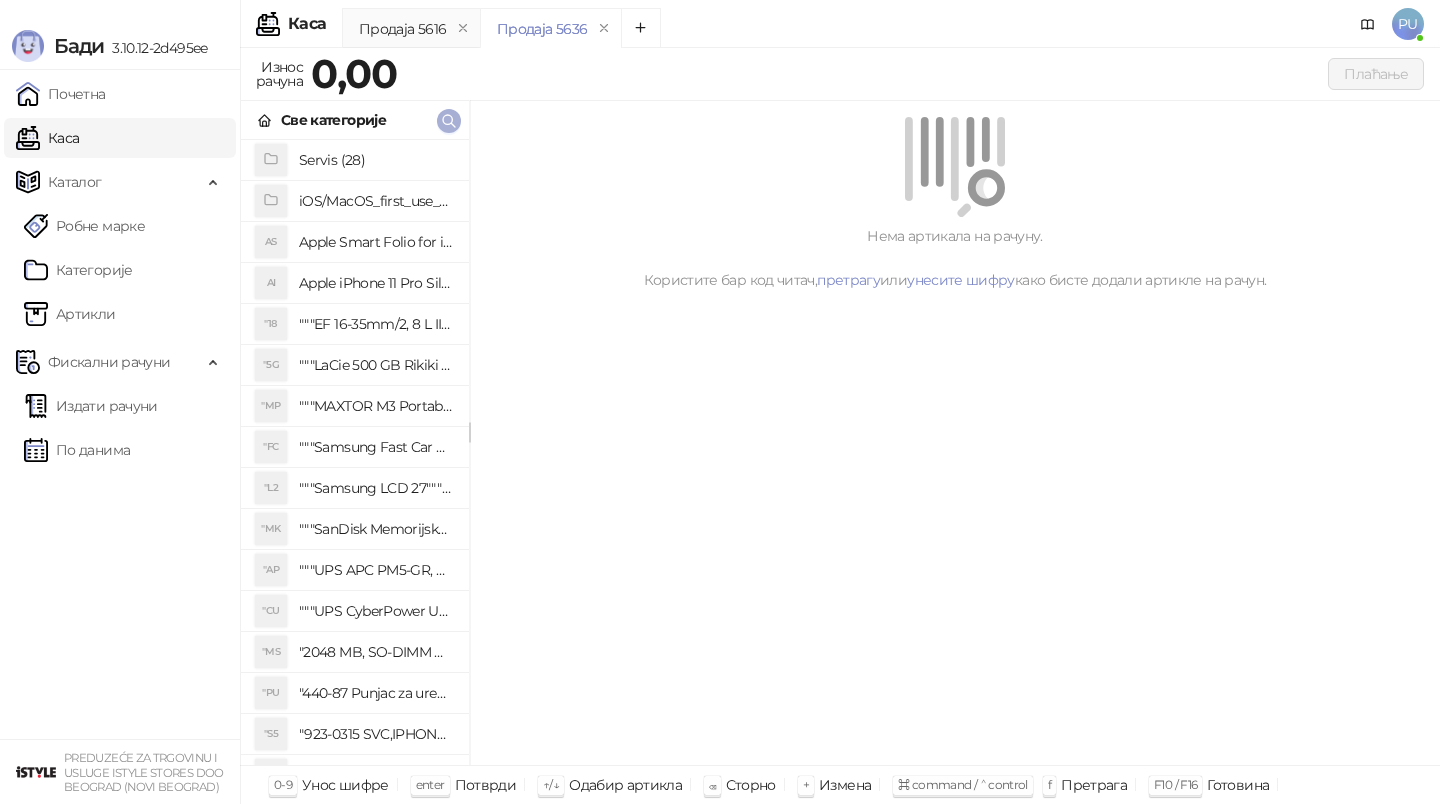 click 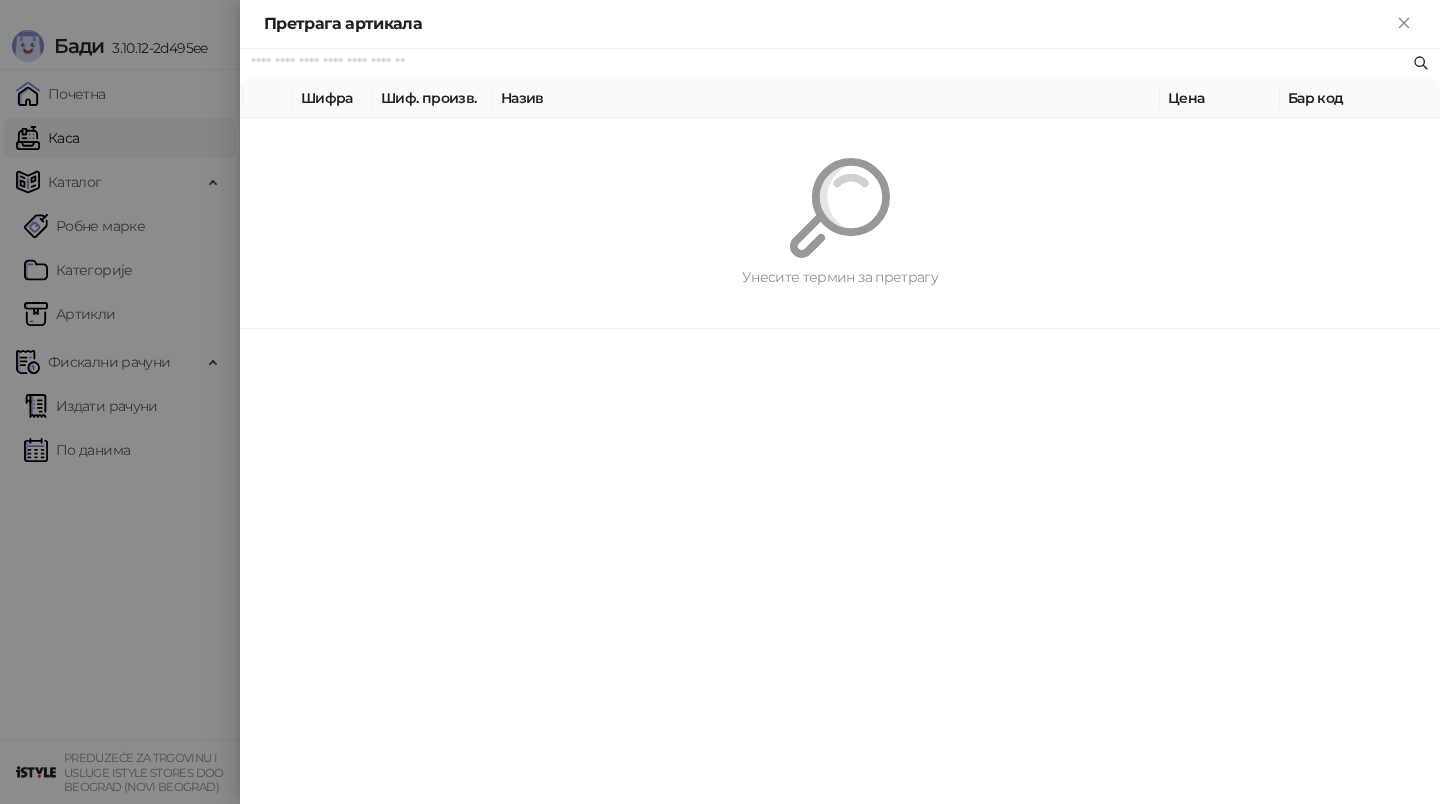 paste on "**********" 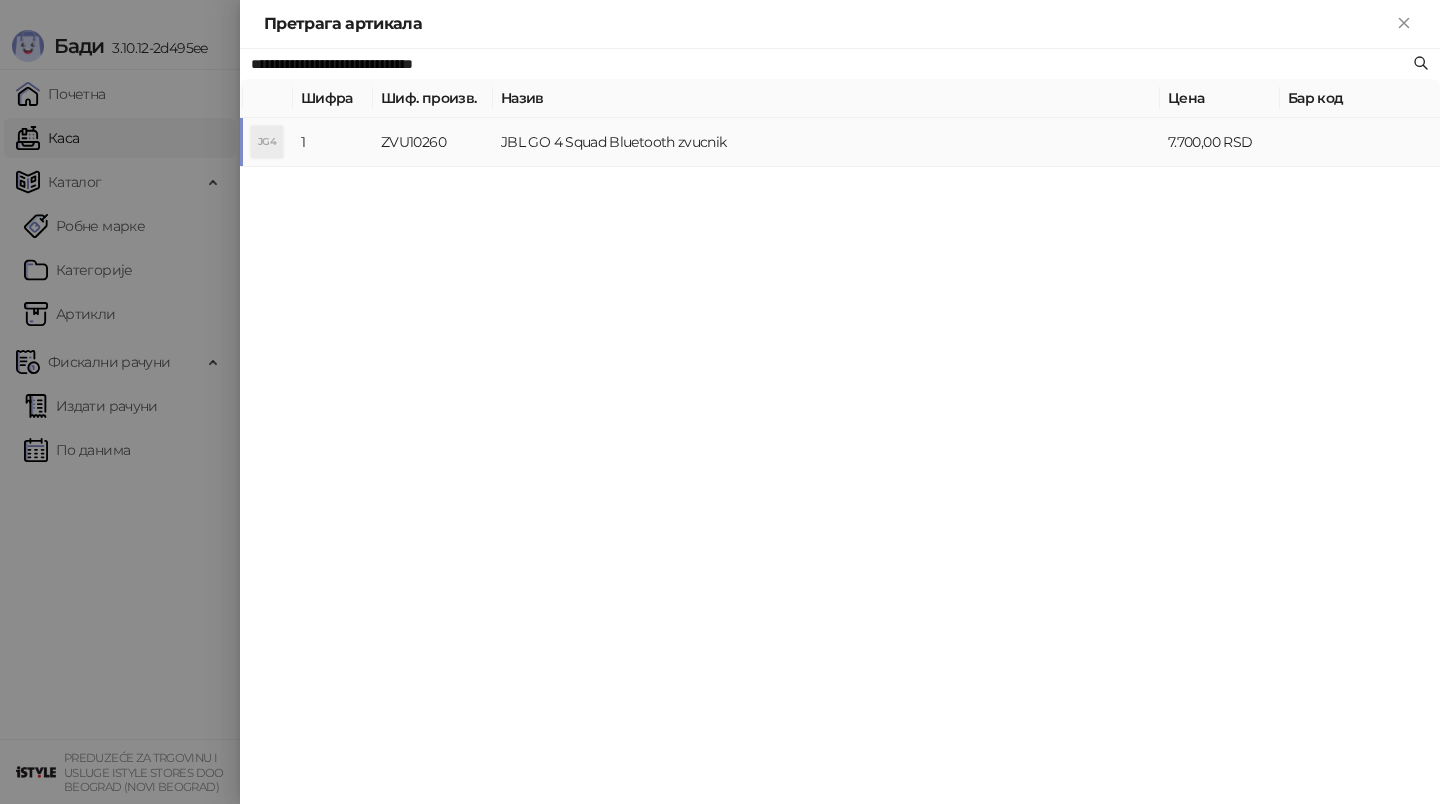 click on "JBL GO 4 Squad Bluetooth zvucnik" at bounding box center (826, 142) 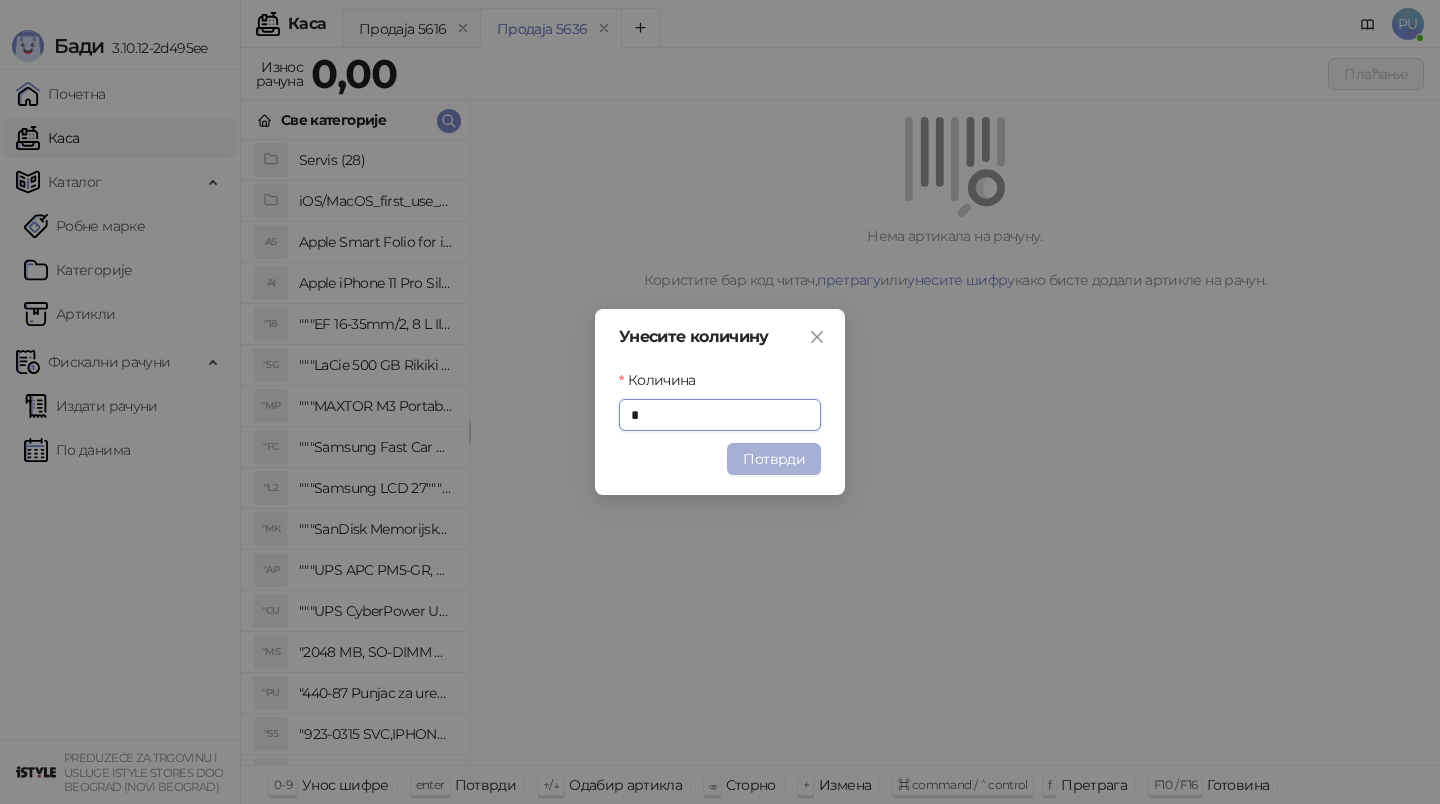 click on "Потврди" at bounding box center (774, 459) 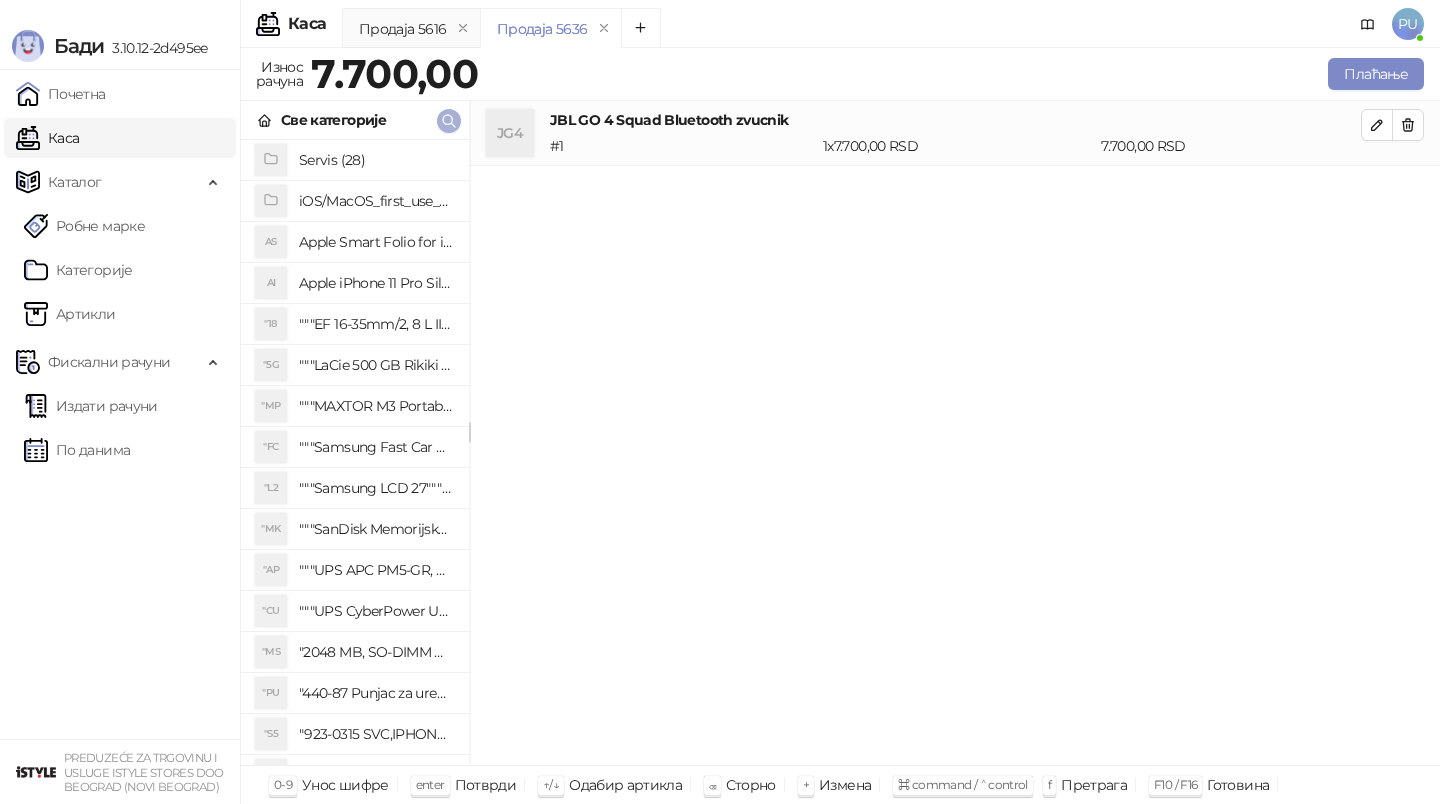 click 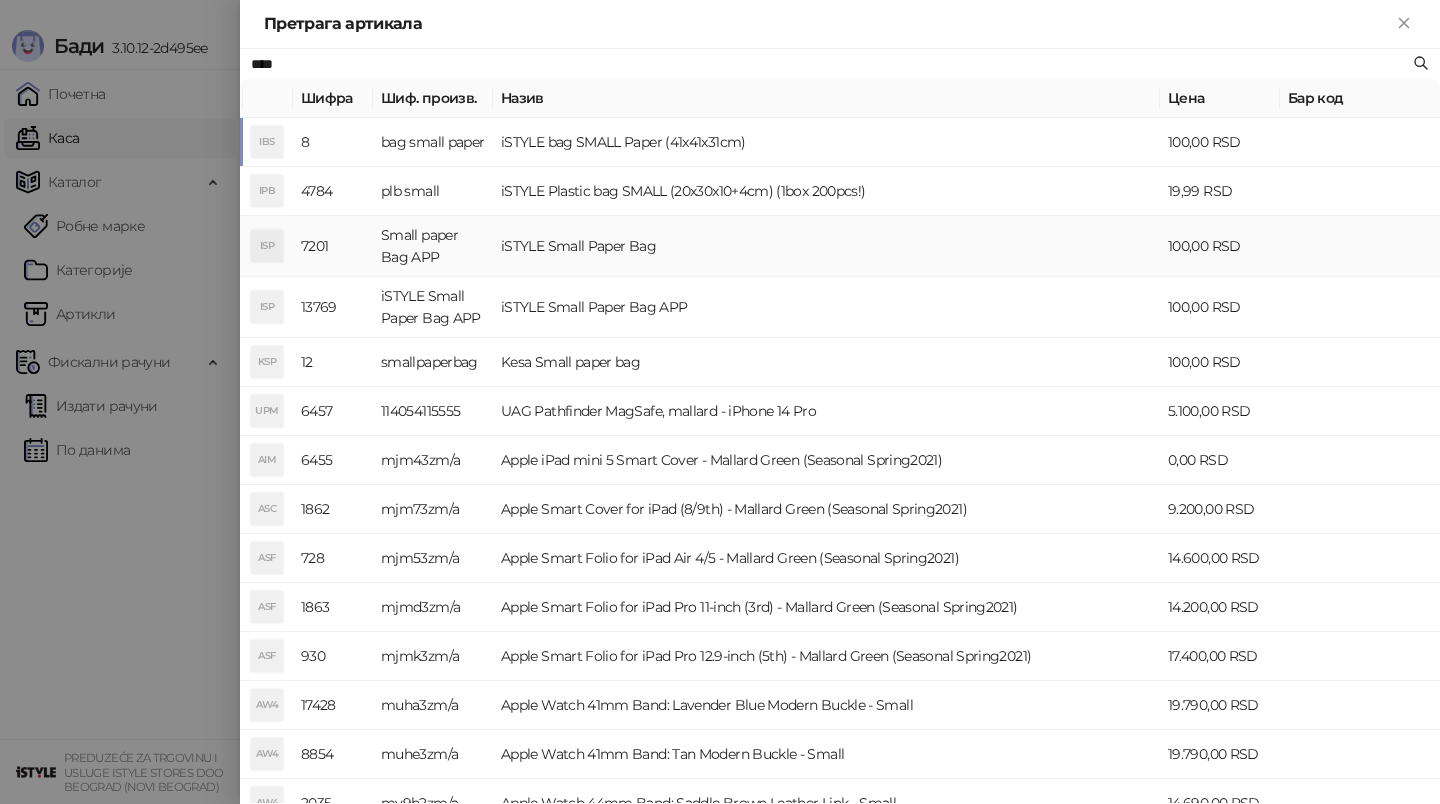 type on "****" 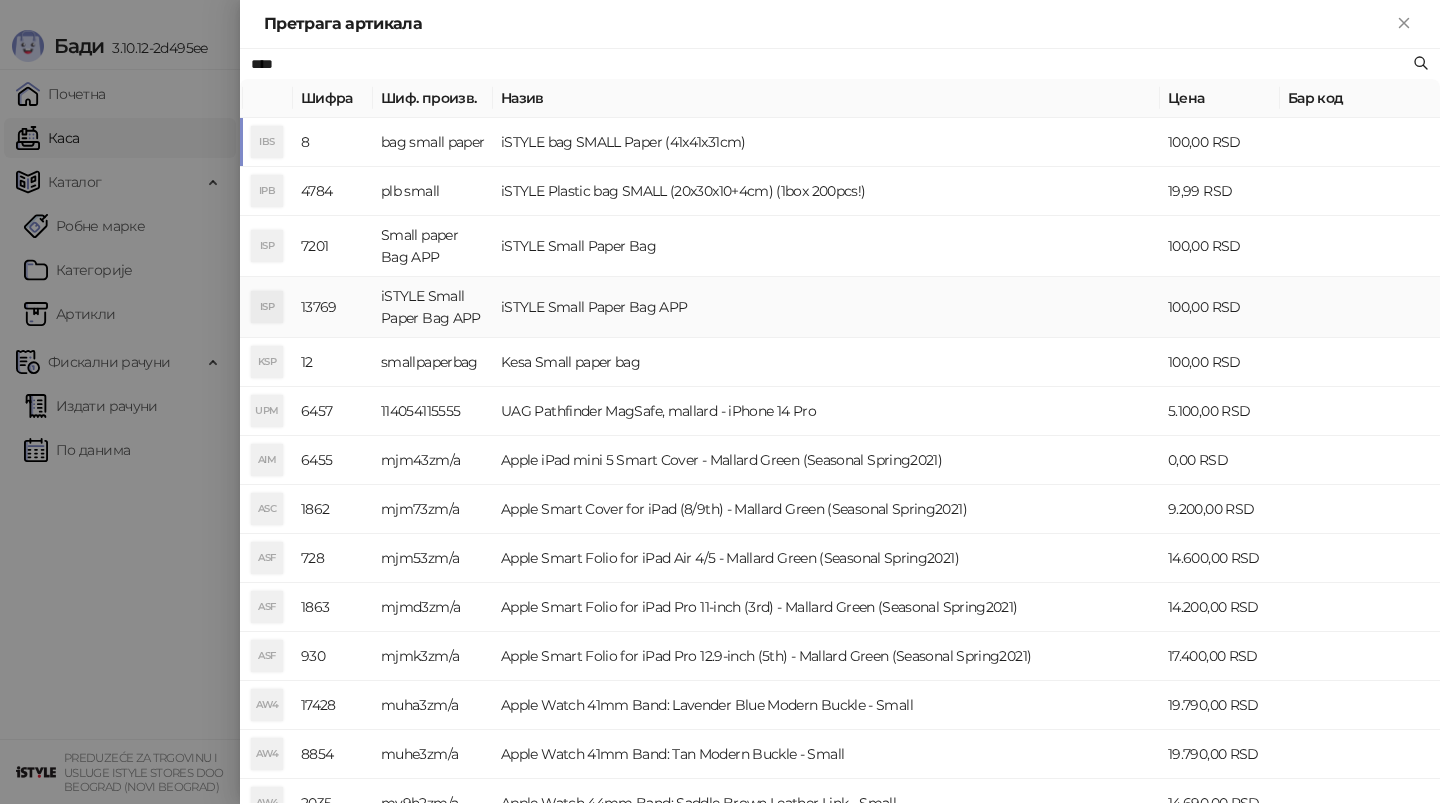 click on "iSTYLE Small Paper Bag APP" at bounding box center [826, 307] 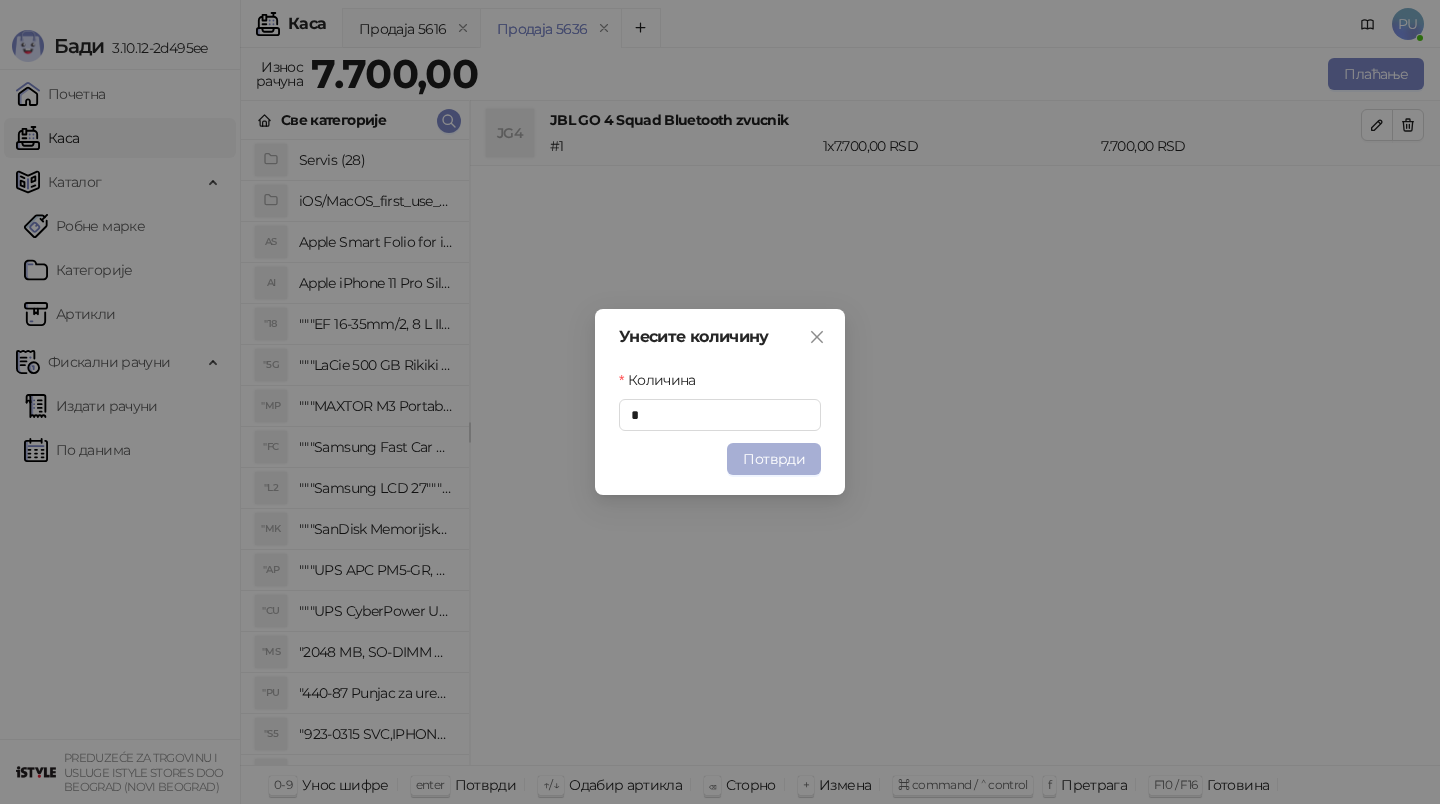 click on "Потврди" at bounding box center [774, 459] 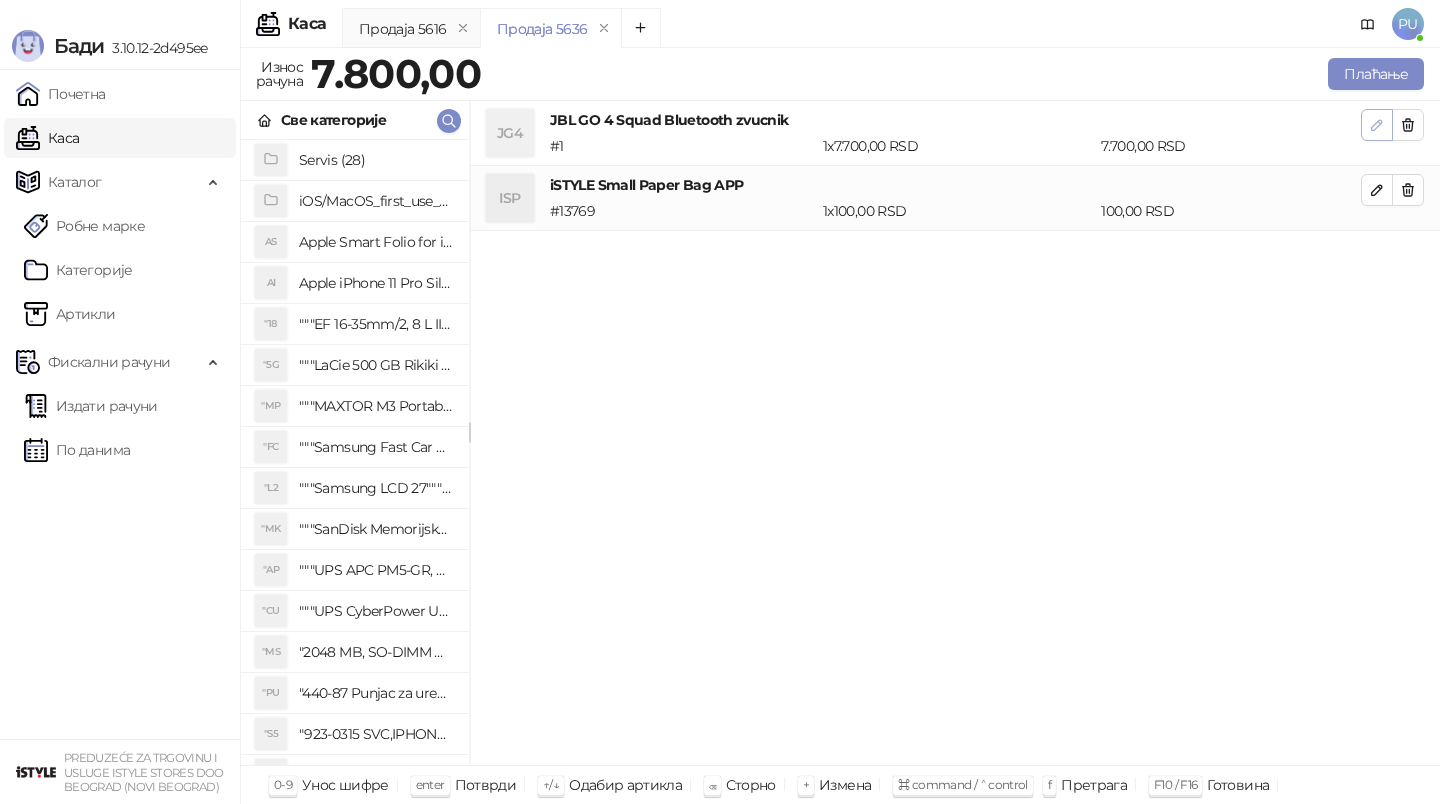click 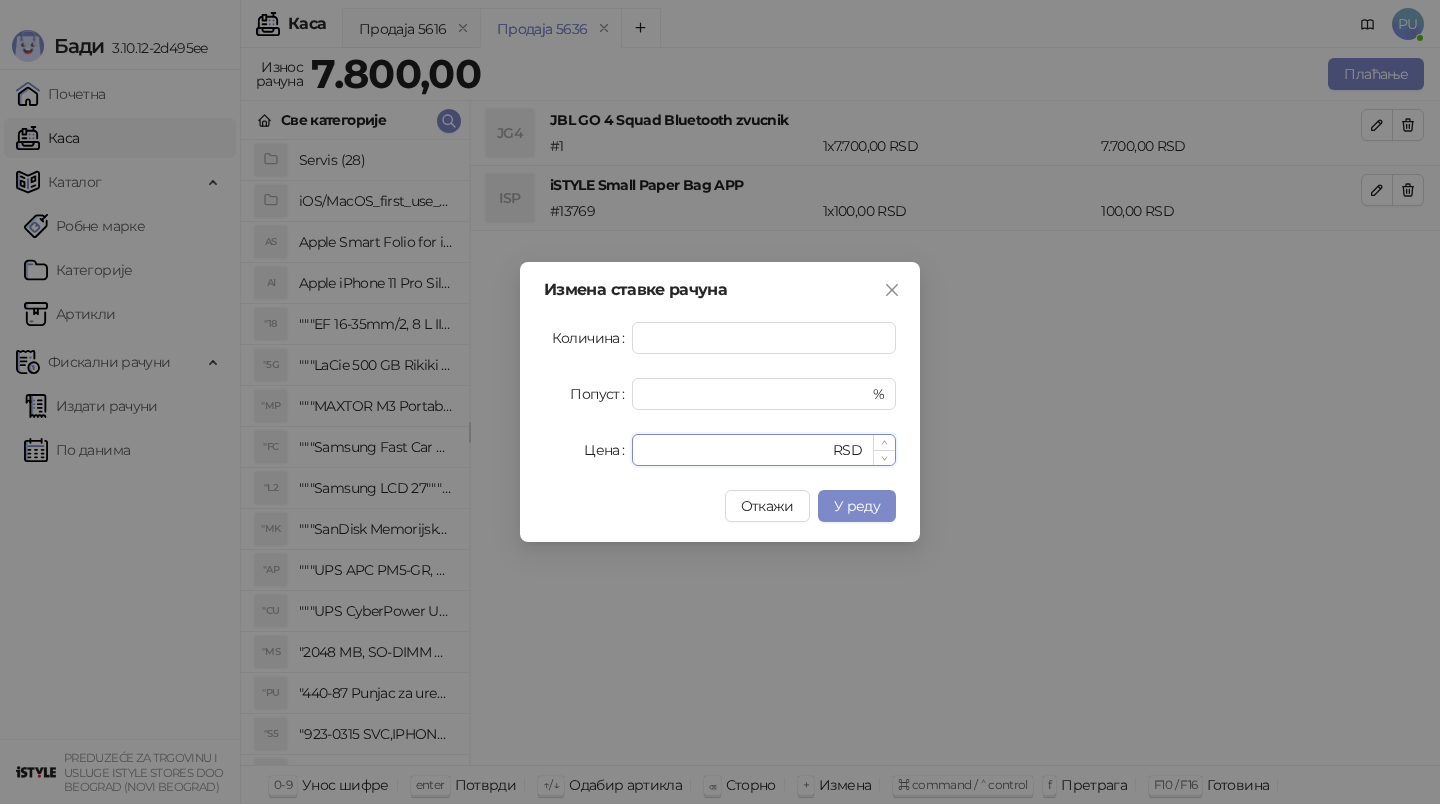 click on "****" at bounding box center [736, 450] 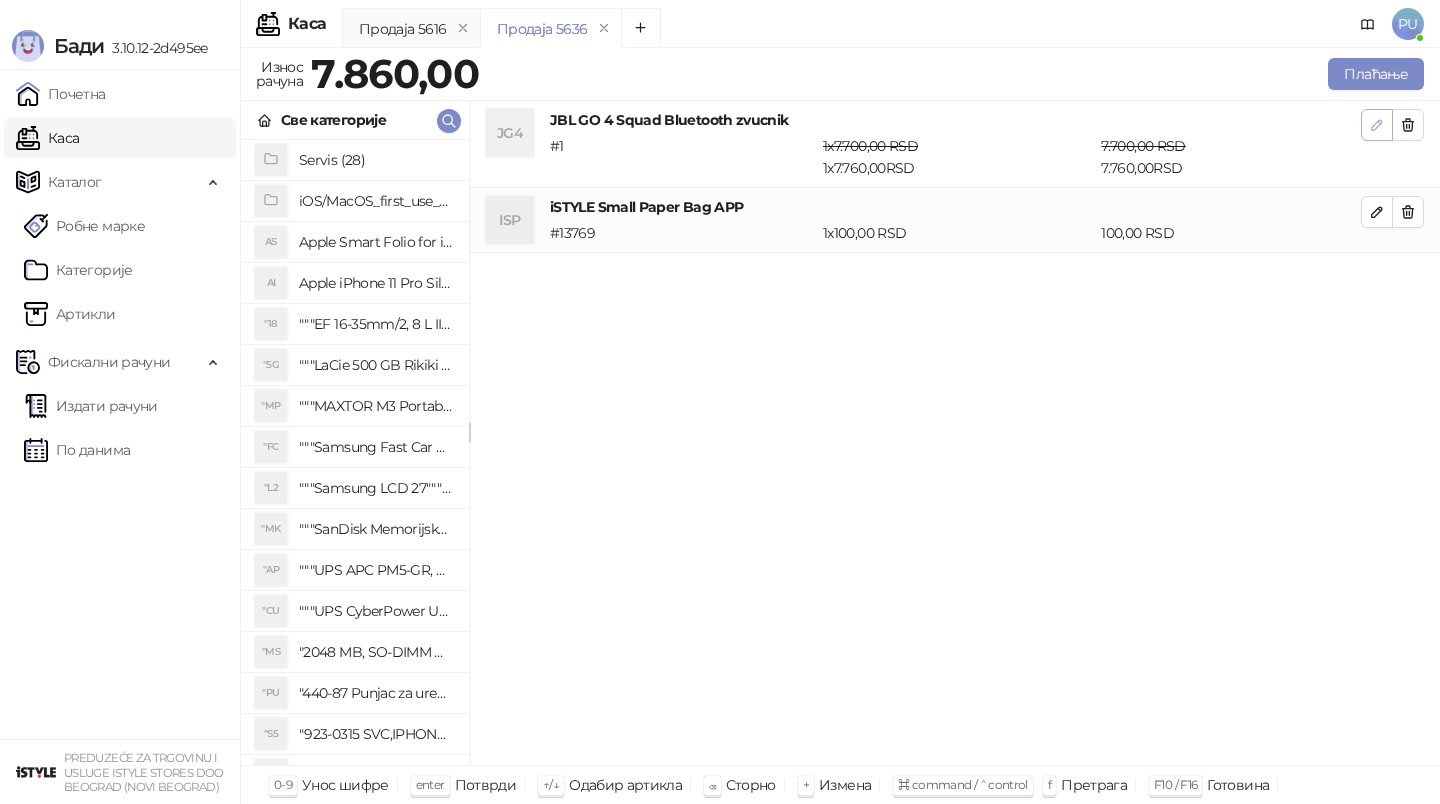 click 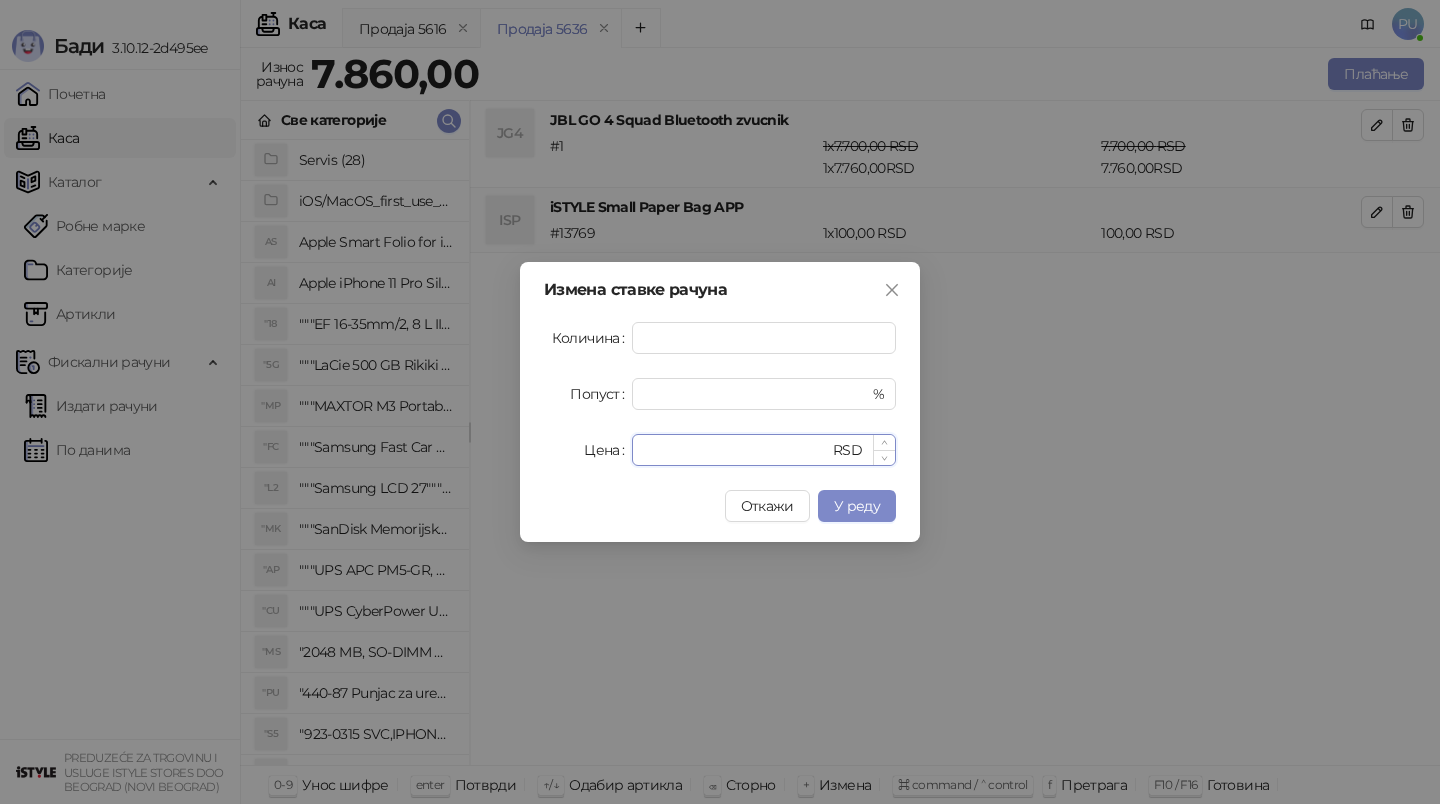 drag, startPoint x: 653, startPoint y: 446, endPoint x: 707, endPoint y: 452, distance: 54.33231 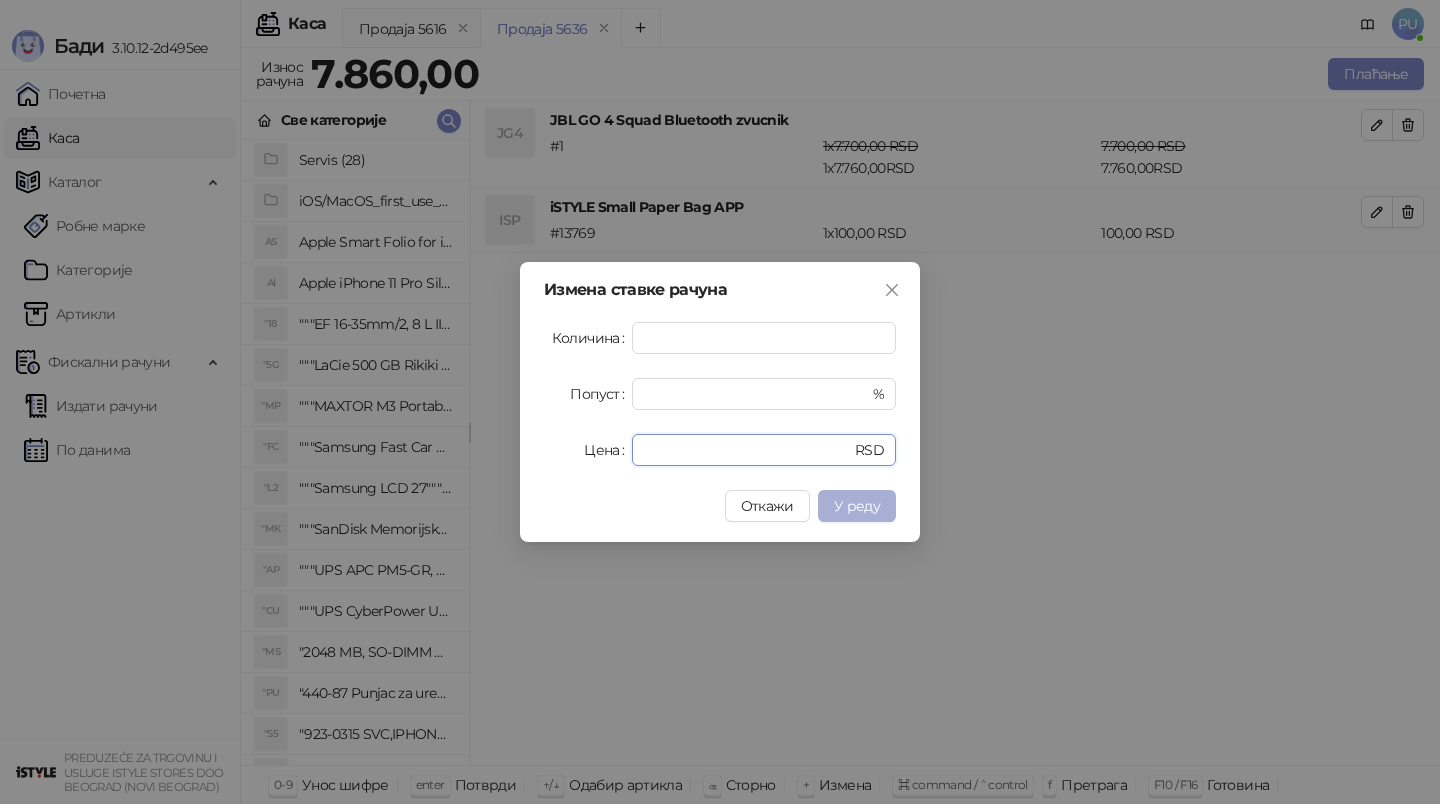 type on "****" 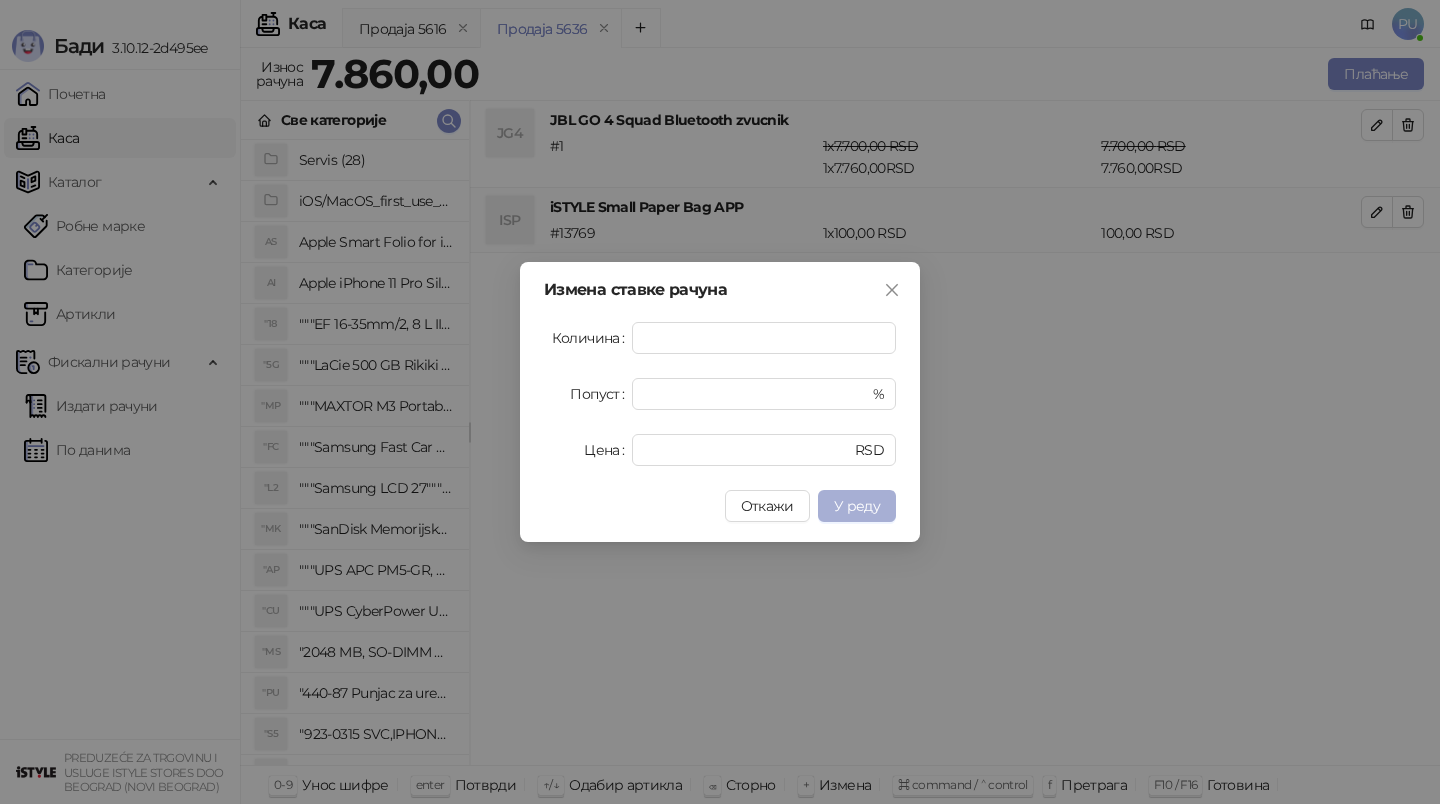 click on "У реду" at bounding box center (857, 506) 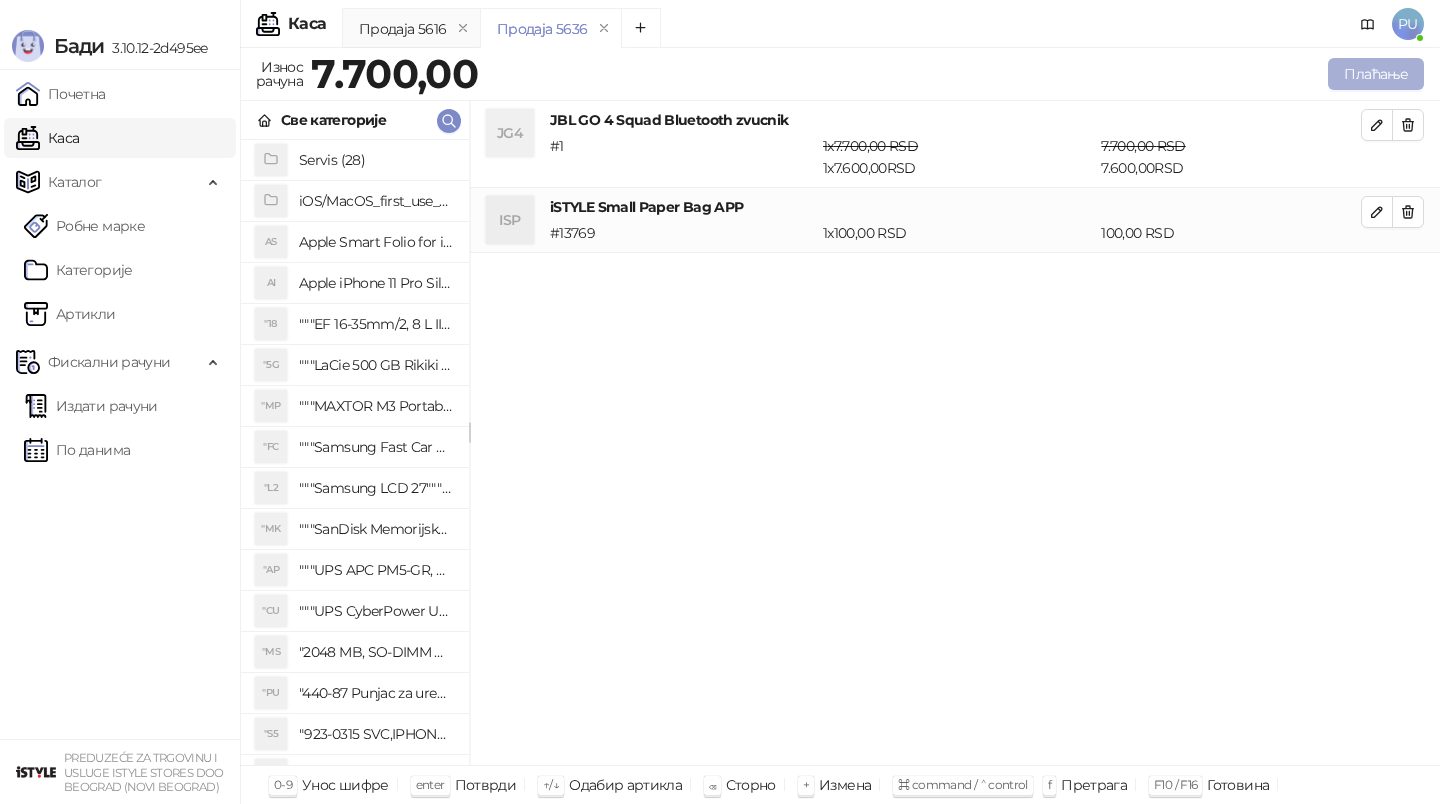 click on "Плаћање" at bounding box center (1376, 74) 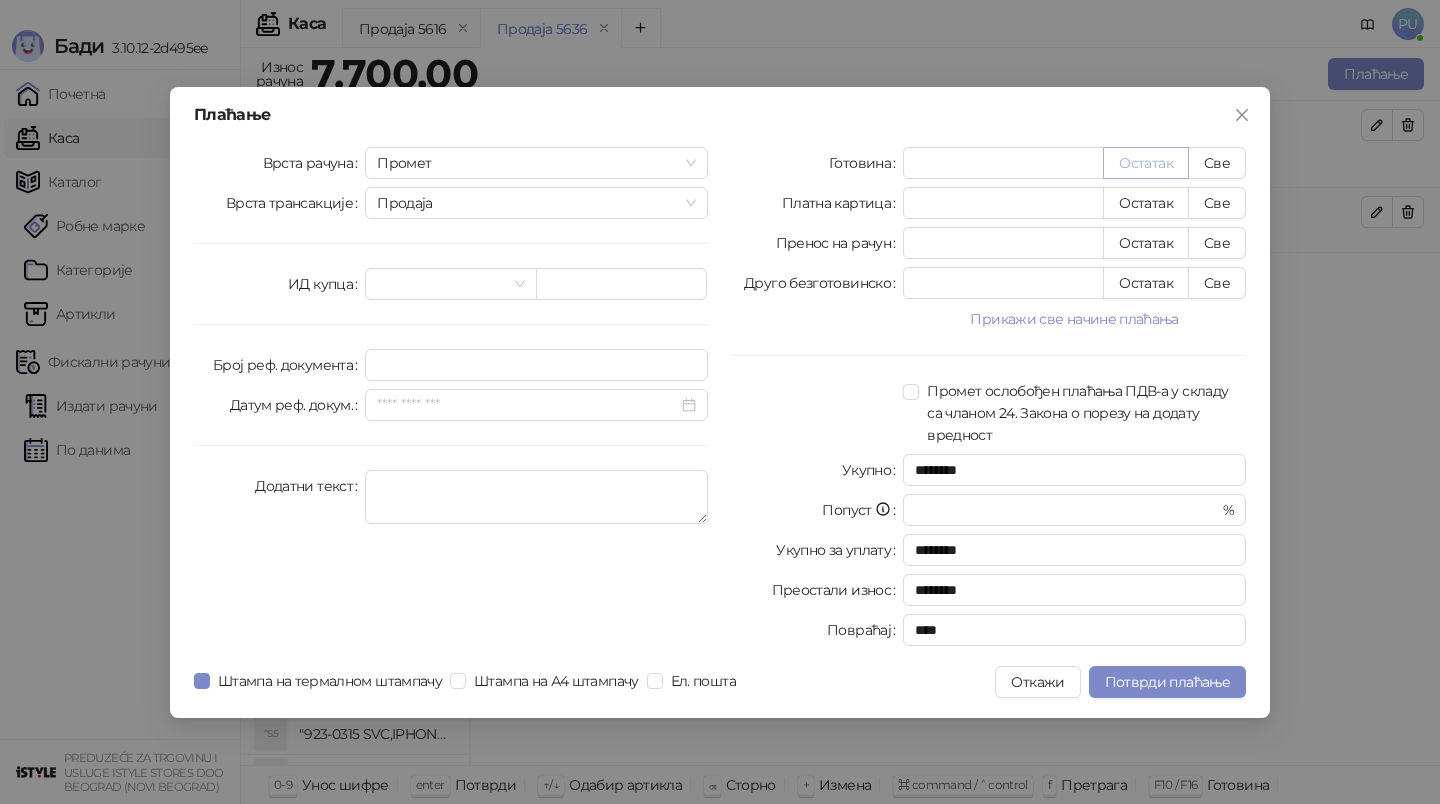 click on "Остатак" at bounding box center [1146, 163] 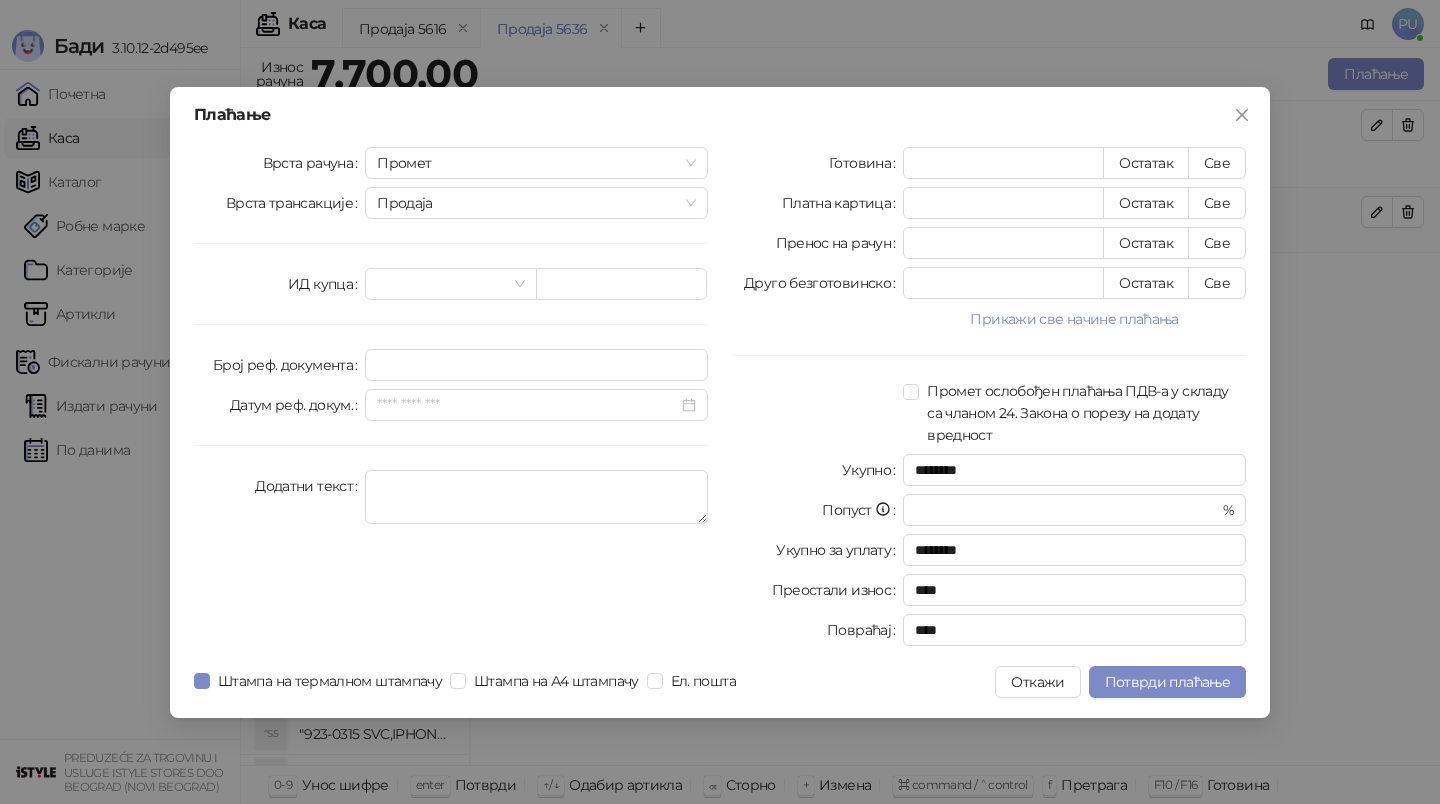 click on "Плаћање Врста рачуна Промет Врста трансакције Продаја ИД купца Број реф. документа Датум реф. докум. Додатни текст Готовина **** Остатак Све Платна картица * Остатак Све Пренос на рачун * Остатак Све Друго безготовинско * Остатак Све Прикажи све начине плаћања Чек * Остатак Све Ваучер * Остатак Све Инстант плаћање * Остатак Све   Промет ослобођен плаћања ПДВ-а у складу са чланом 24. Закона о порезу на додату вредност Укупно ******** Попуст   * % Укупно за уплату ******** Преостали износ **** Повраћај **** Штампа на термалном штампачу Штампа на А4 штампачу Ел. пошта Откажи" at bounding box center [720, 402] 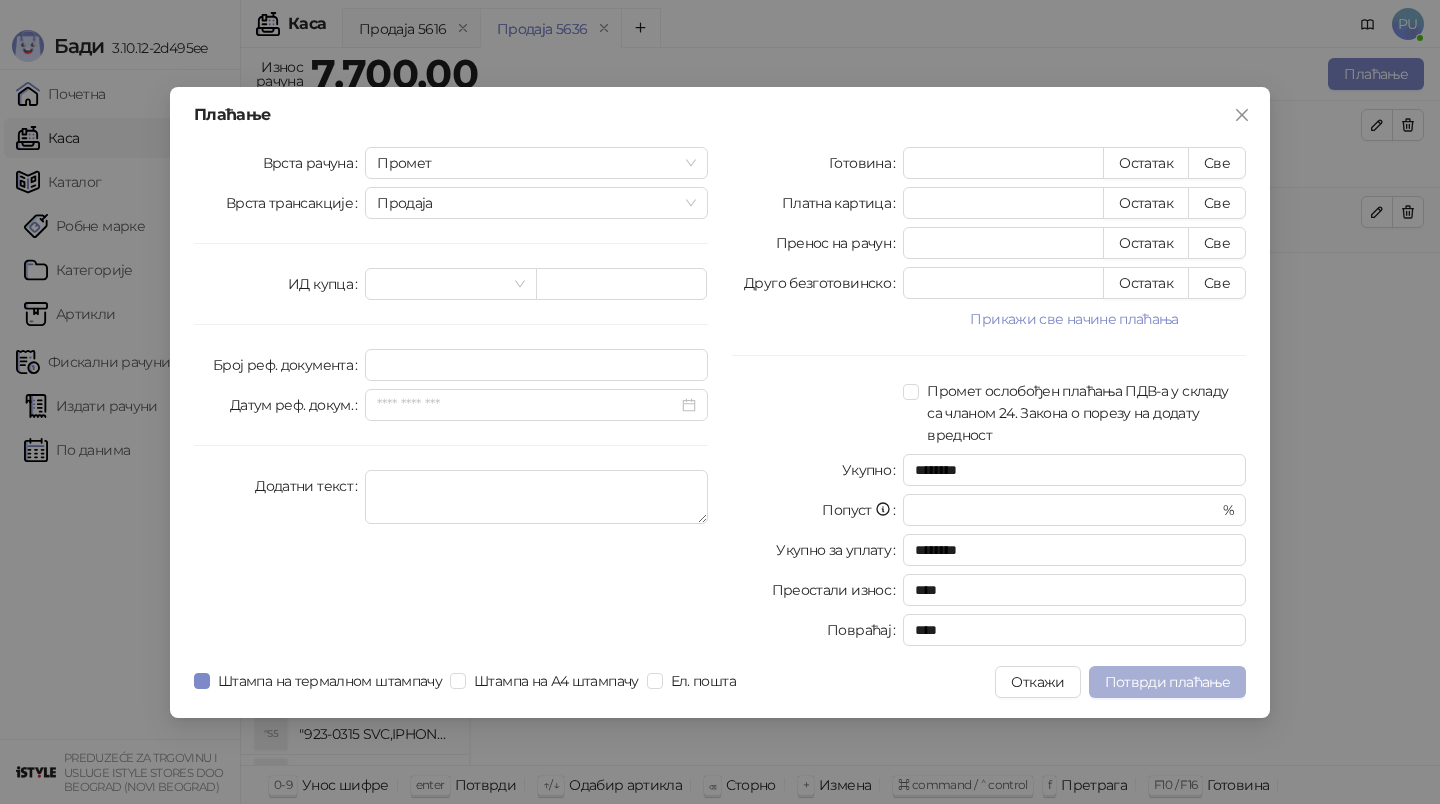 click on "Потврди плаћање" at bounding box center (1167, 682) 